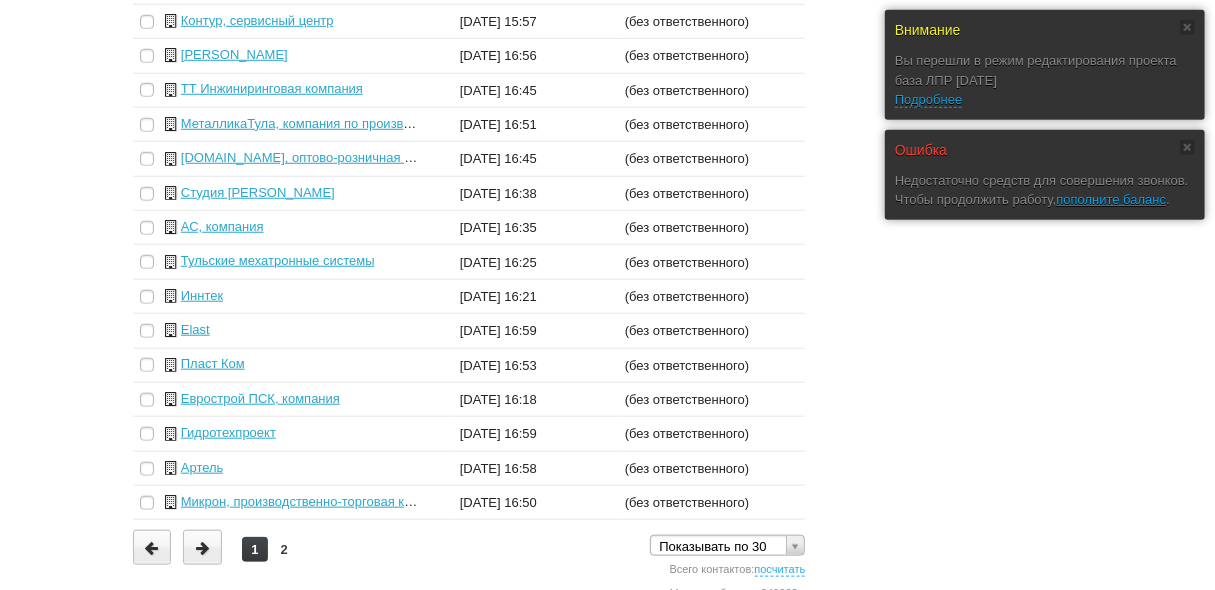 scroll, scrollTop: 664, scrollLeft: 0, axis: vertical 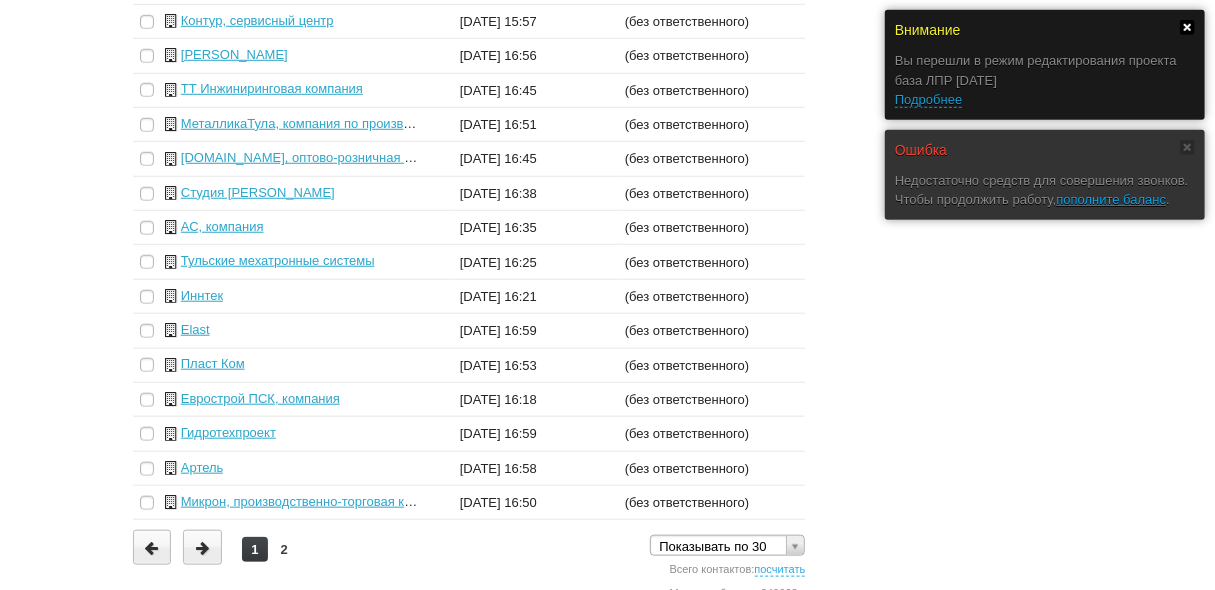 click at bounding box center [1187, 27] 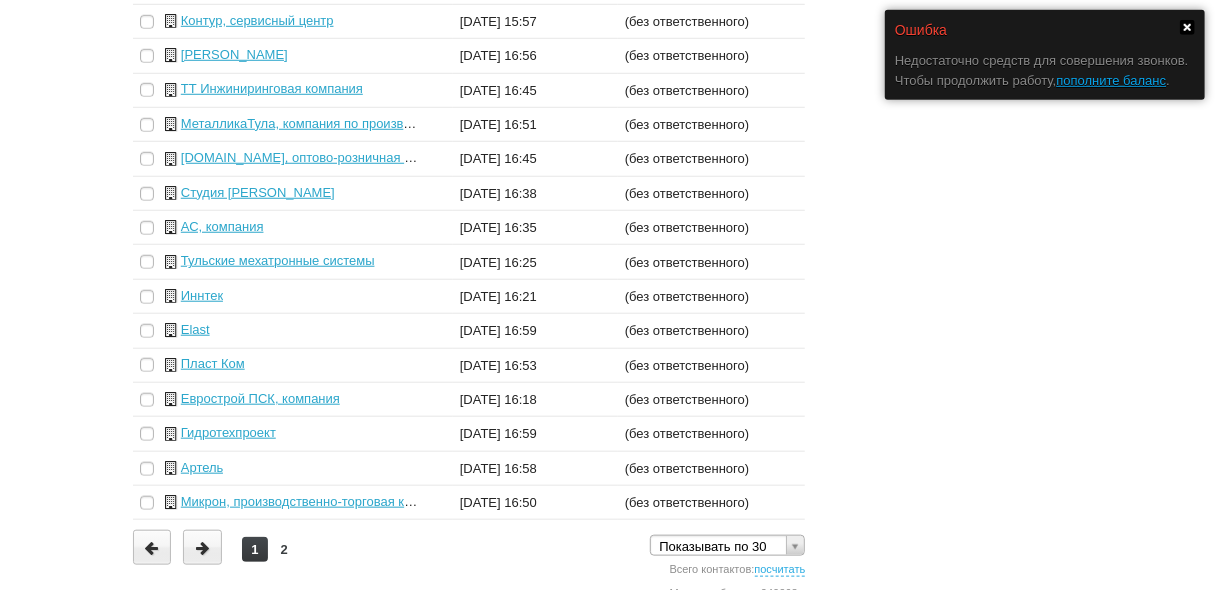 click at bounding box center (1187, 27) 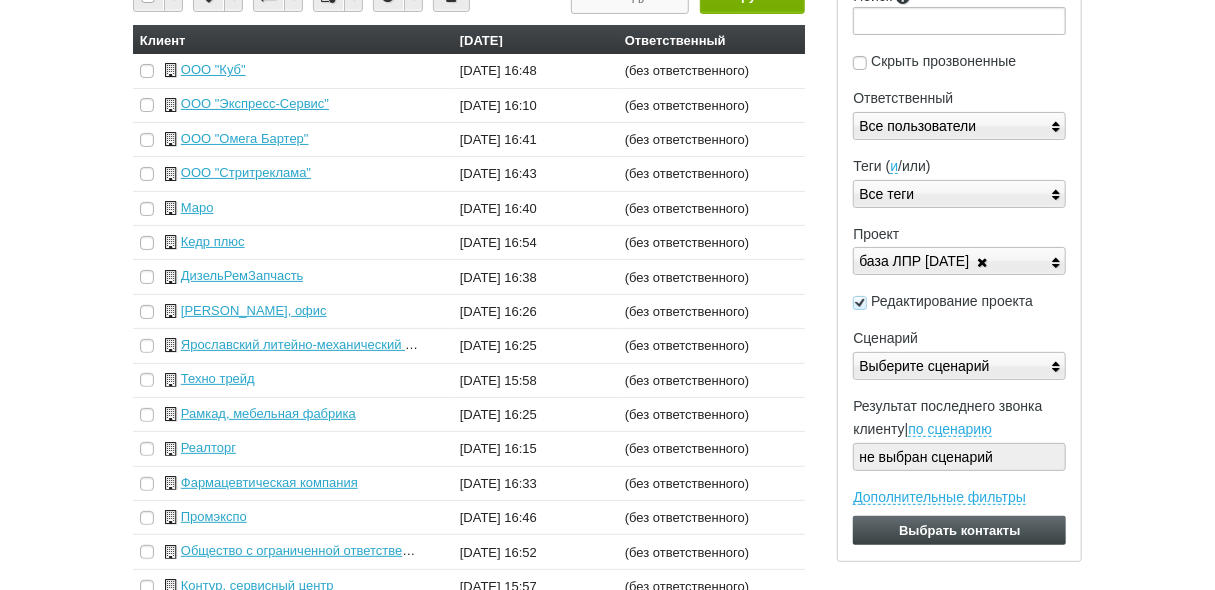 scroll, scrollTop: 0, scrollLeft: 0, axis: both 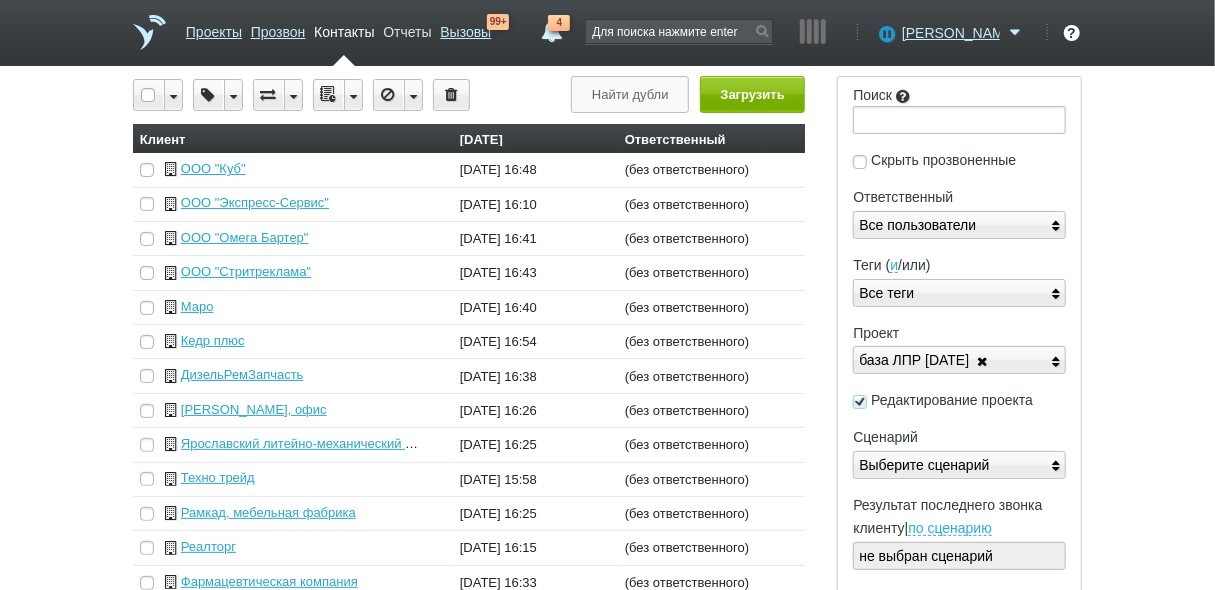 click on "Отчеты" at bounding box center [407, 28] 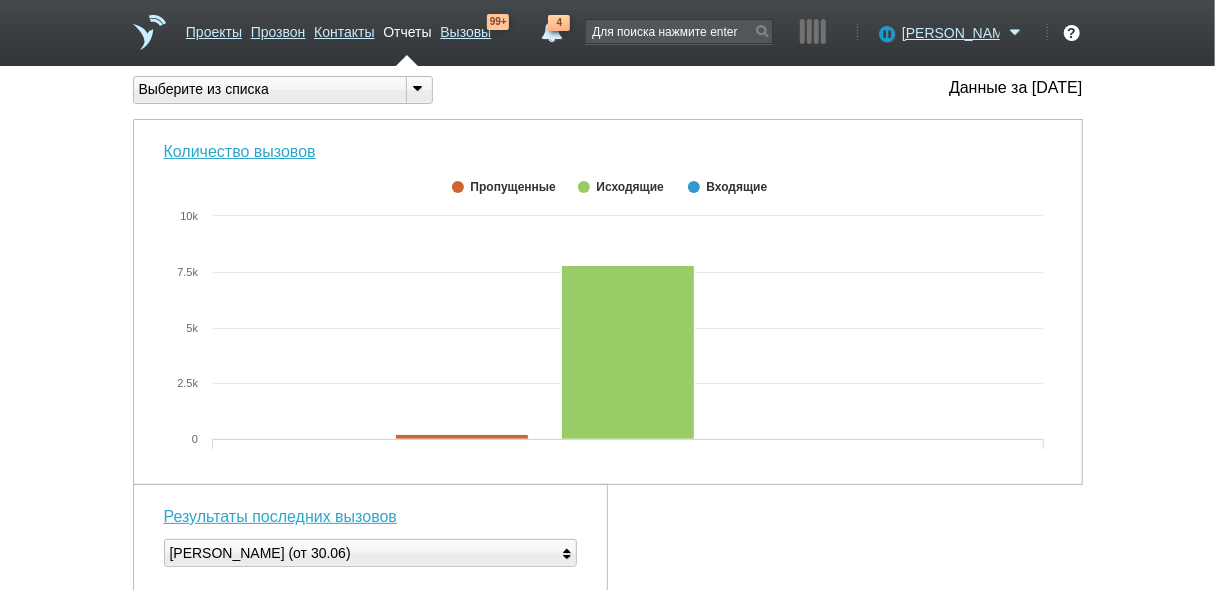 click at bounding box center (418, 88) 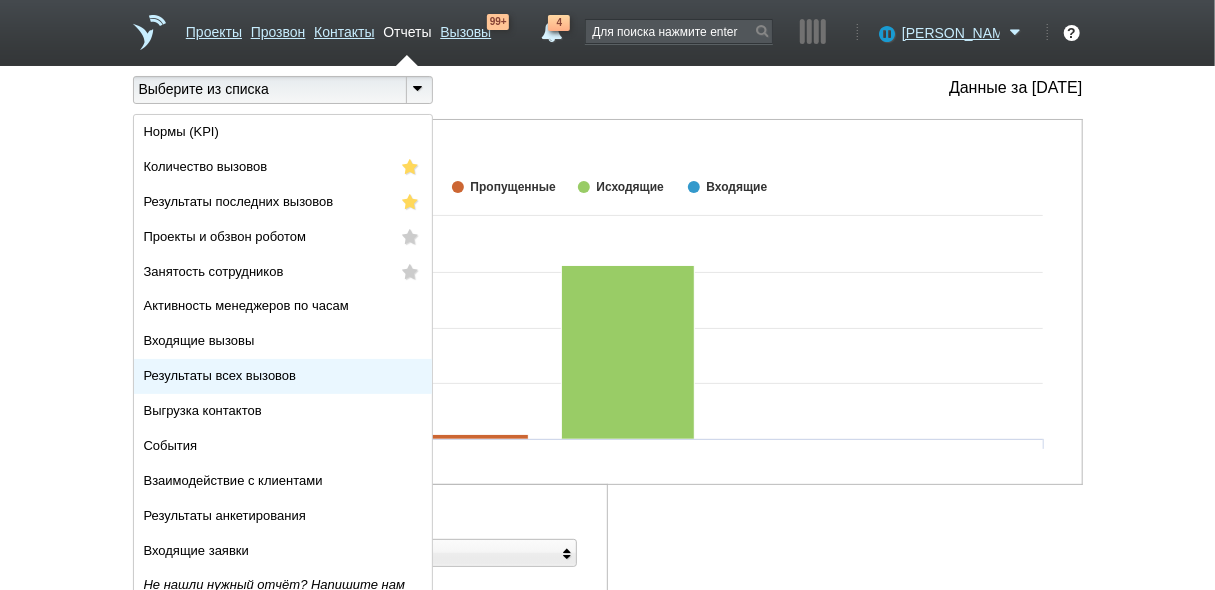 click on "Результаты всех вызовов" at bounding box center (283, 376) 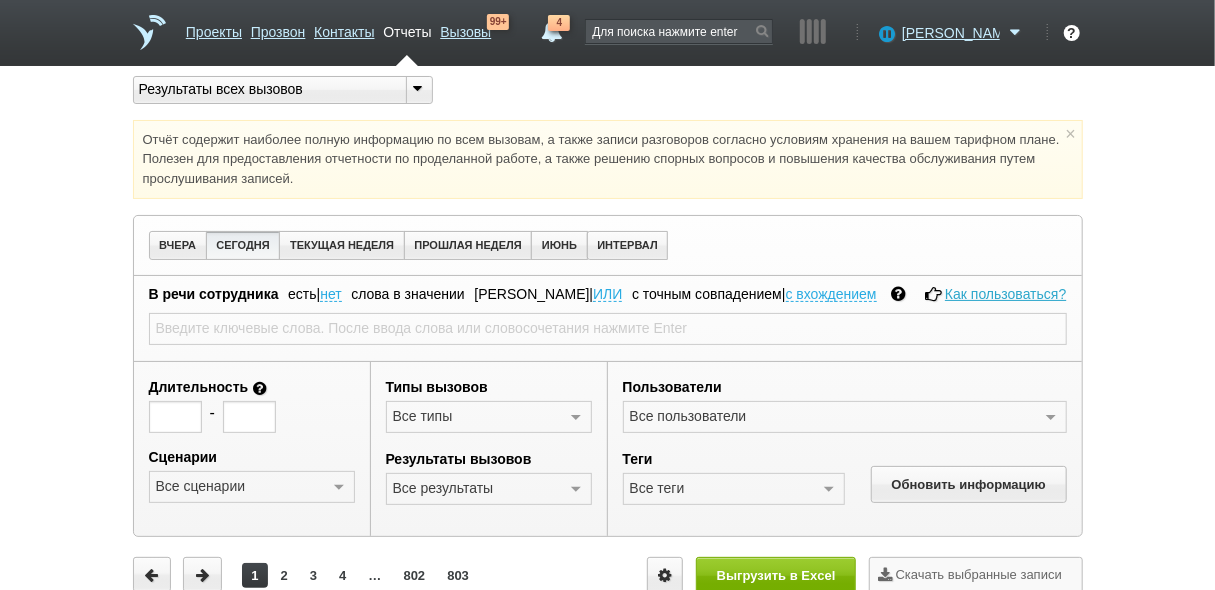 type 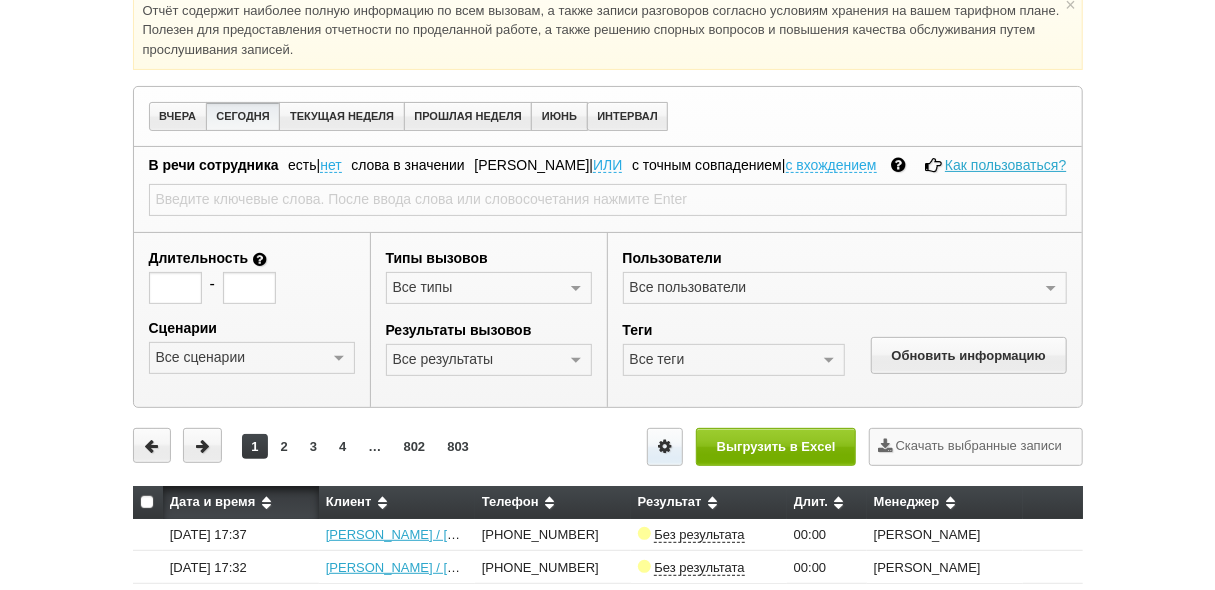 scroll, scrollTop: 160, scrollLeft: 0, axis: vertical 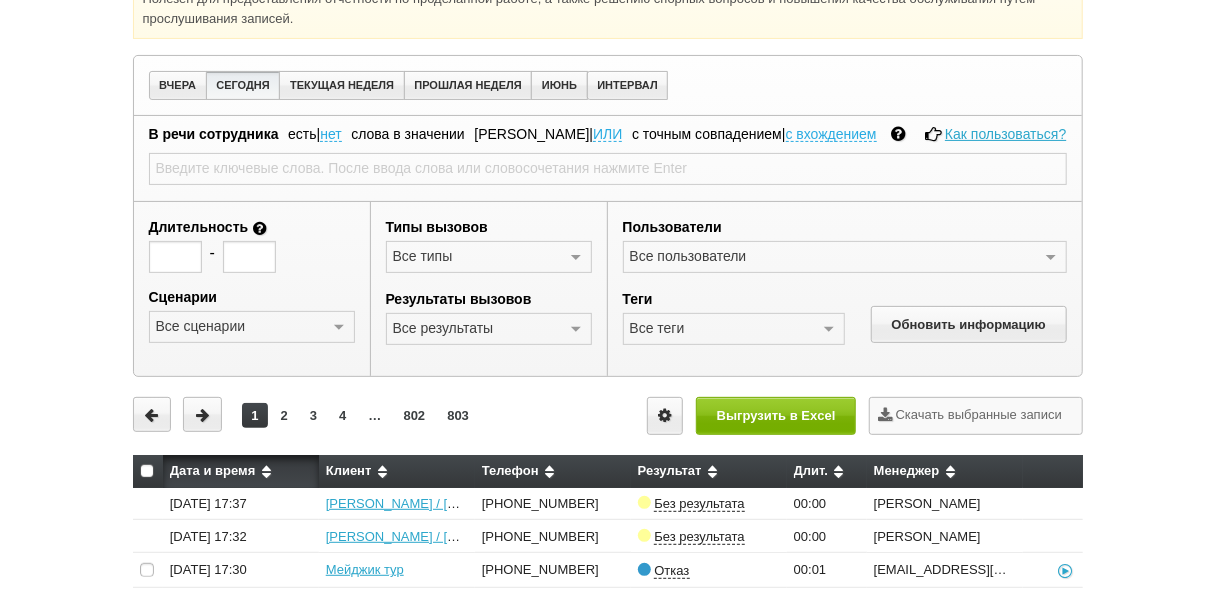 click at bounding box center (576, 330) 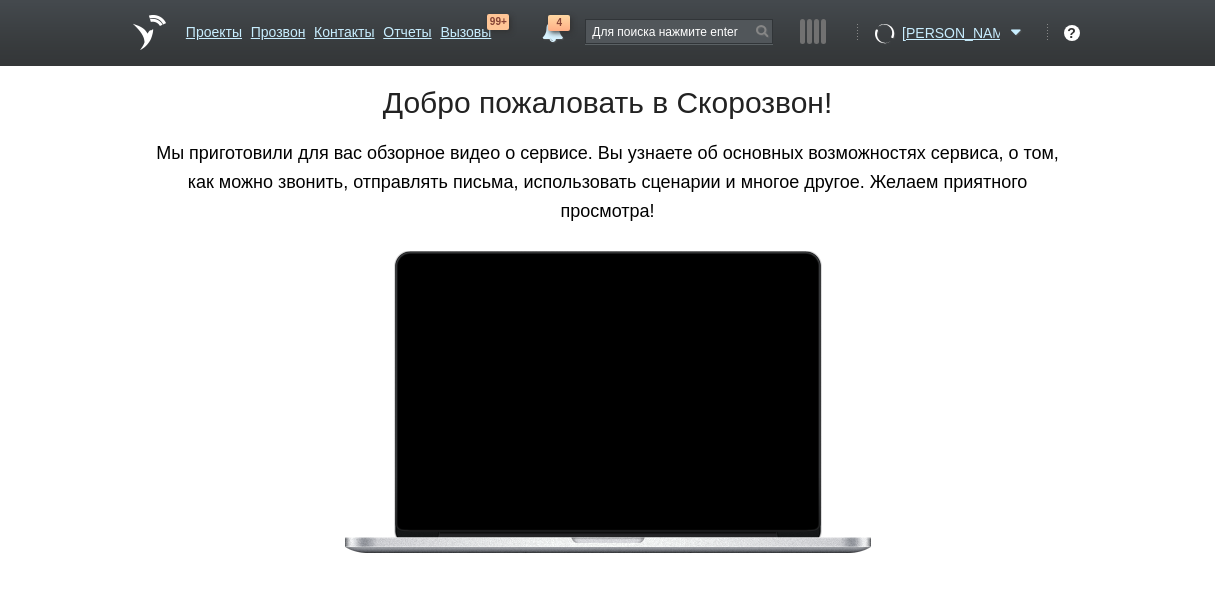 scroll, scrollTop: 0, scrollLeft: 0, axis: both 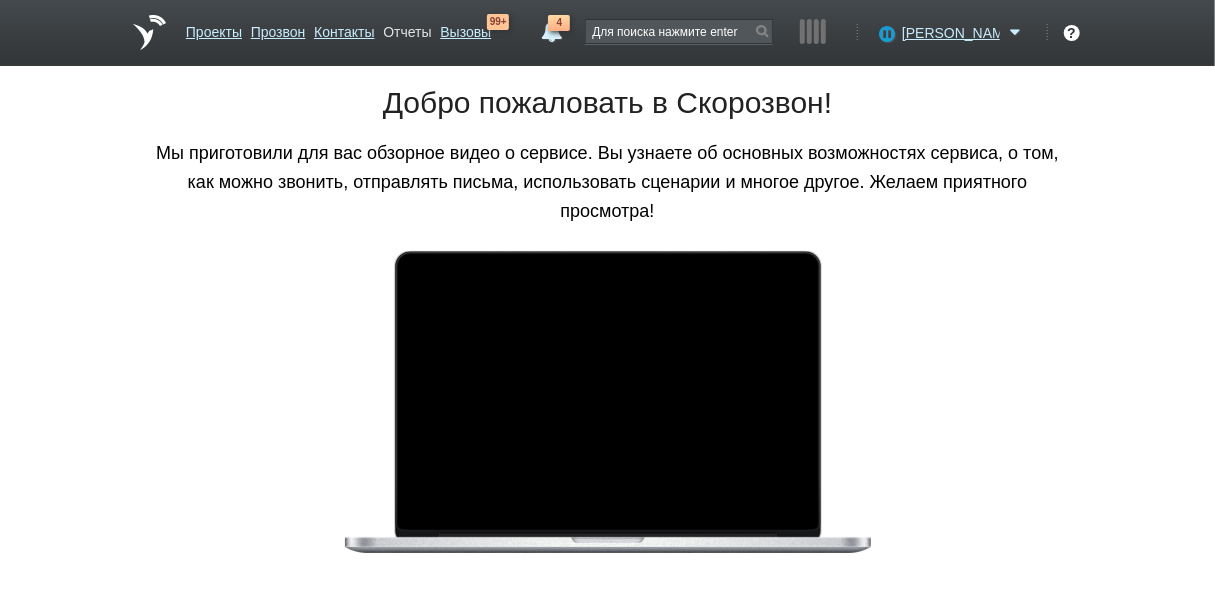 click on "Отчеты" at bounding box center (407, 28) 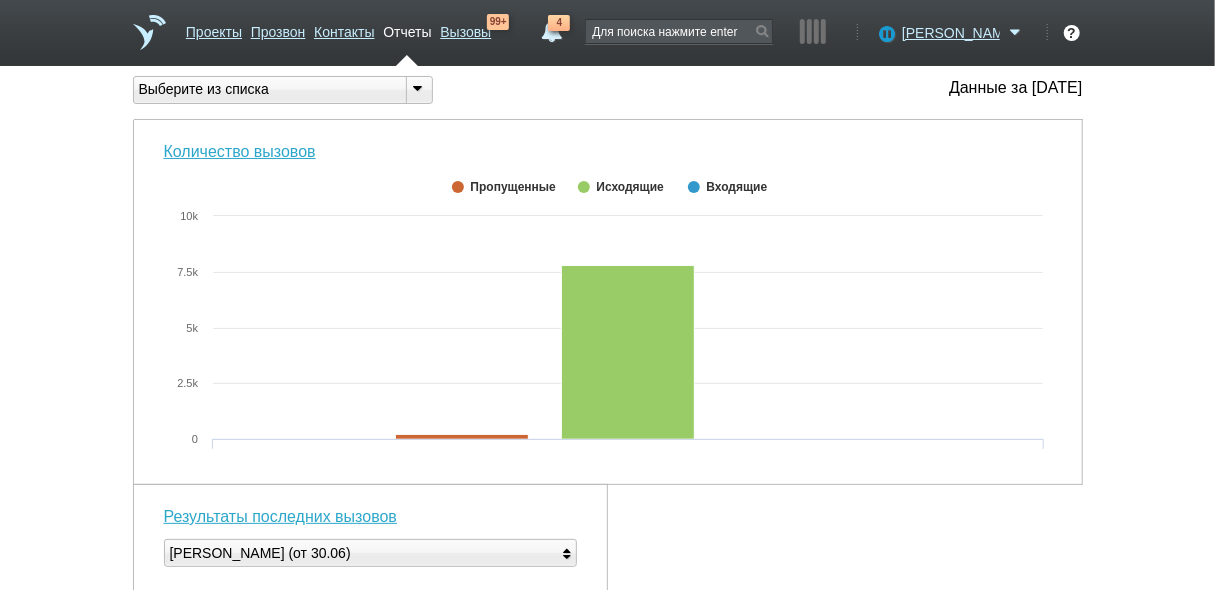 click at bounding box center [418, 88] 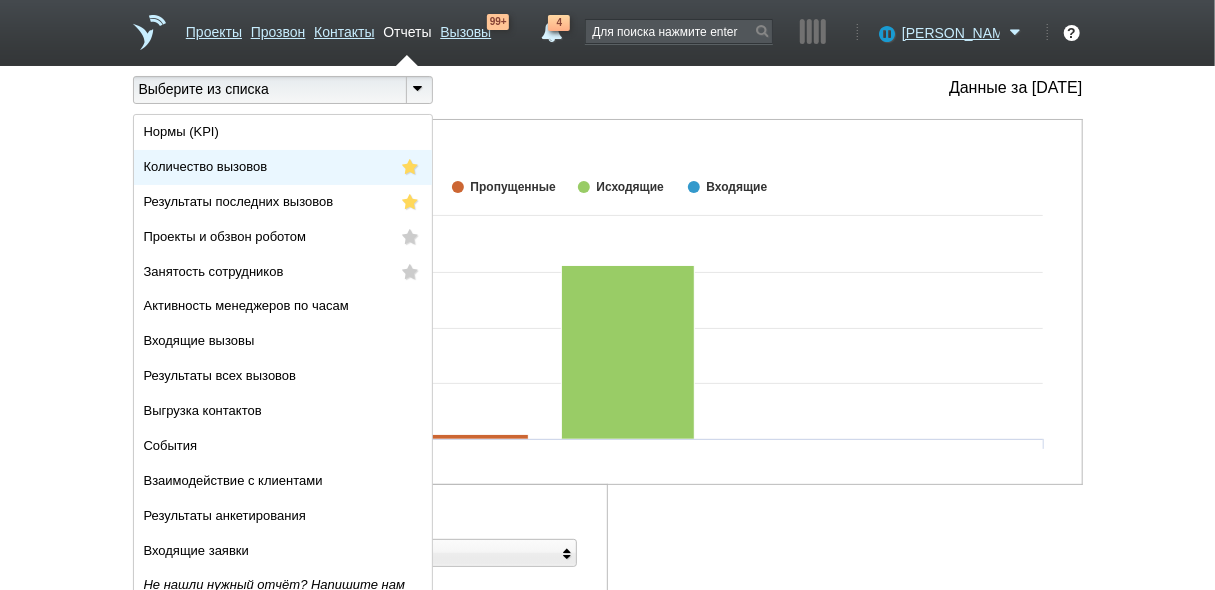 click on "Количество вызовов" at bounding box center [206, 166] 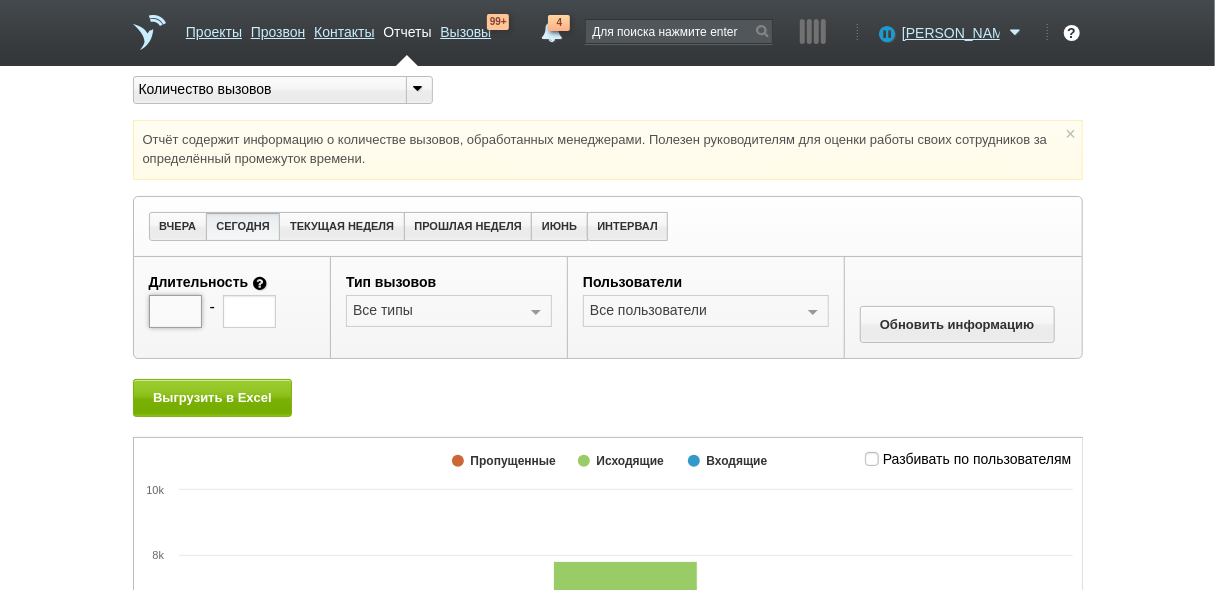 click at bounding box center (175, 311) 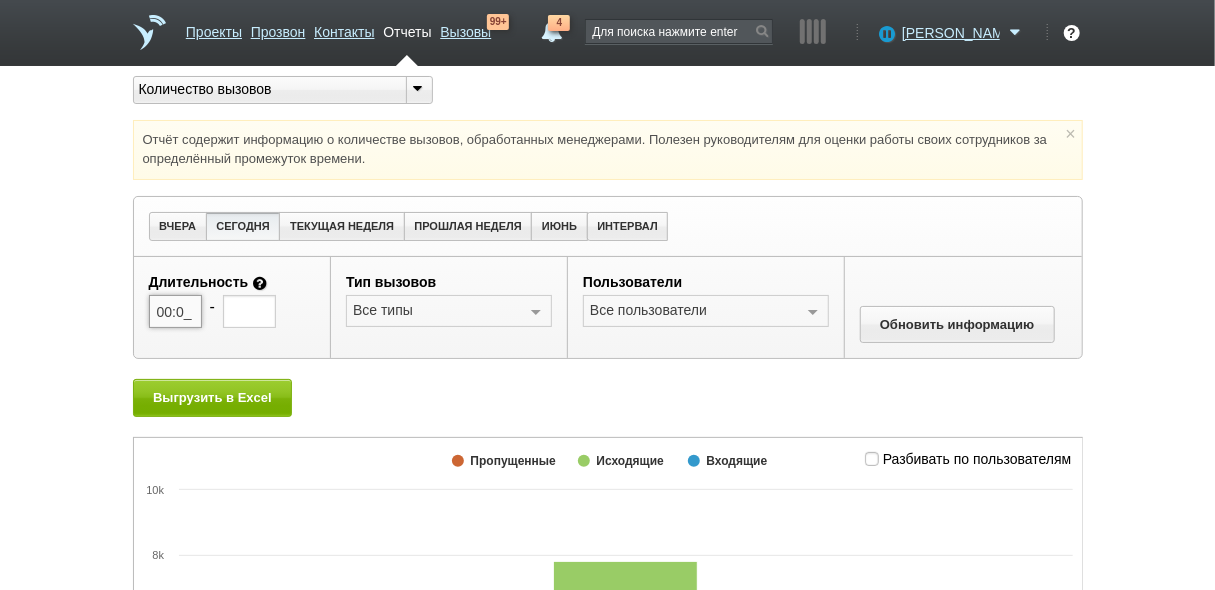 type on "00:01" 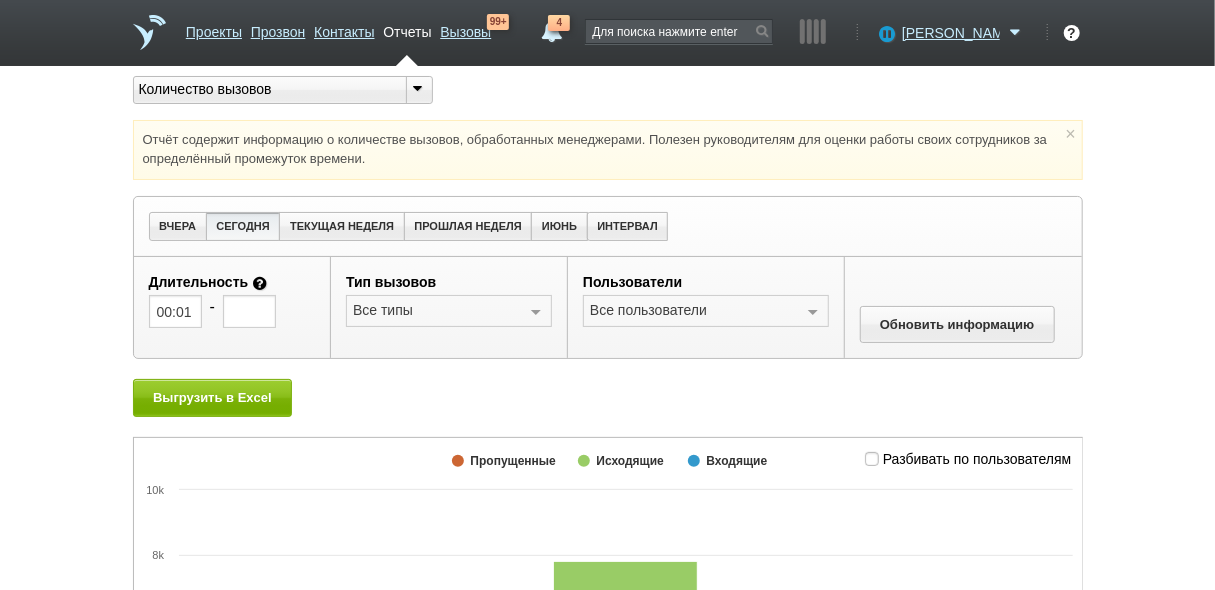 click at bounding box center (813, 312) 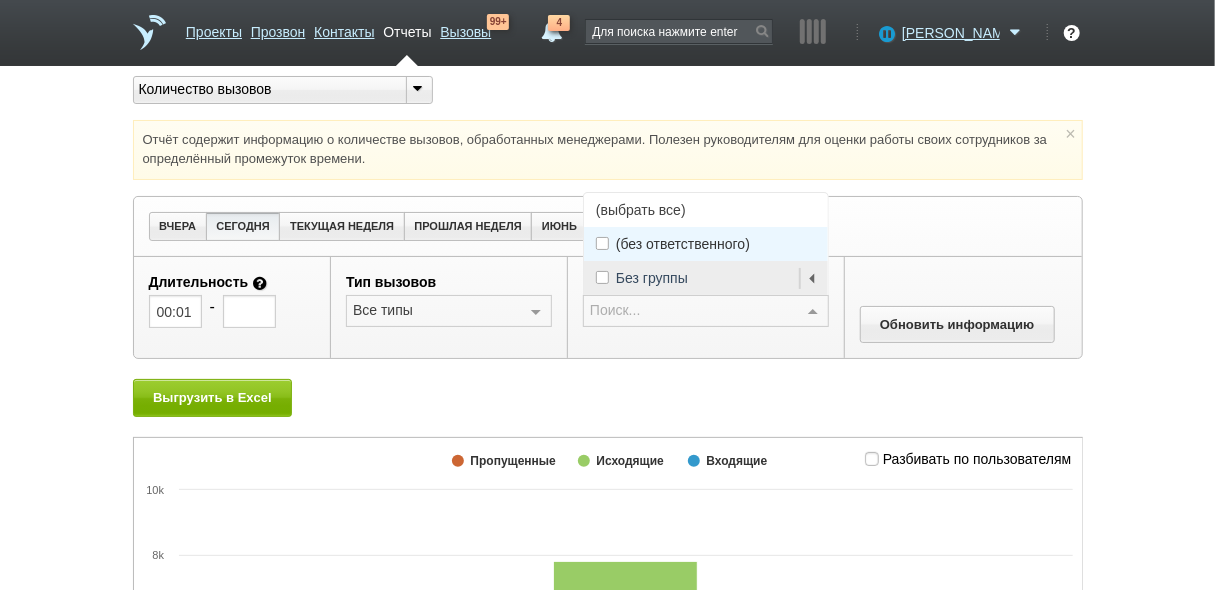 click on "(выбрать все)" at bounding box center [706, 210] 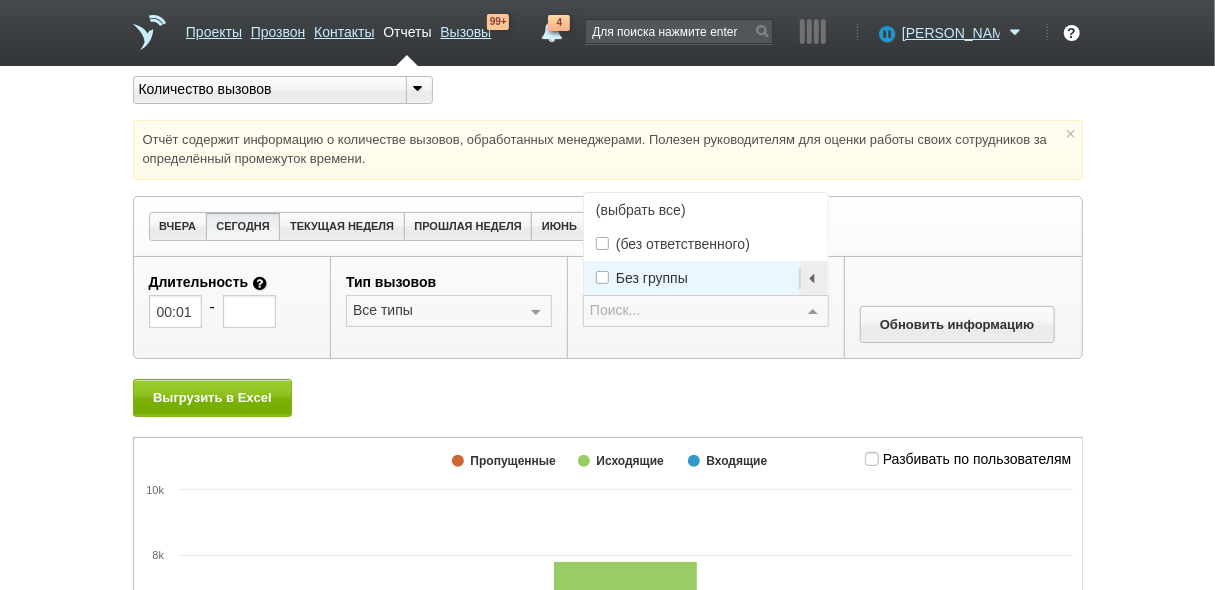type on "5" 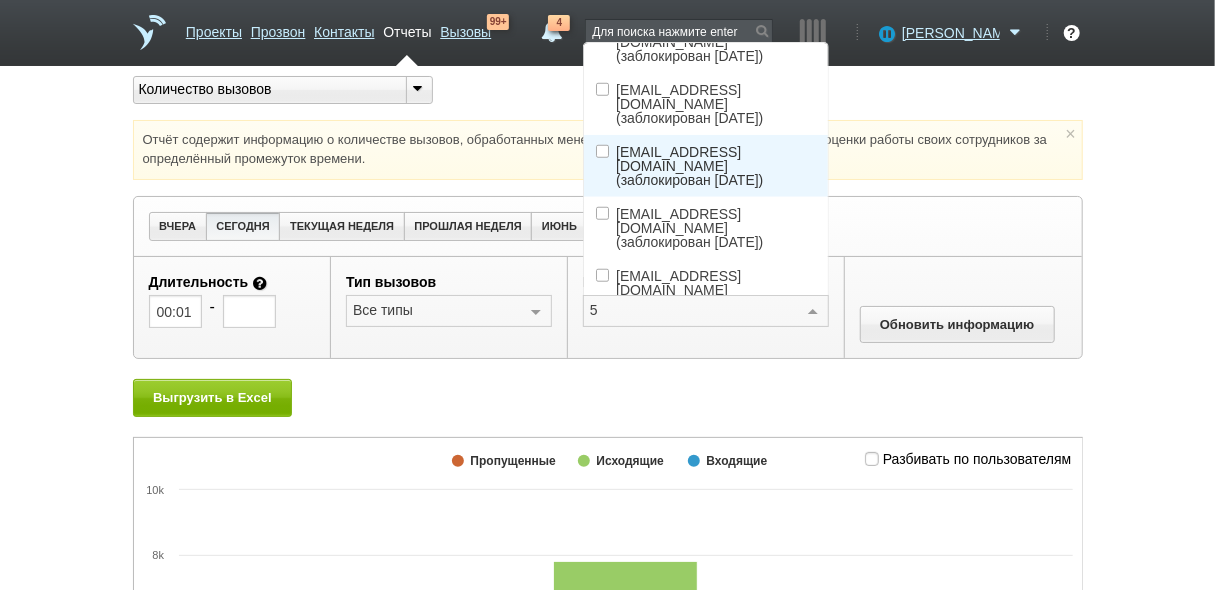 scroll, scrollTop: 871, scrollLeft: 0, axis: vertical 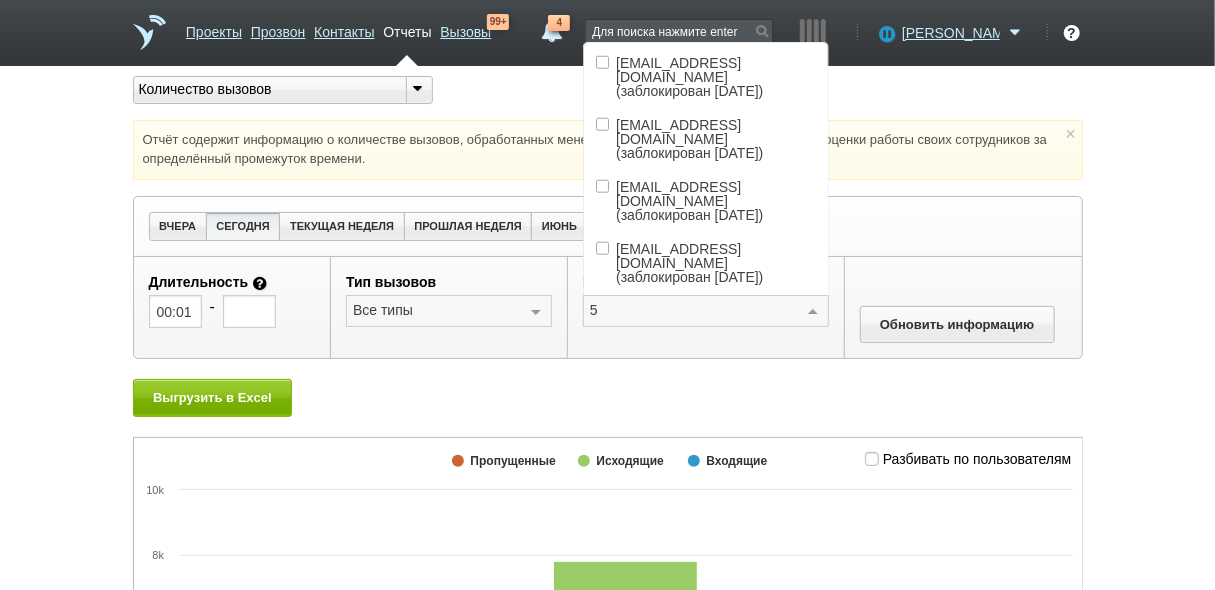 click on "[EMAIL_ADDRESS][DOMAIN_NAME] (заблокирован [DATE])" at bounding box center (716, 449) 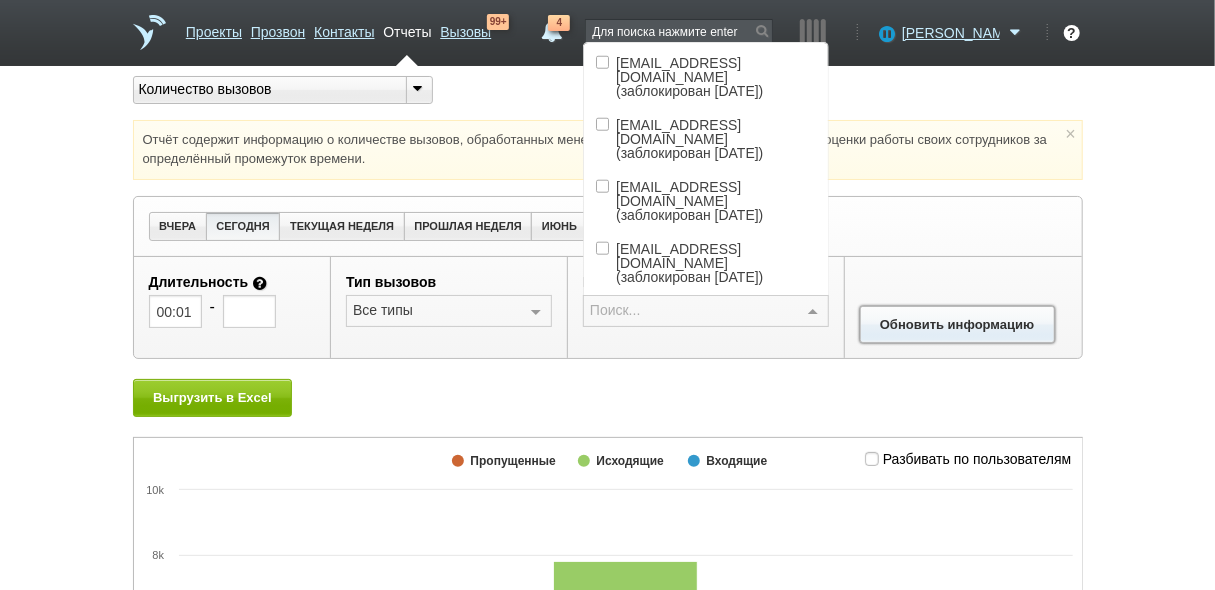click on "Обновить информацию" at bounding box center [957, 324] 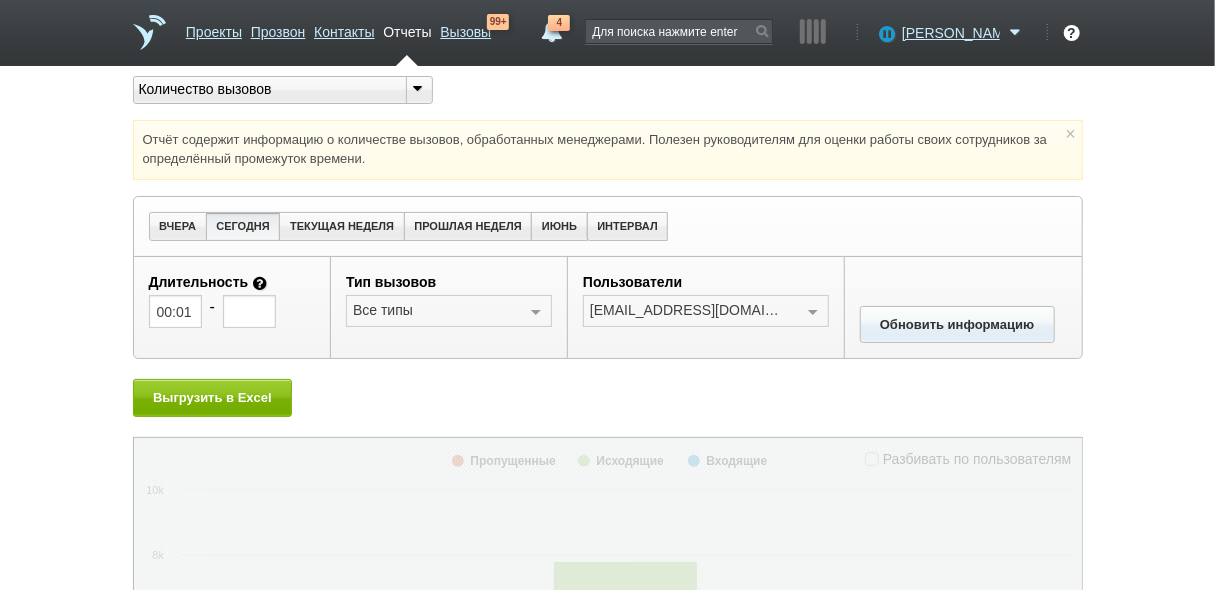 scroll, scrollTop: 0, scrollLeft: 0, axis: both 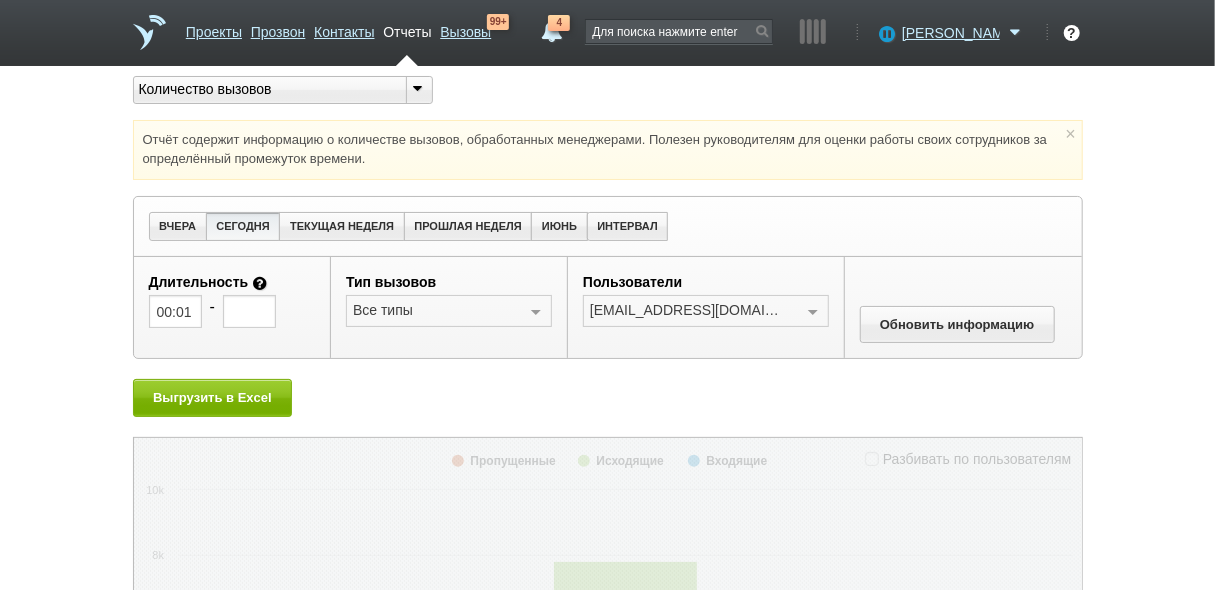 type on "00:01" 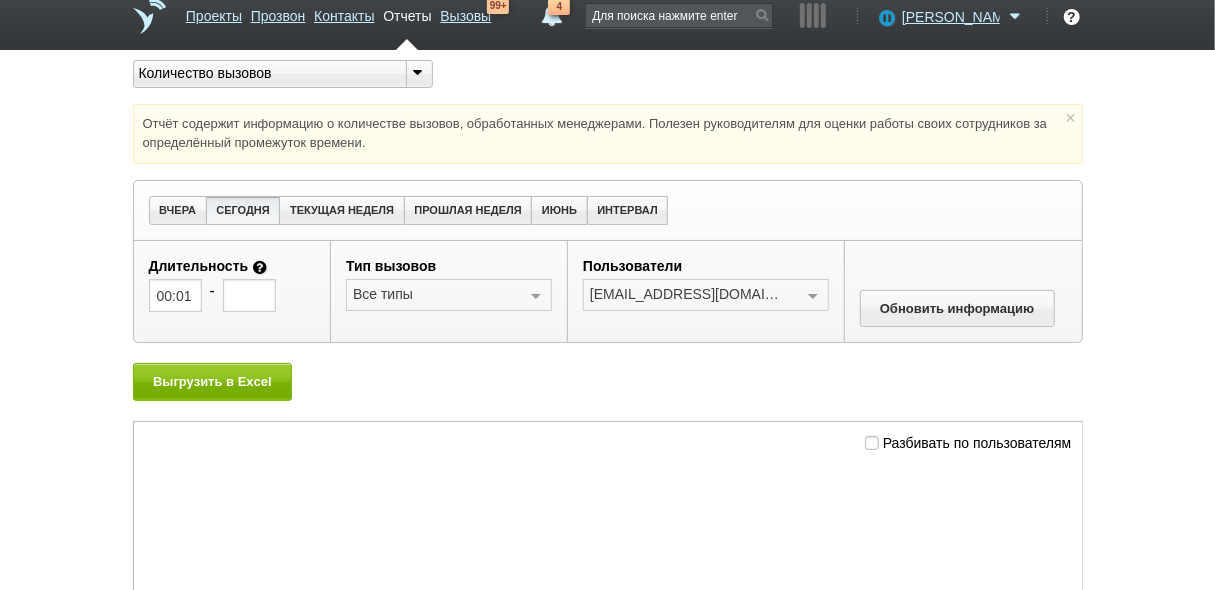scroll, scrollTop: 0, scrollLeft: 0, axis: both 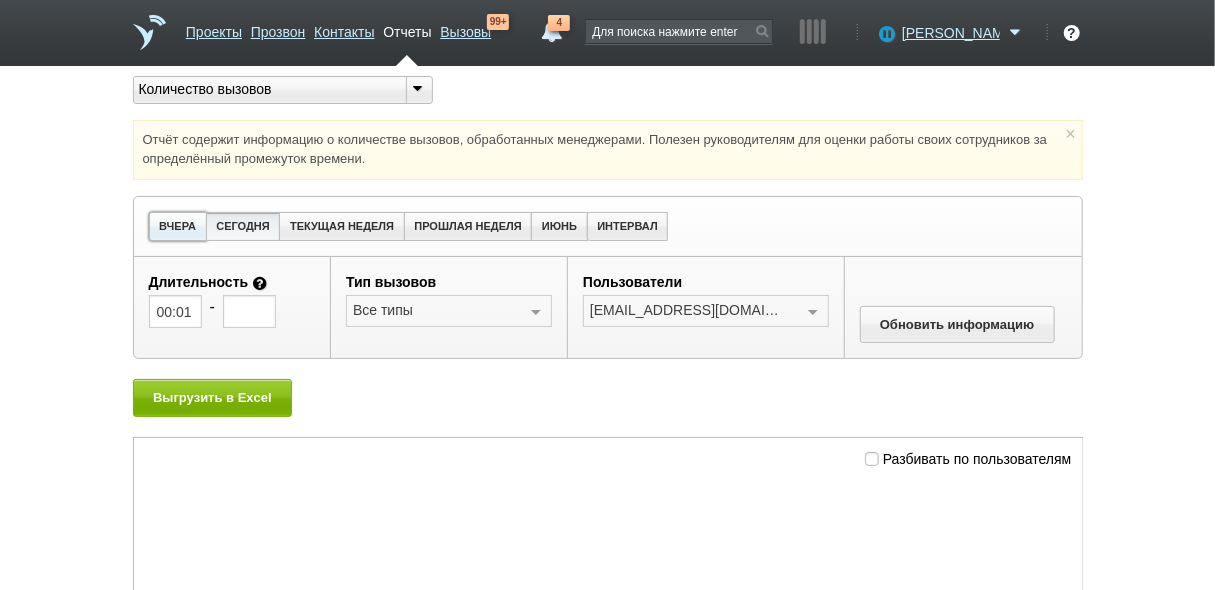 click on "ВЧЕРА" at bounding box center (178, 226) 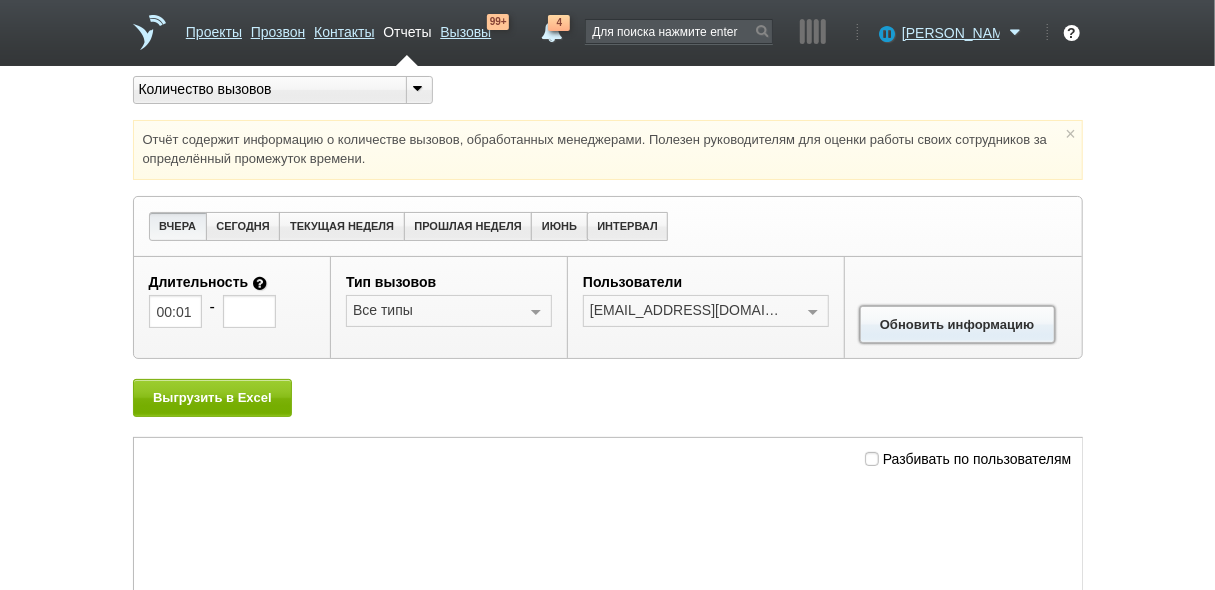 click on "Обновить информацию" at bounding box center [957, 324] 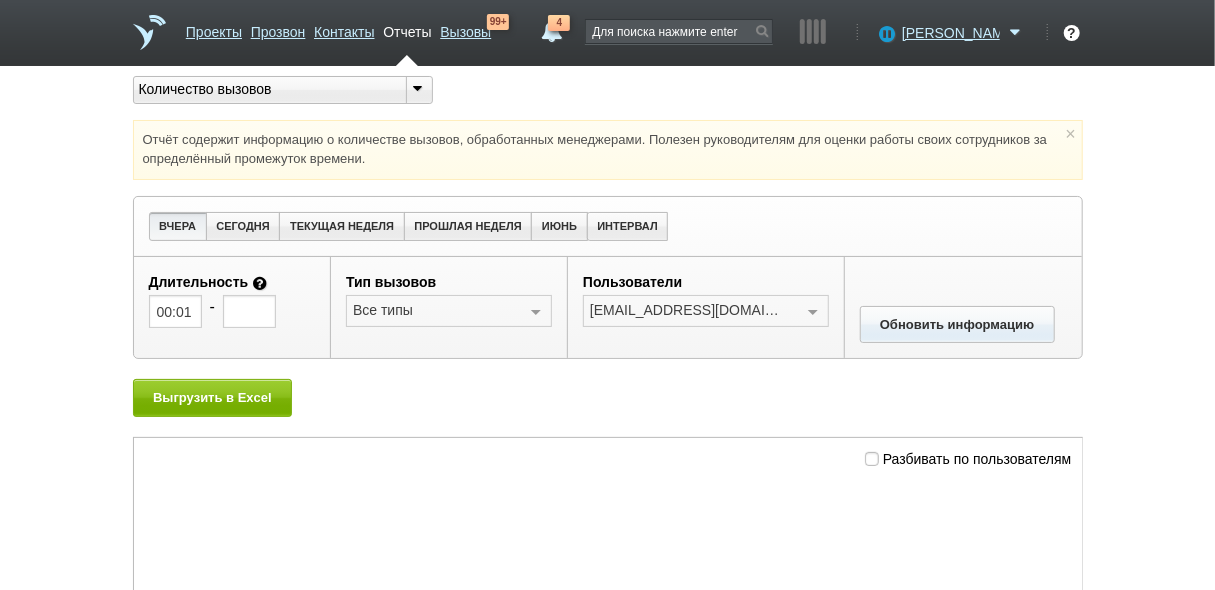 type on "00:01" 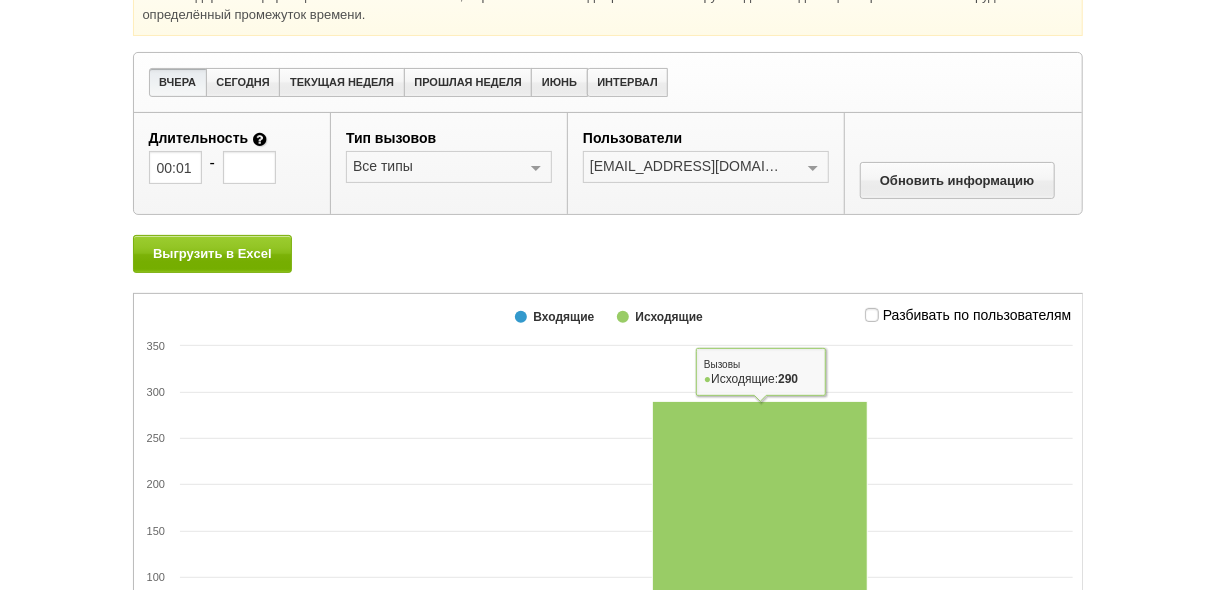 scroll, scrollTop: 0, scrollLeft: 0, axis: both 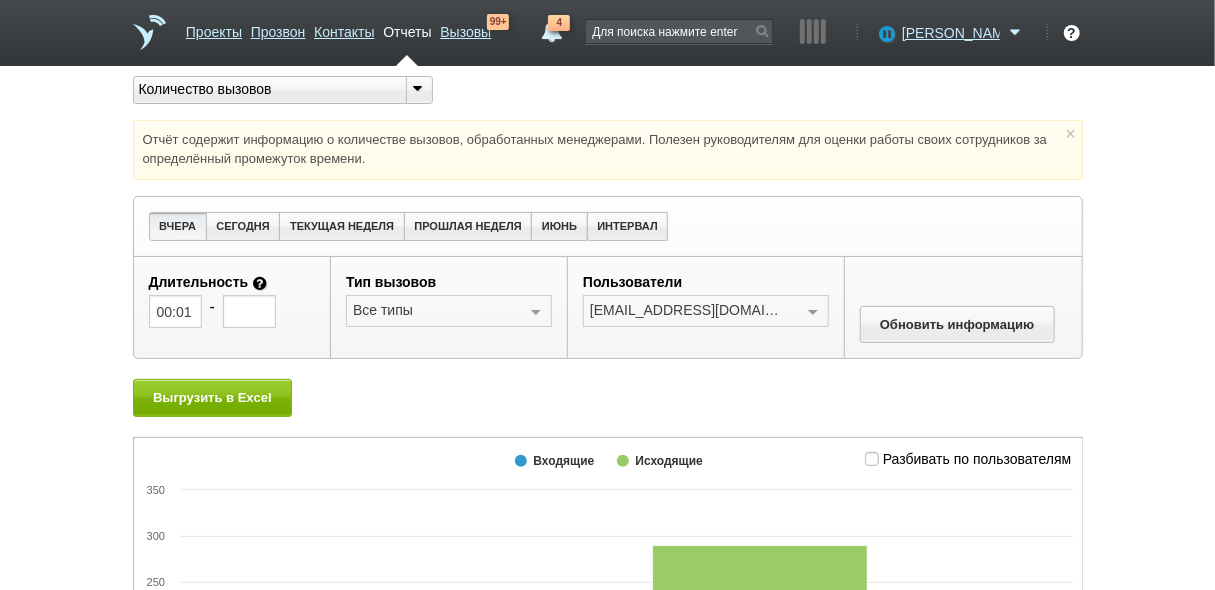 click at bounding box center (418, 88) 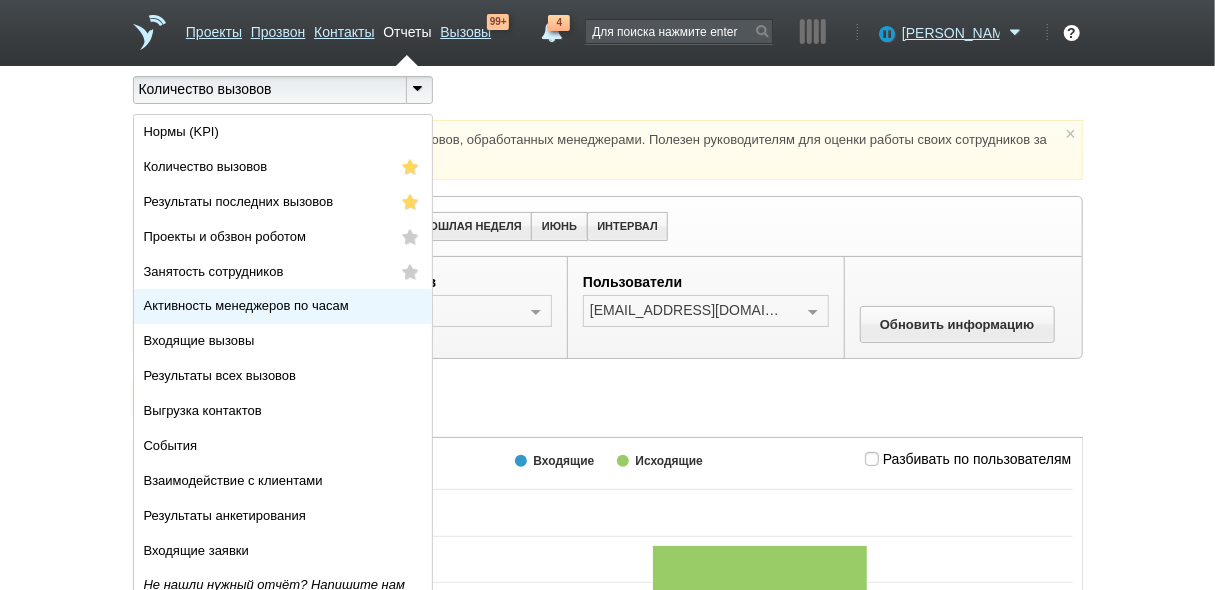 click on "Активность менеджеров по часам" at bounding box center [246, 306] 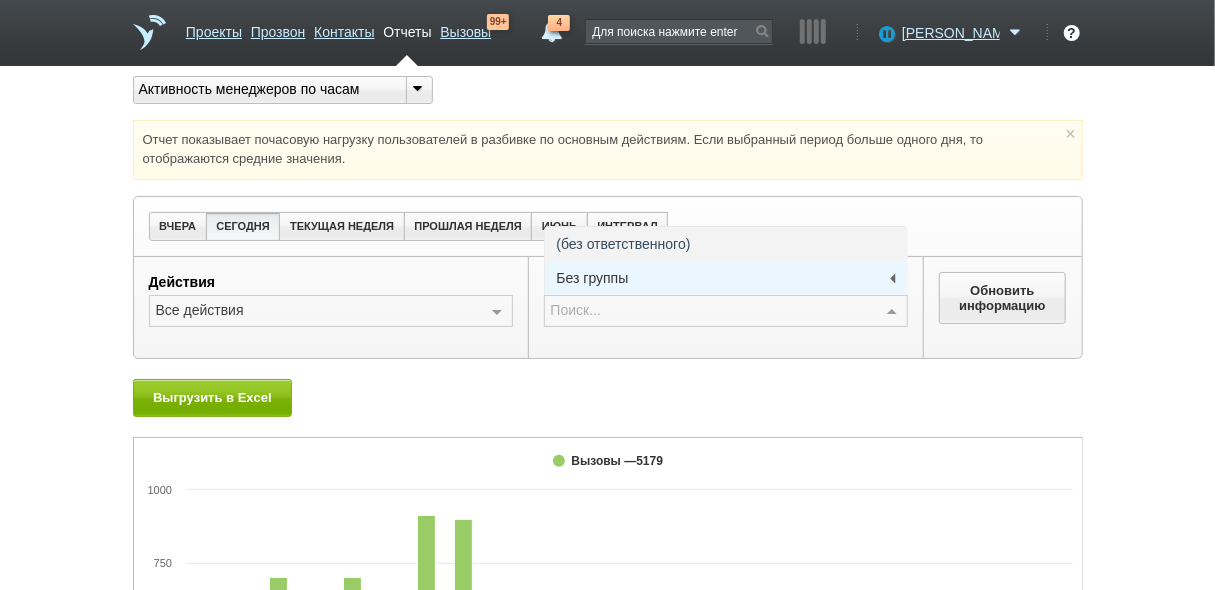 click on "Поиск..." at bounding box center [726, 311] 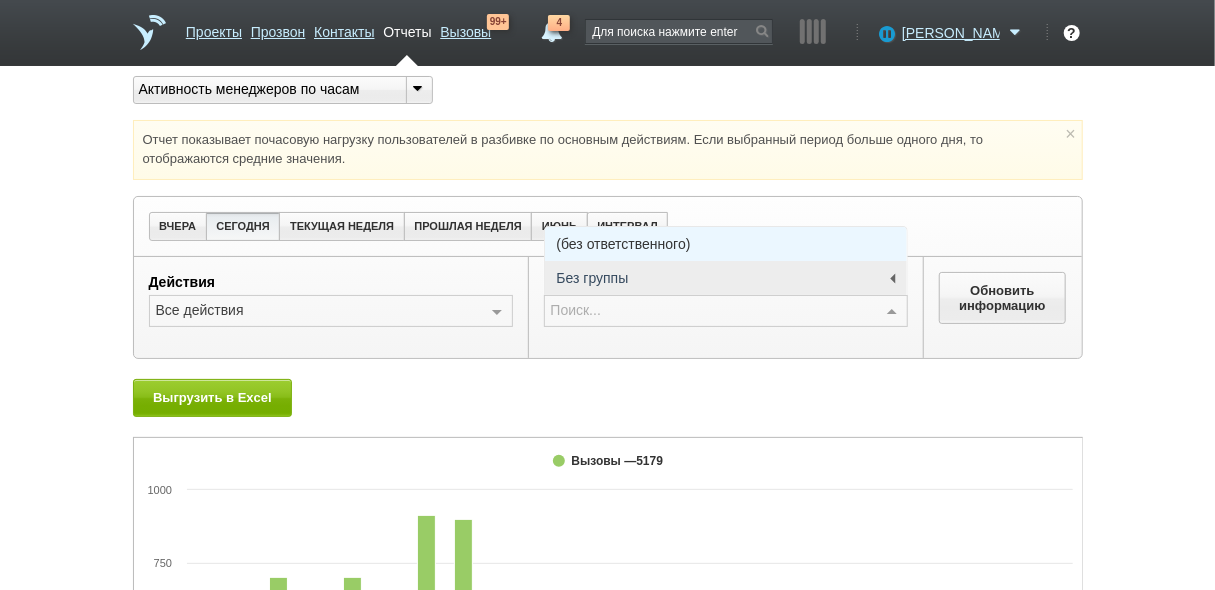 click on "(без ответственного)" at bounding box center [624, 244] 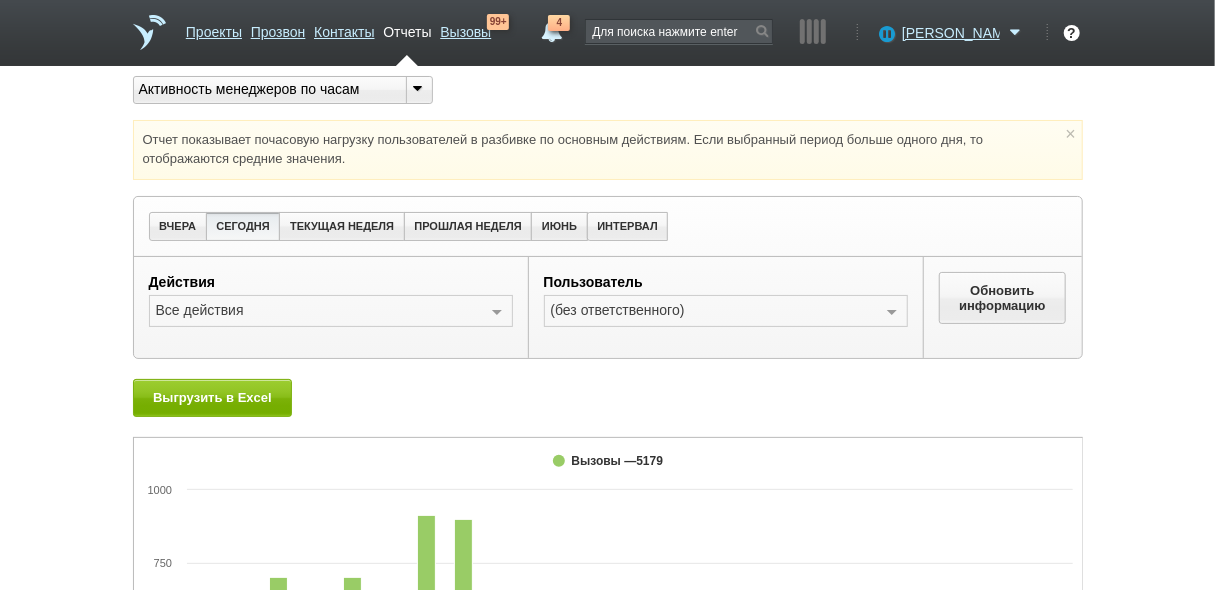 click at bounding box center [497, 312] 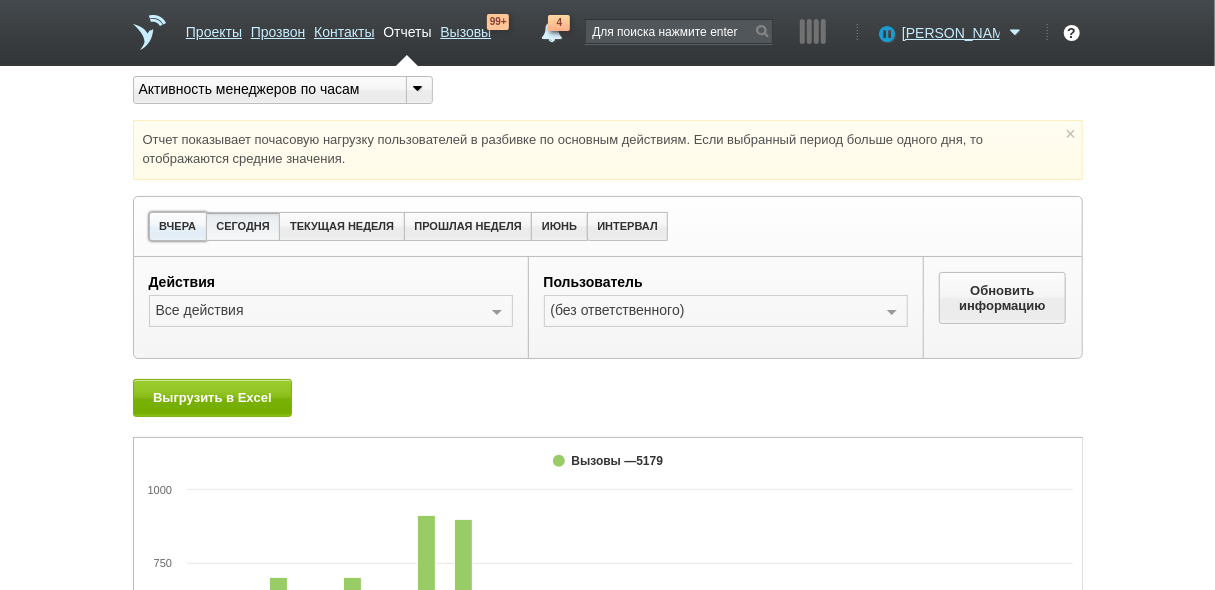 click on "ВЧЕРА" at bounding box center [178, 226] 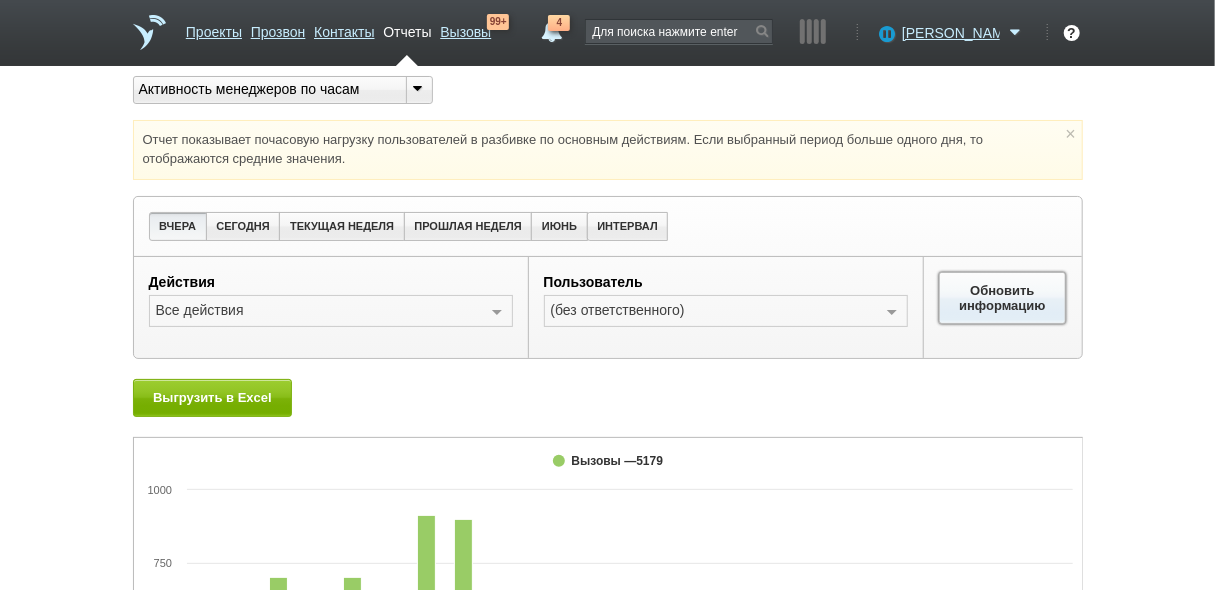 click on "Обновить информацию" at bounding box center [1003, 298] 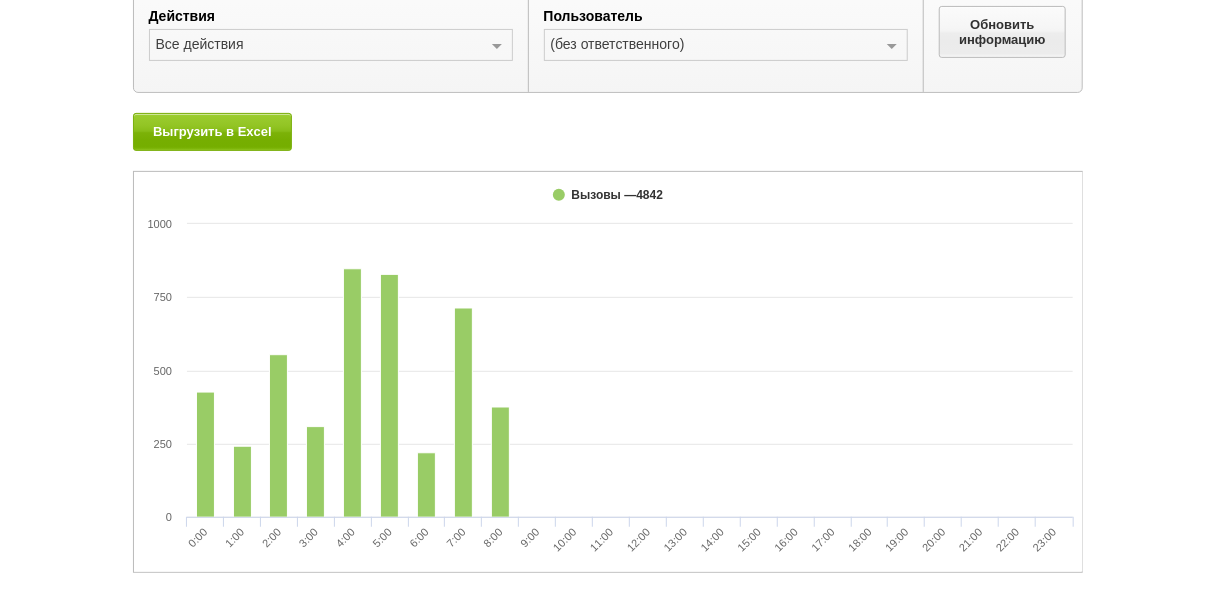 scroll, scrollTop: 279, scrollLeft: 0, axis: vertical 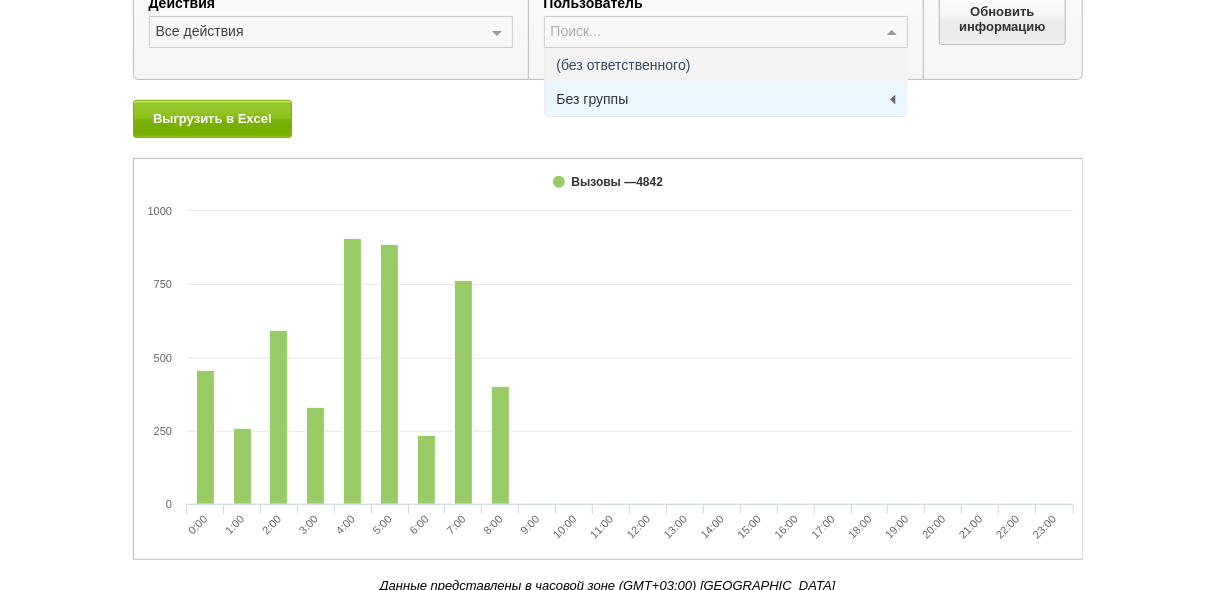 type on "5" 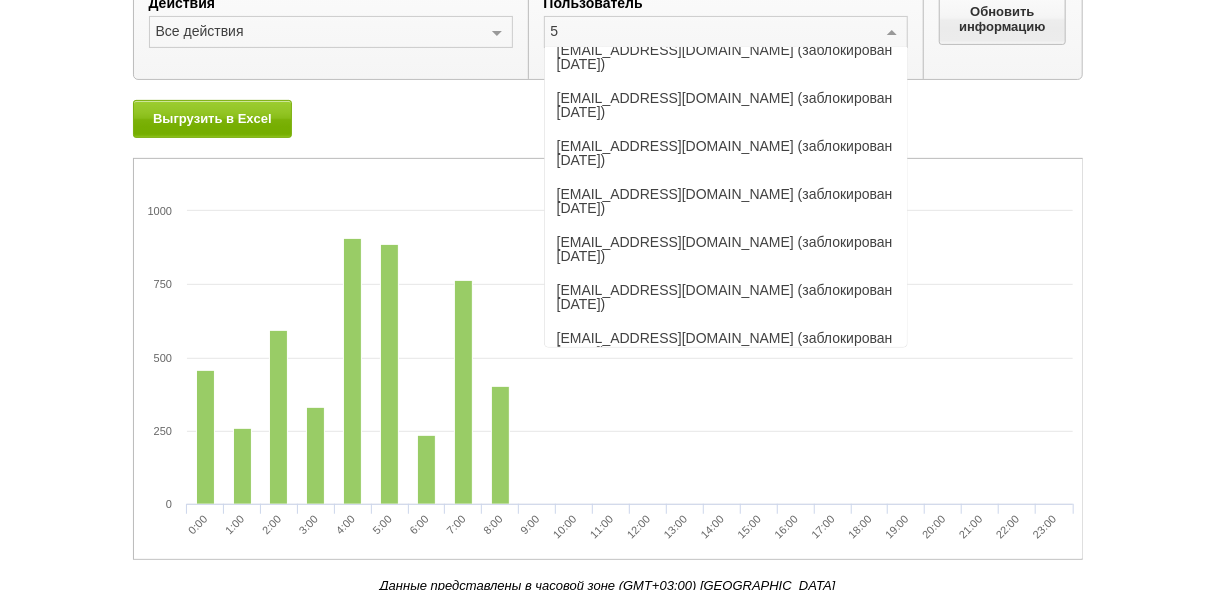scroll, scrollTop: 482, scrollLeft: 0, axis: vertical 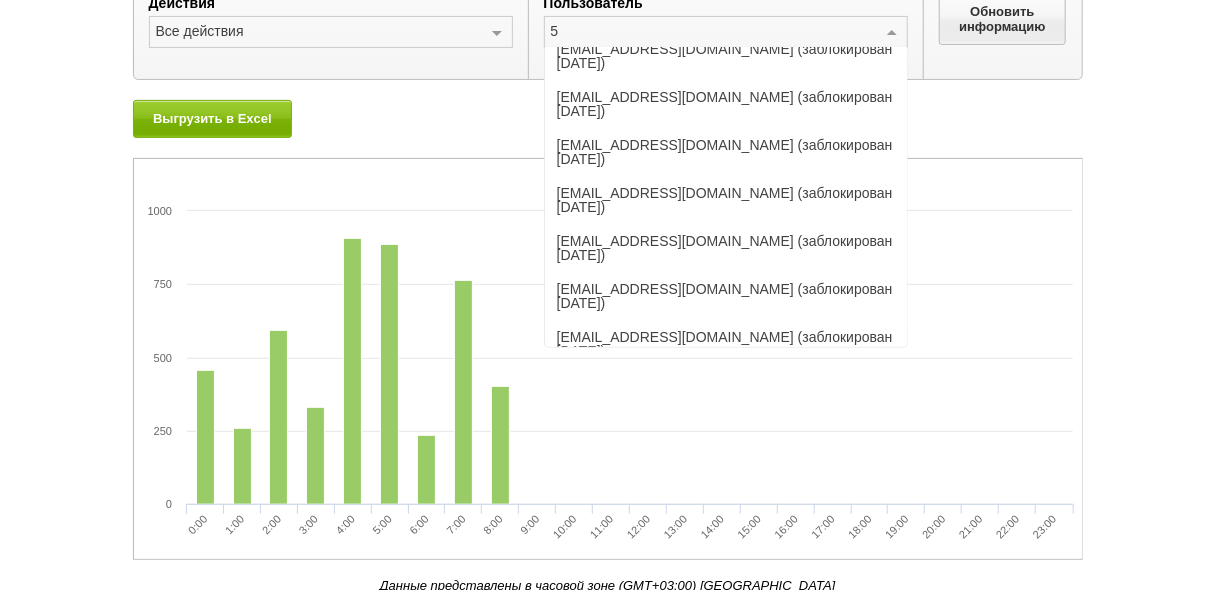 click on "[EMAIL_ADDRESS][DOMAIN_NAME] (заблокирован [DATE])" at bounding box center (726, 536) 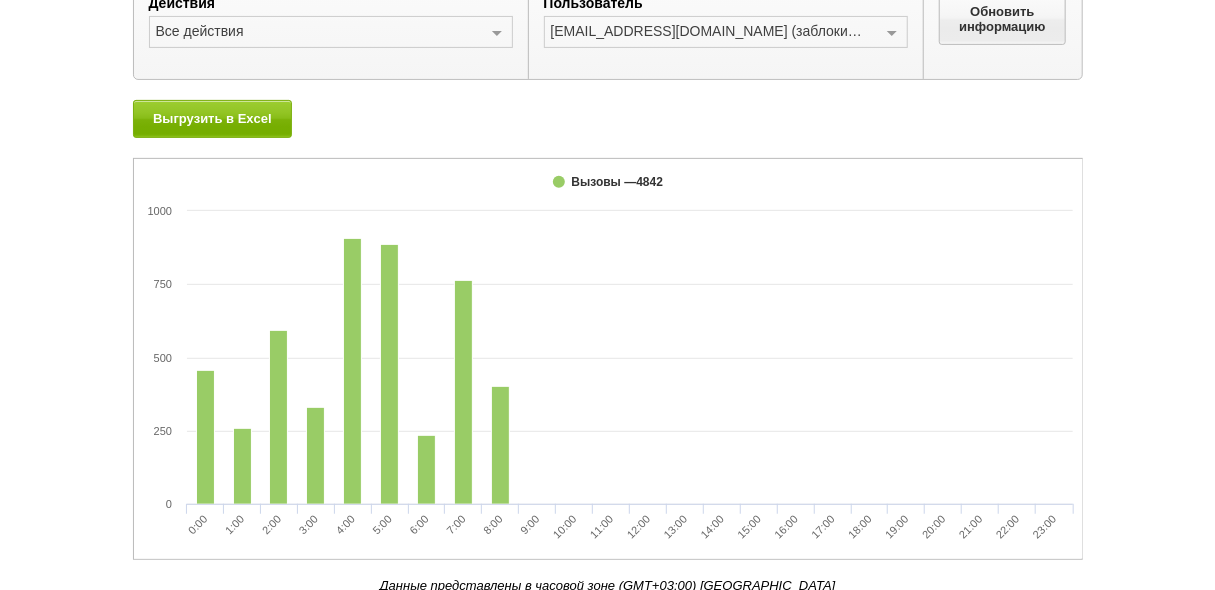 scroll, scrollTop: 0, scrollLeft: 0, axis: both 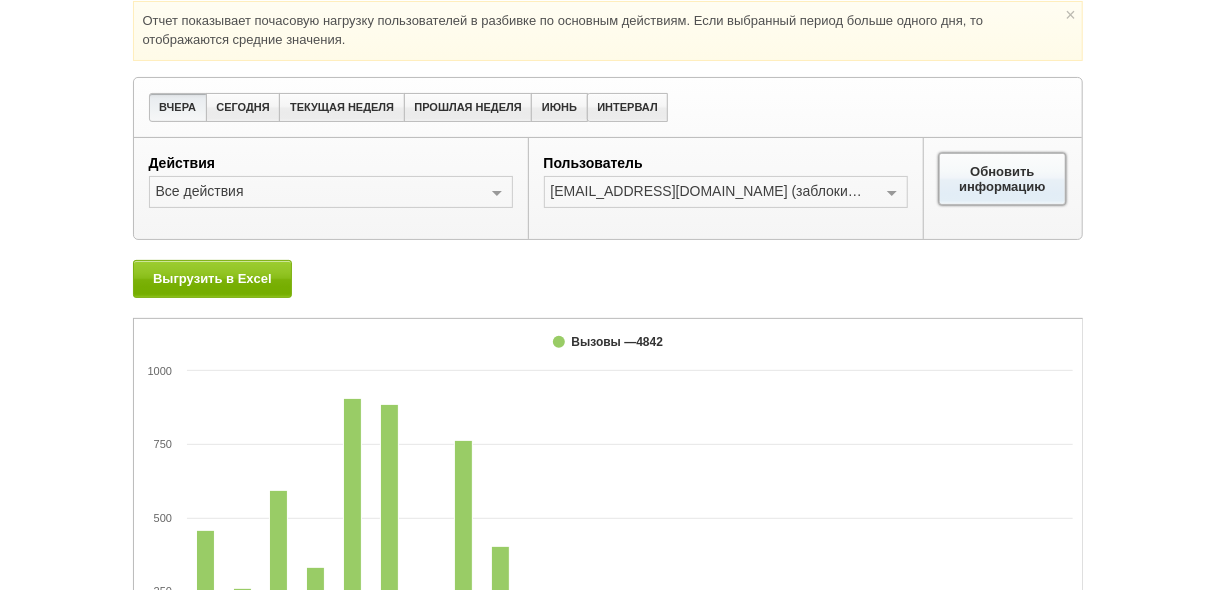 click on "Обновить информацию" at bounding box center (1003, 179) 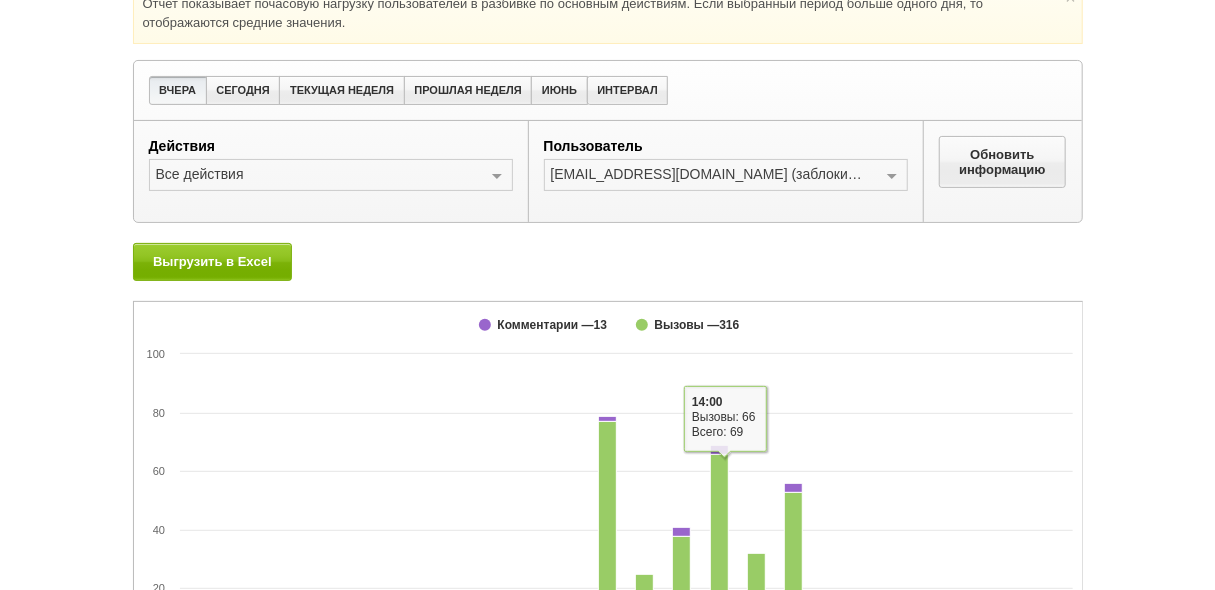 scroll, scrollTop: 0, scrollLeft: 0, axis: both 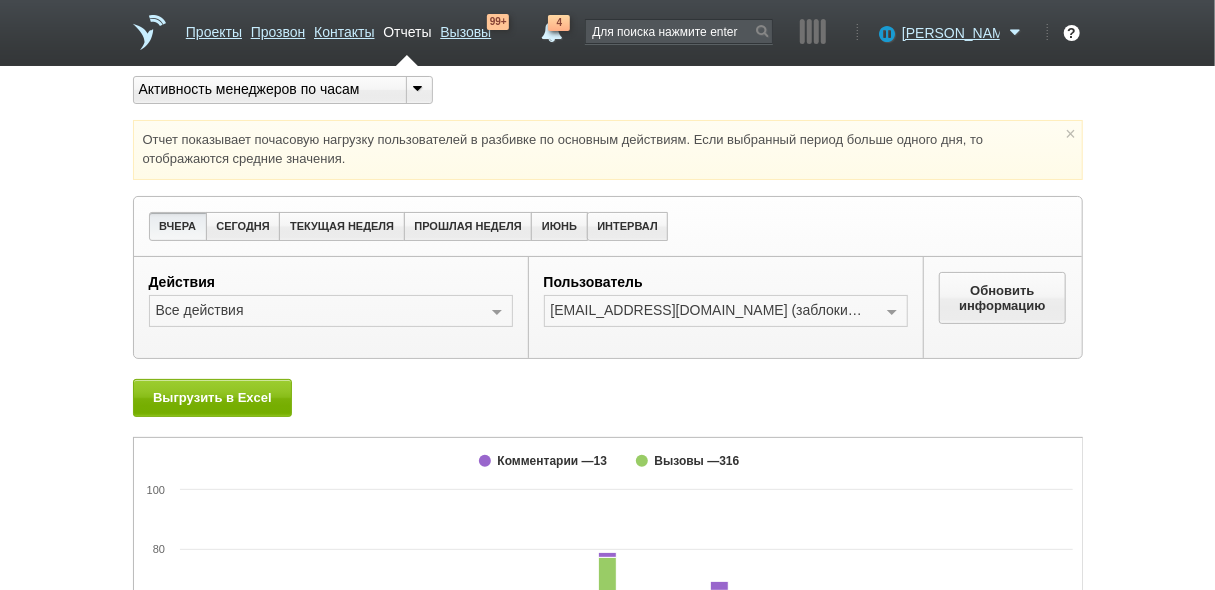 click at bounding box center [418, 88] 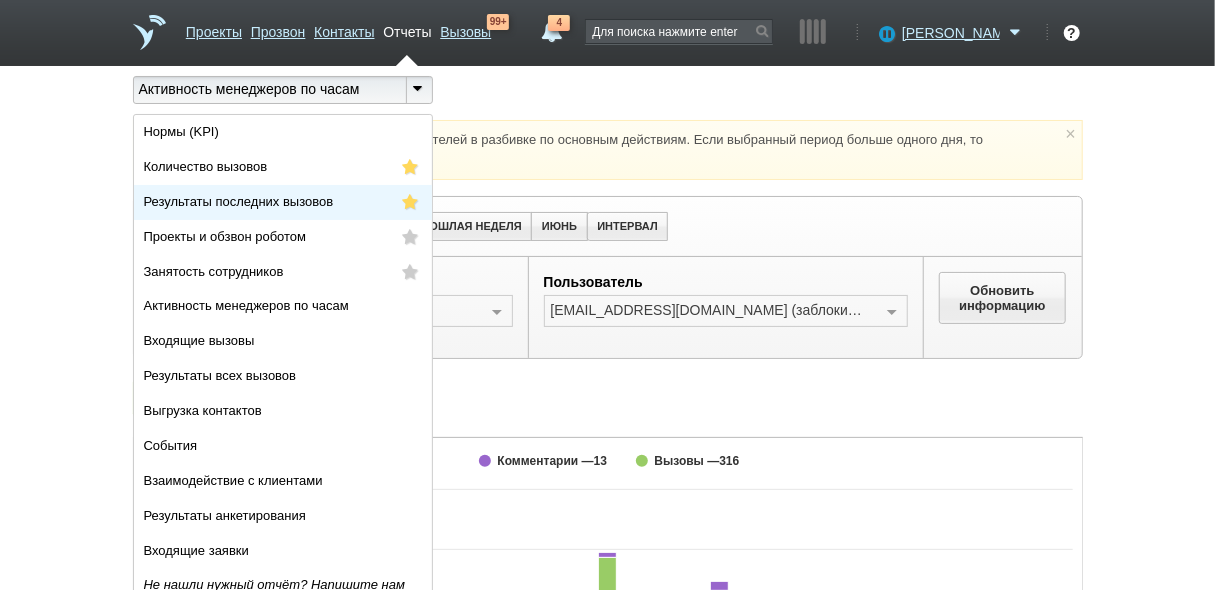 click on "Результаты последних вызовов" at bounding box center [239, 201] 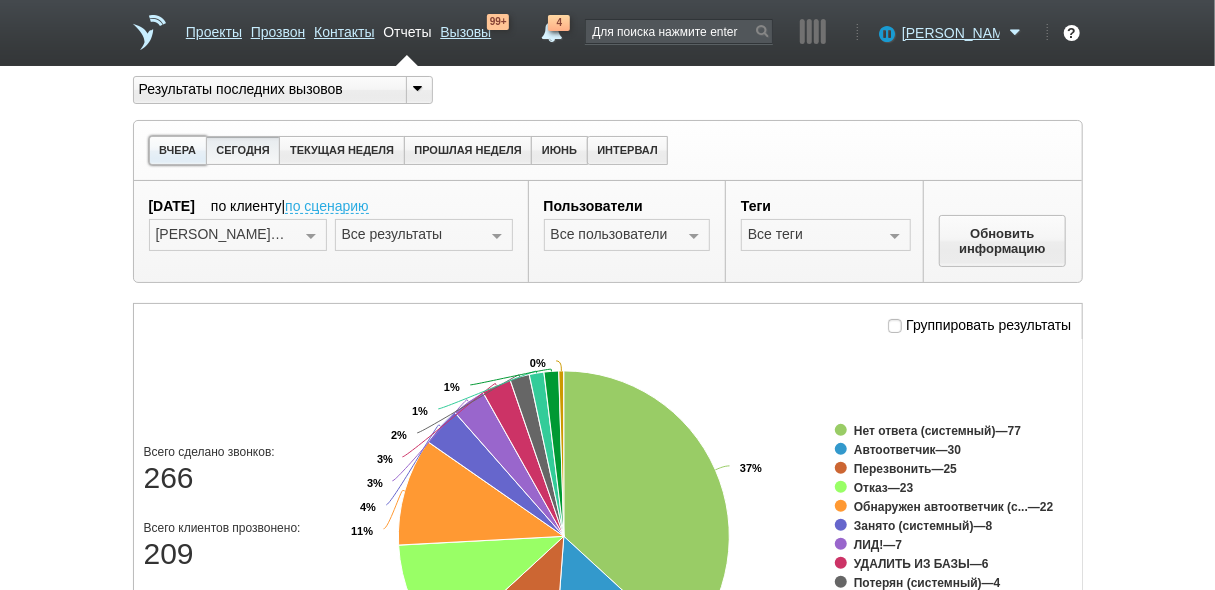 click on "ВЧЕРА" at bounding box center [178, 150] 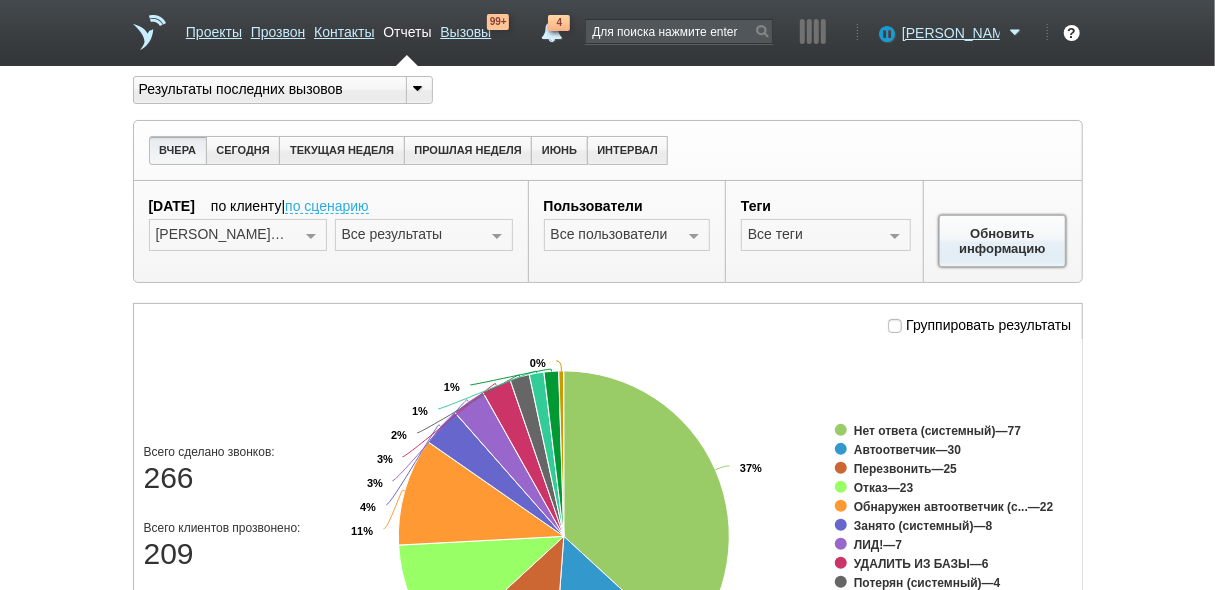 click on "Обновить информацию" at bounding box center (1003, 241) 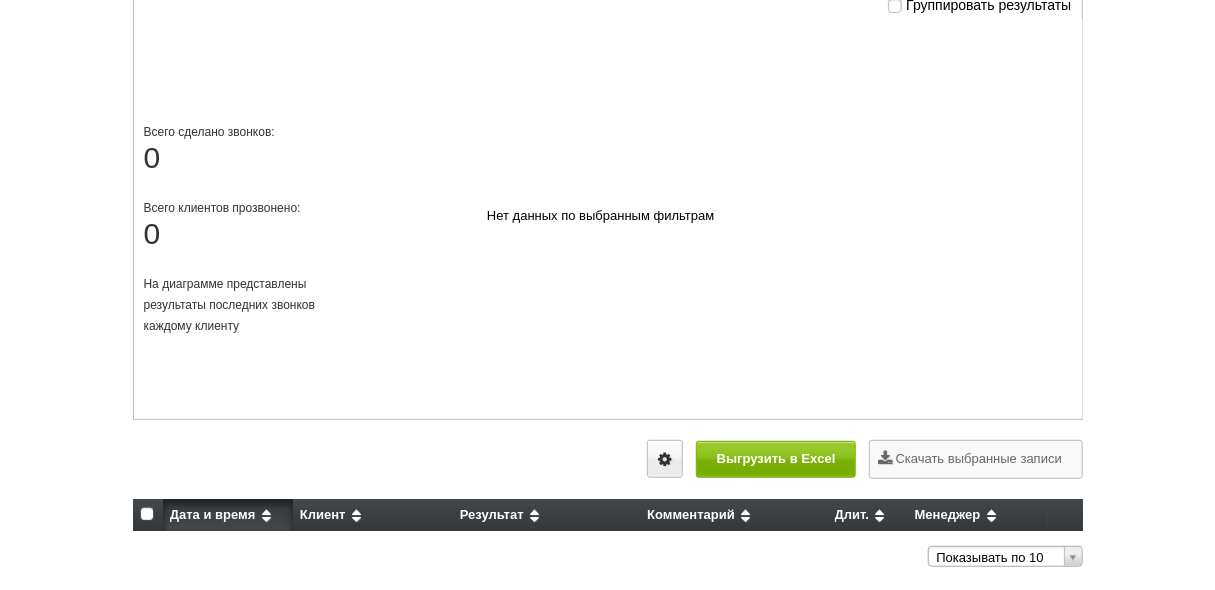 scroll, scrollTop: 0, scrollLeft: 0, axis: both 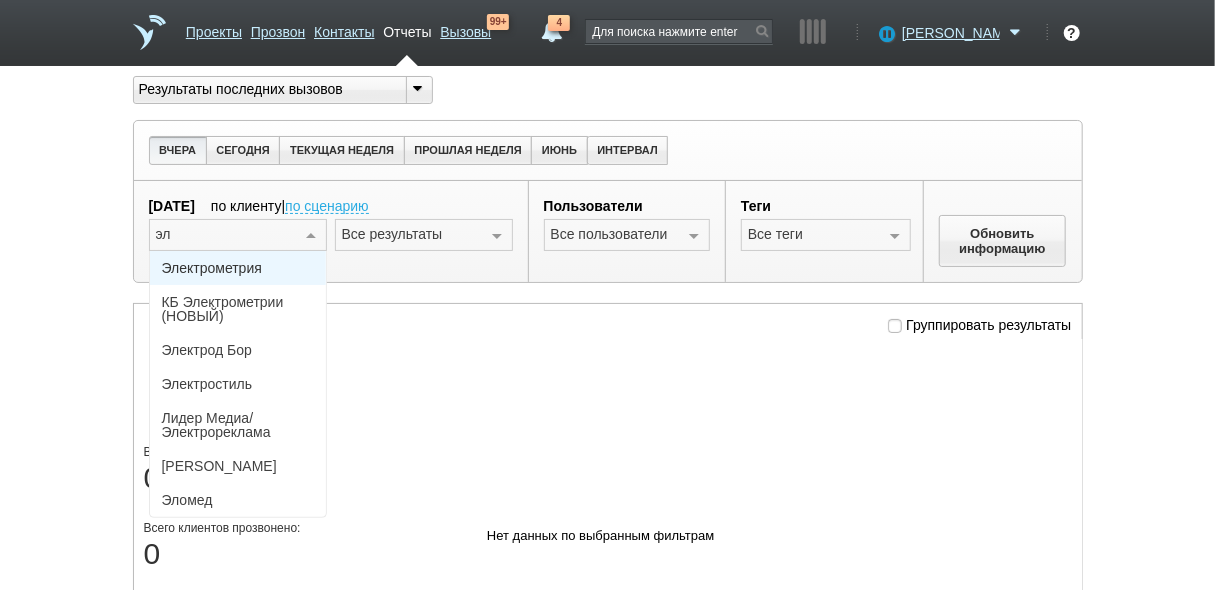 type on "эло" 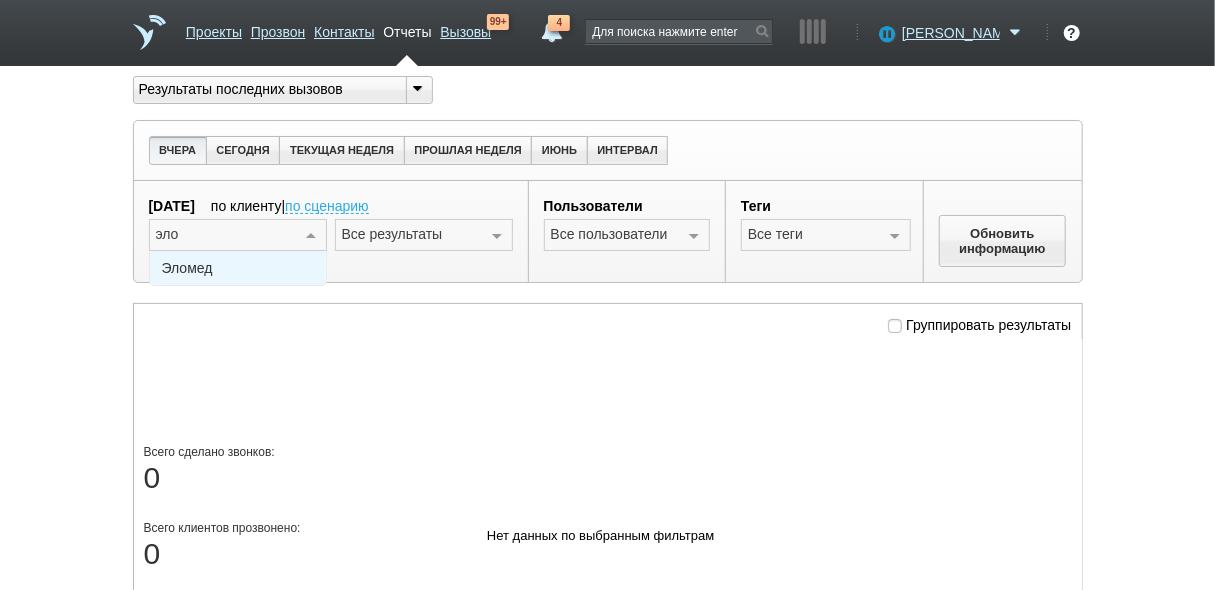 click on "Эломед" at bounding box center (187, 268) 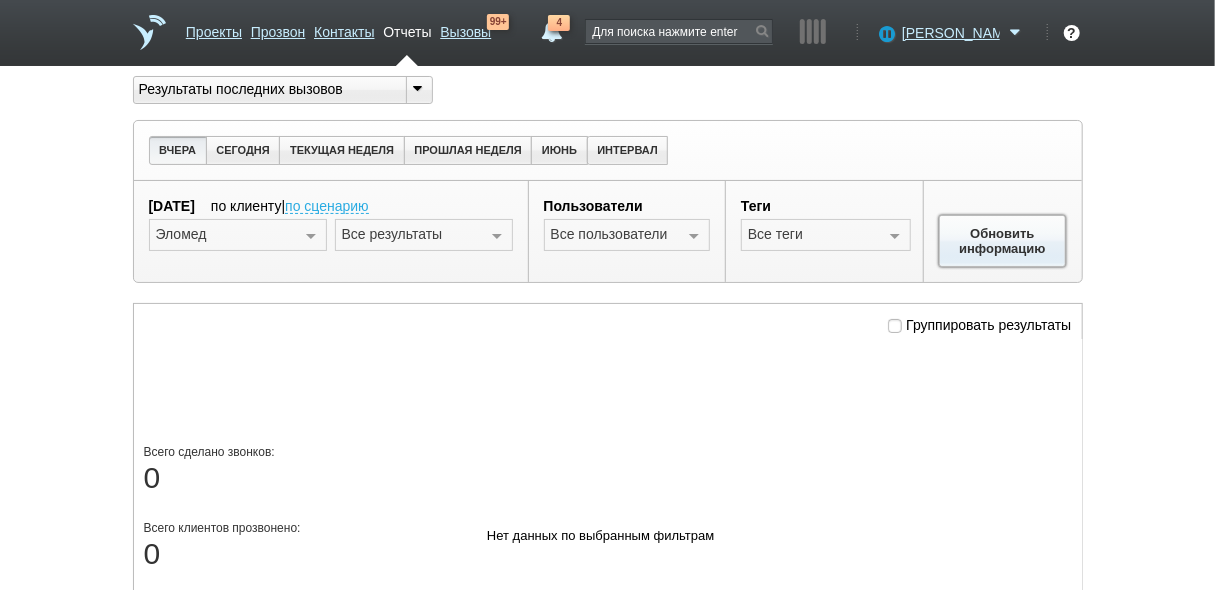 click on "Обновить информацию" at bounding box center [1003, 241] 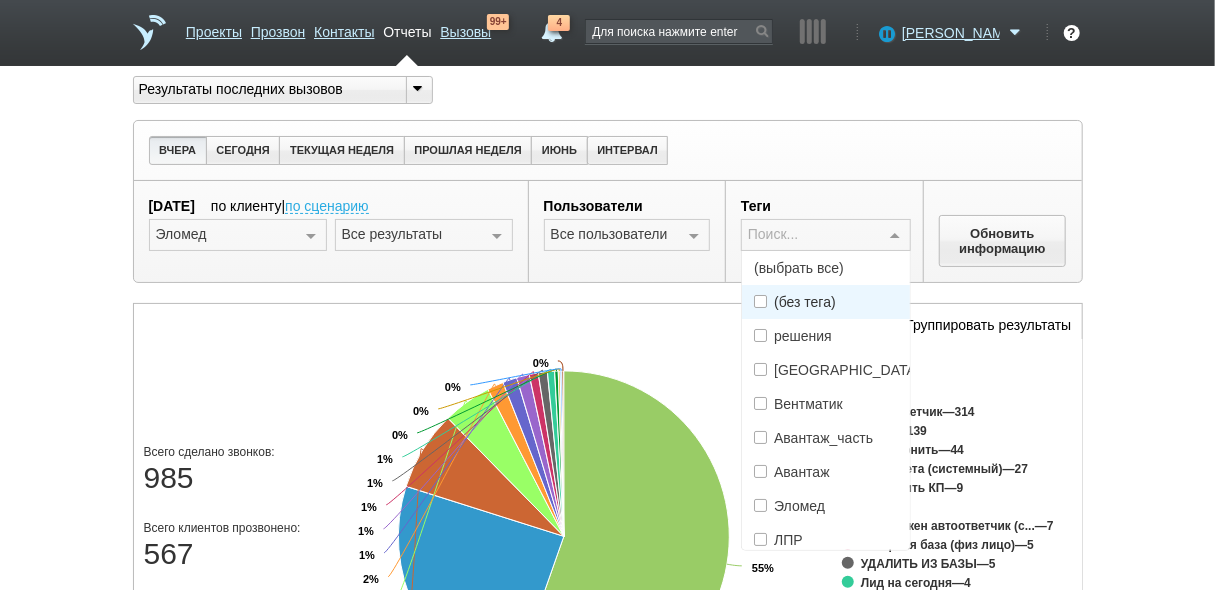 click on "(выбрать все)" at bounding box center [826, 268] 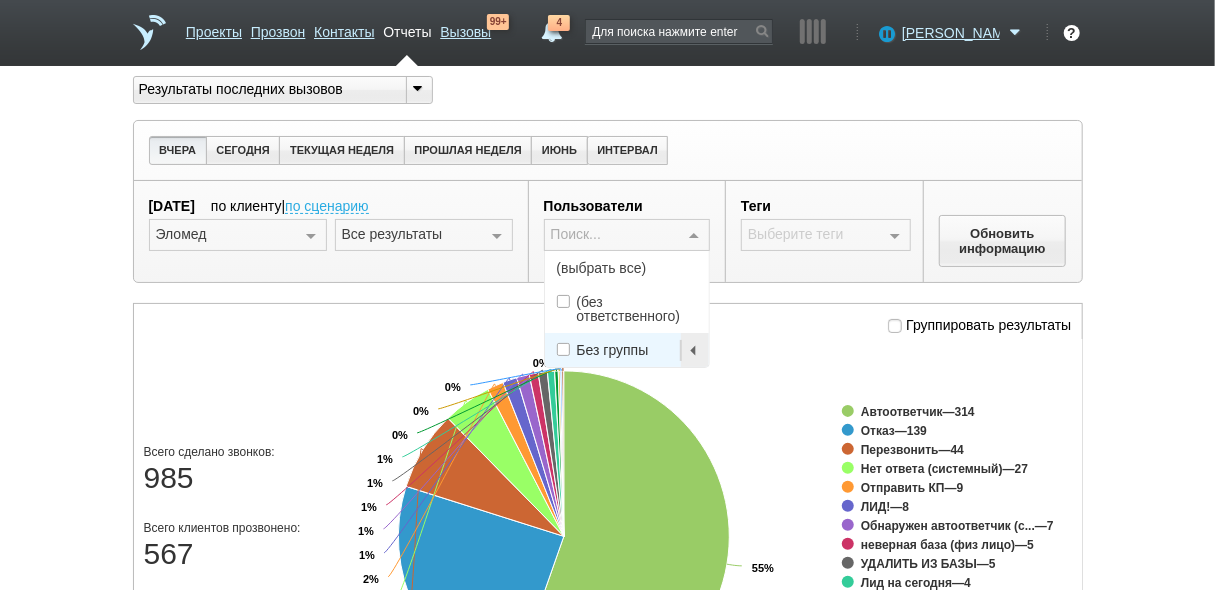 click on "(выбрать все)" at bounding box center [627, 268] 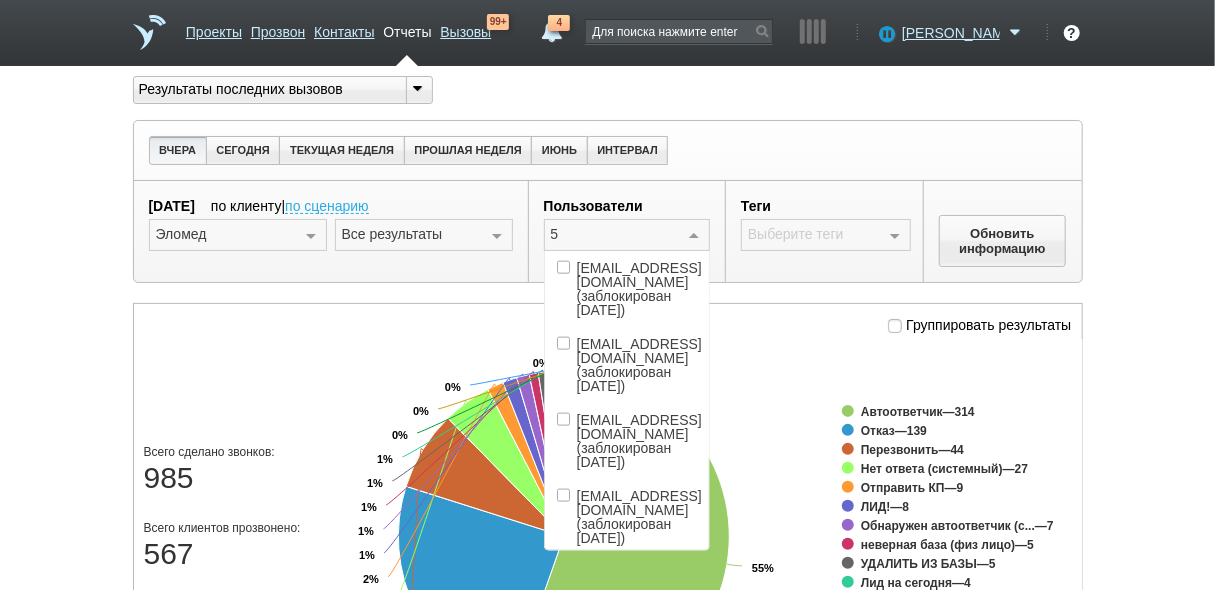 scroll, scrollTop: 1132, scrollLeft: 0, axis: vertical 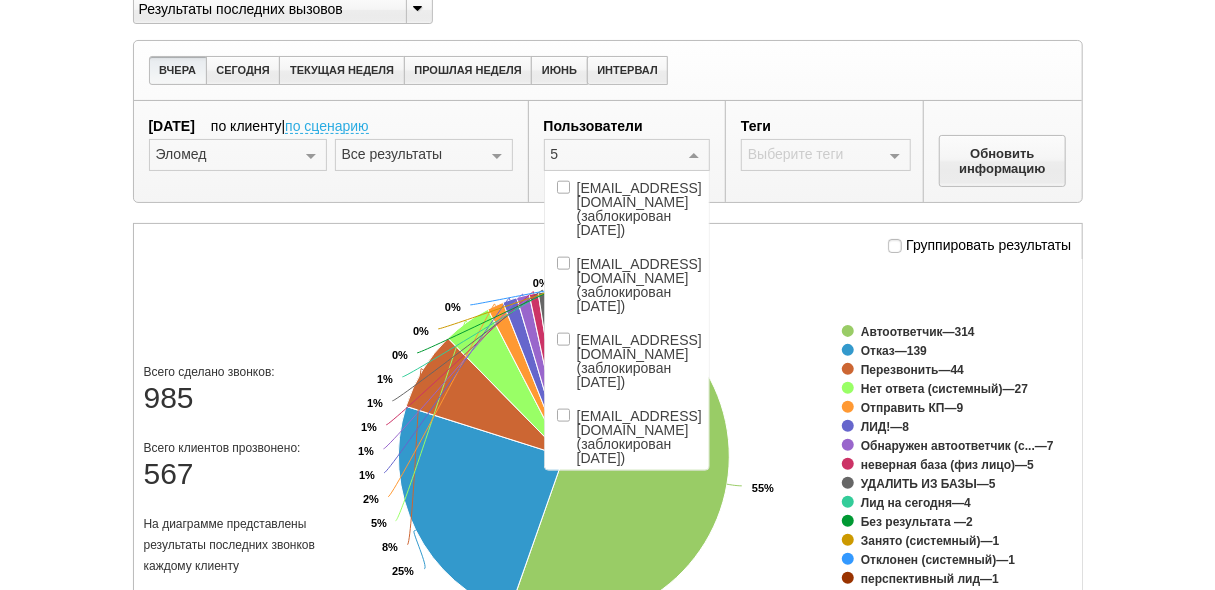 click on "[EMAIL_ADDRESS][DOMAIN_NAME] (заблокирован [DATE])" at bounding box center (639, 589) 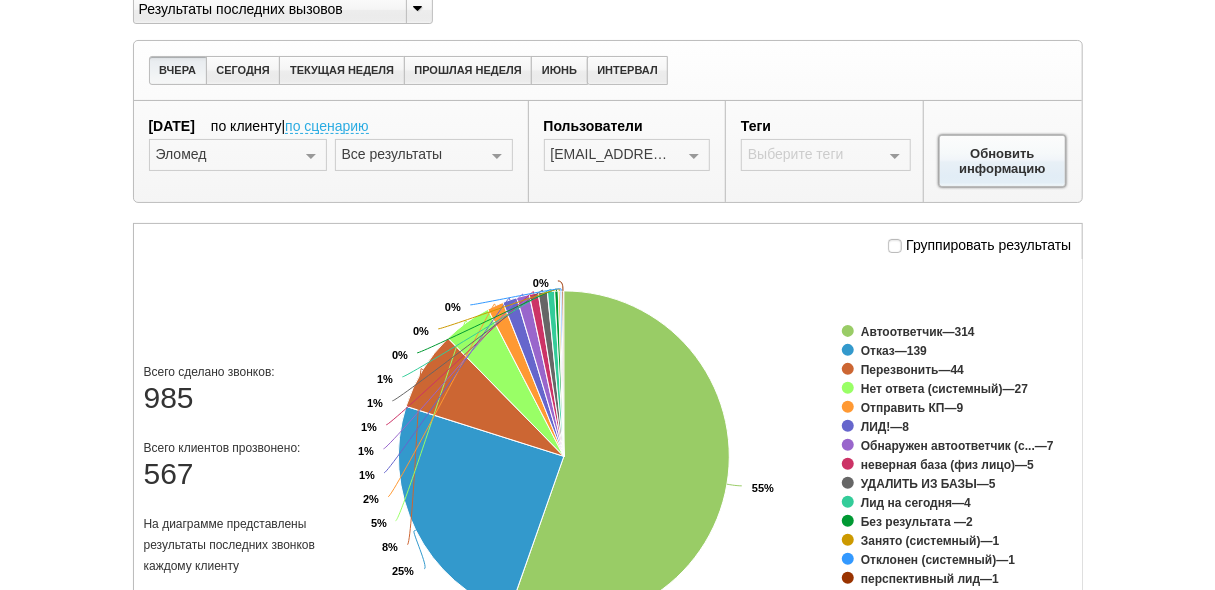 scroll, scrollTop: 0, scrollLeft: 0, axis: both 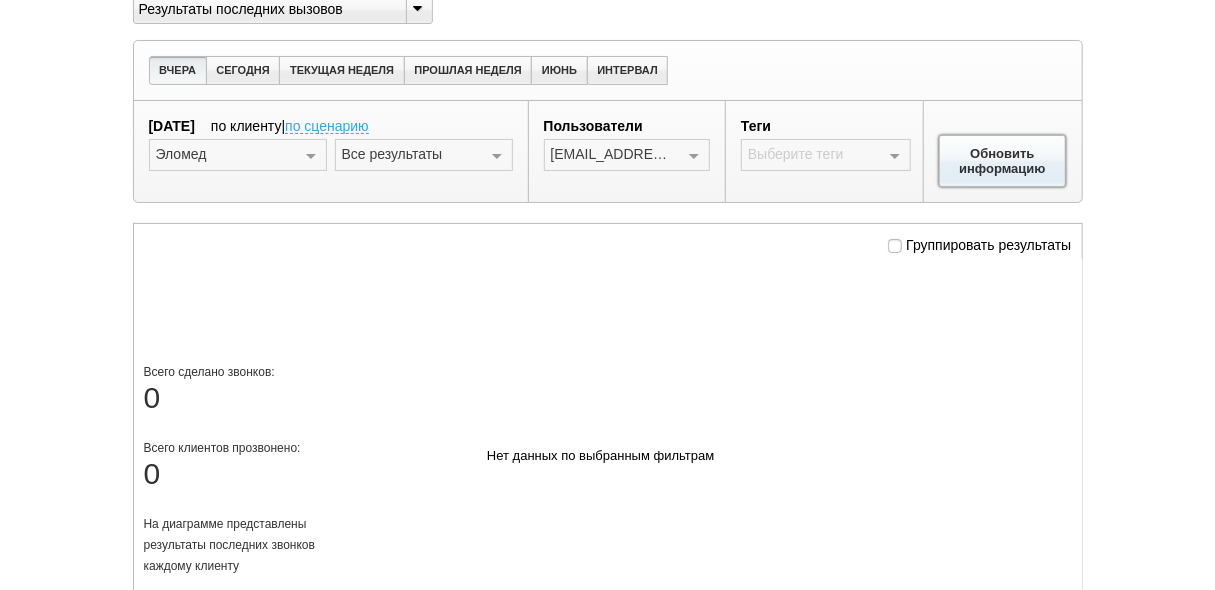 drag, startPoint x: 1012, startPoint y: 158, endPoint x: 1035, endPoint y: 146, distance: 25.942244 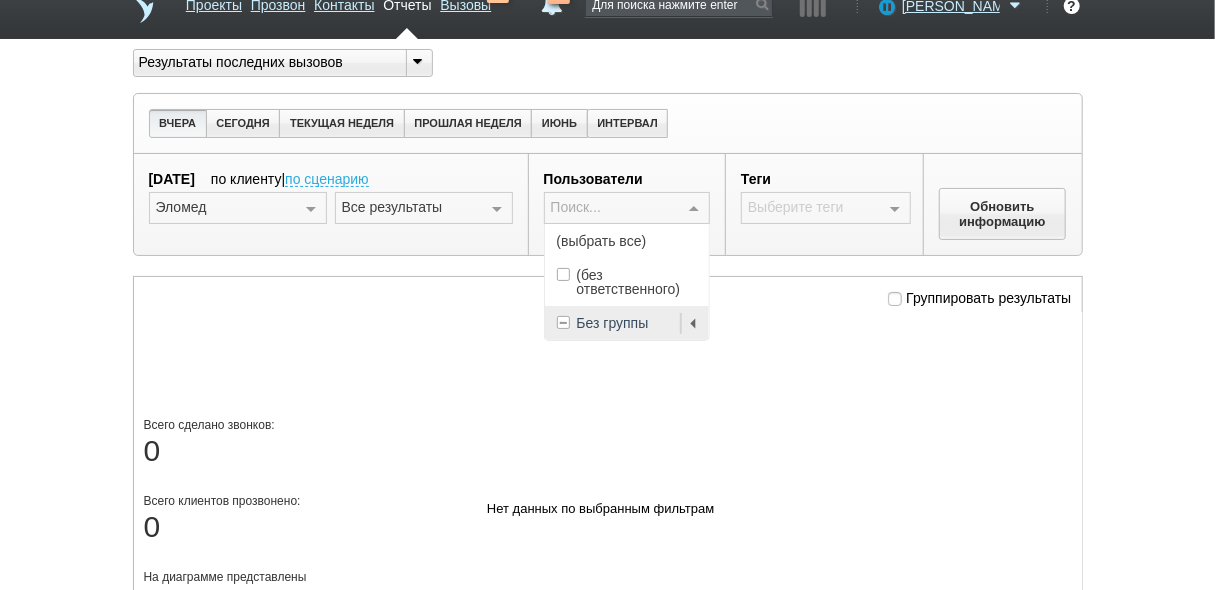 scroll, scrollTop: 0, scrollLeft: 0, axis: both 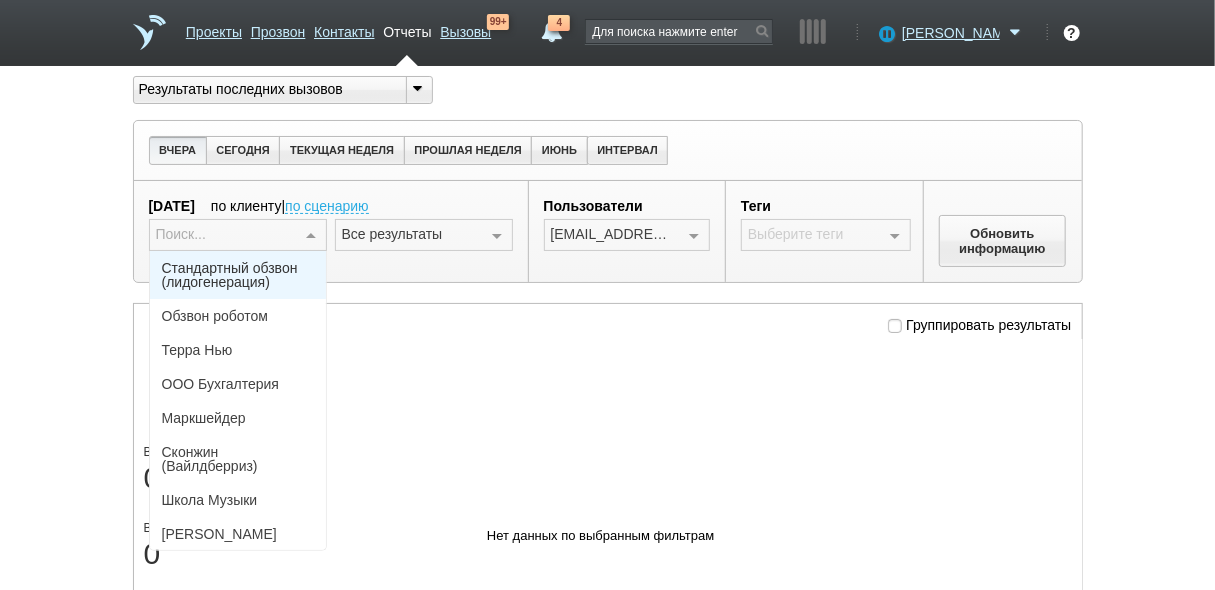 click at bounding box center (311, 236) 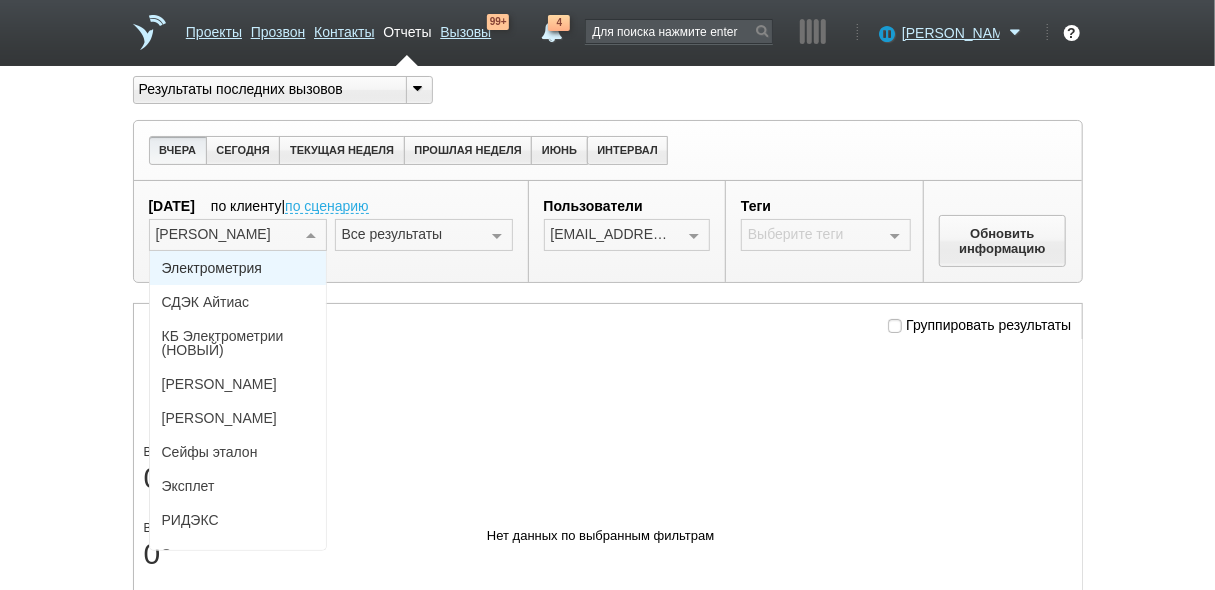 type on "Эл" 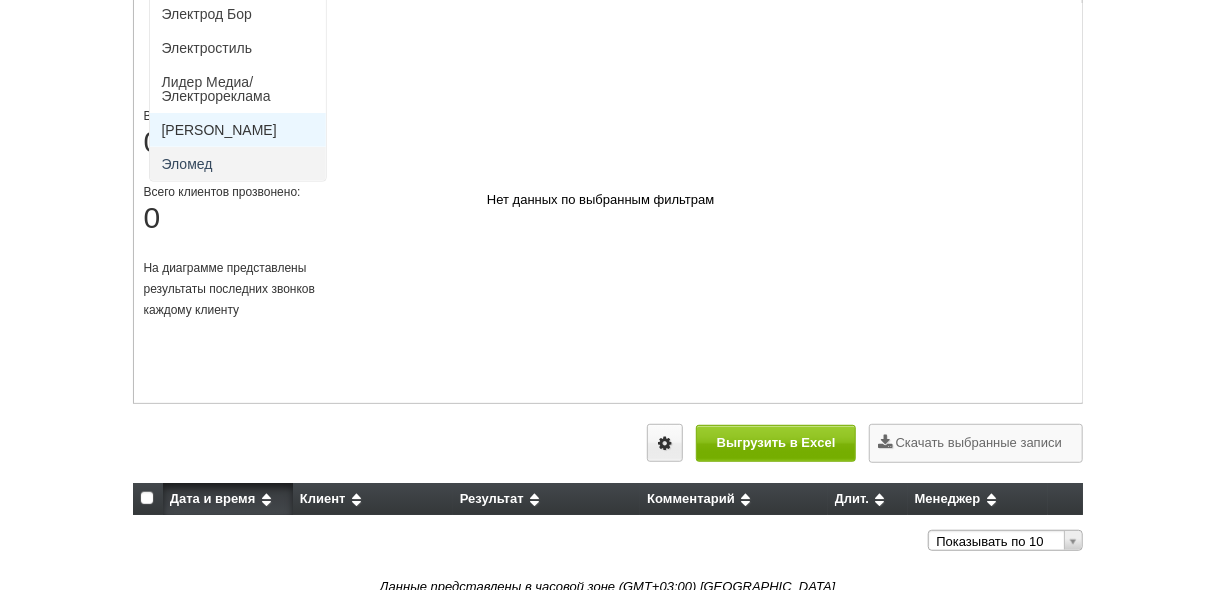 scroll, scrollTop: 338, scrollLeft: 0, axis: vertical 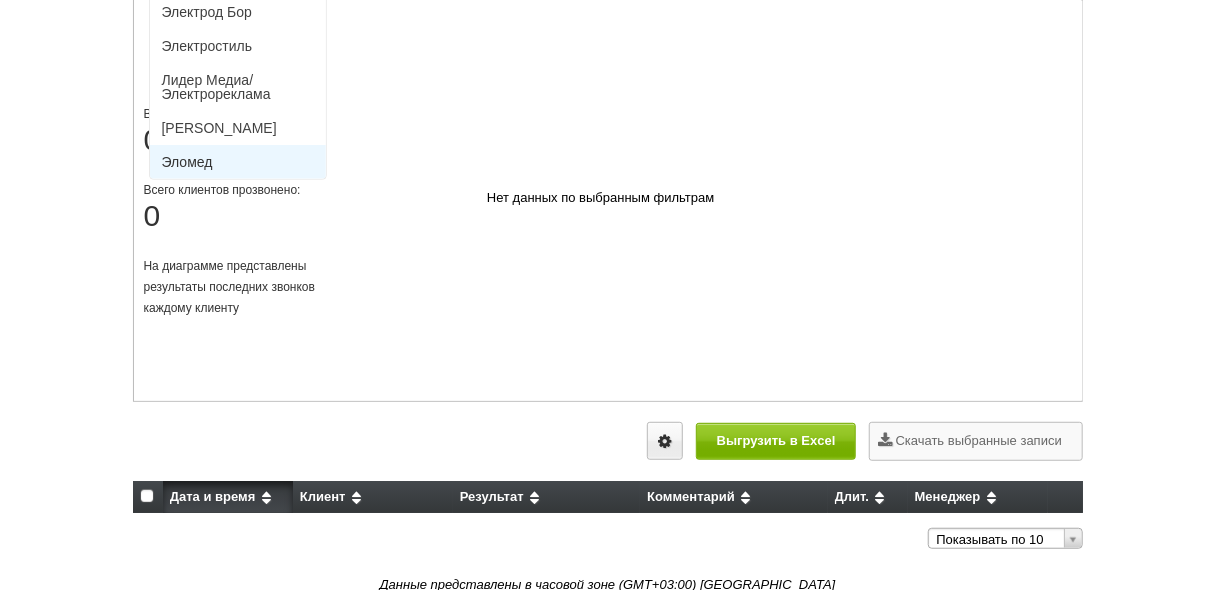 click on "Эломед" at bounding box center [238, 162] 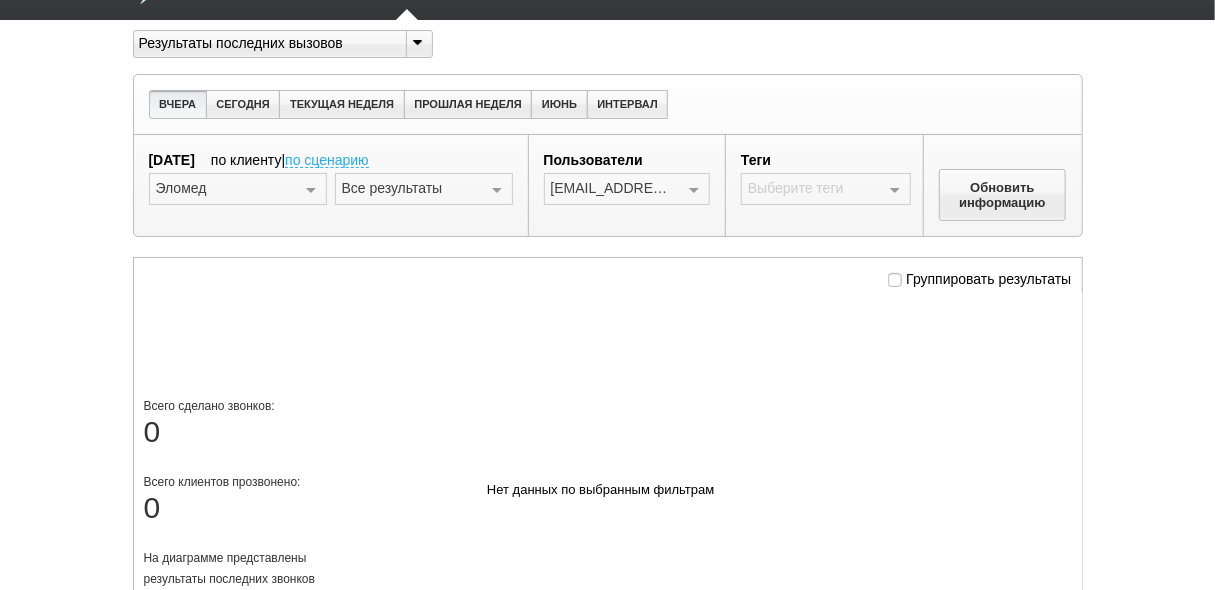 scroll, scrollTop: 18, scrollLeft: 0, axis: vertical 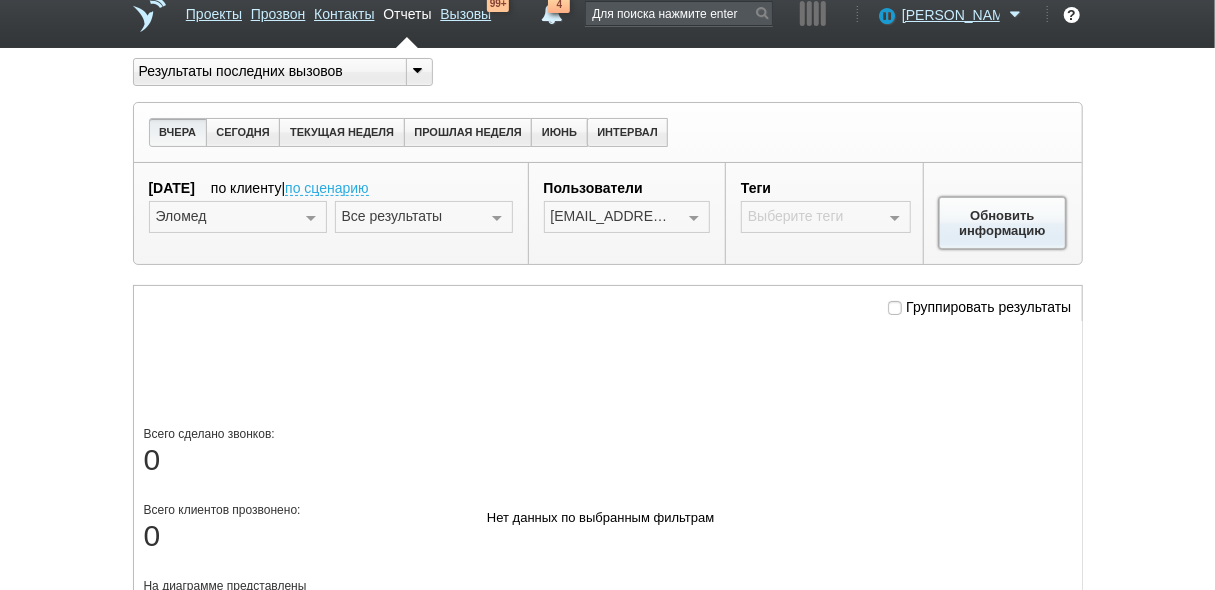 click on "Обновить информацию" at bounding box center (1003, 223) 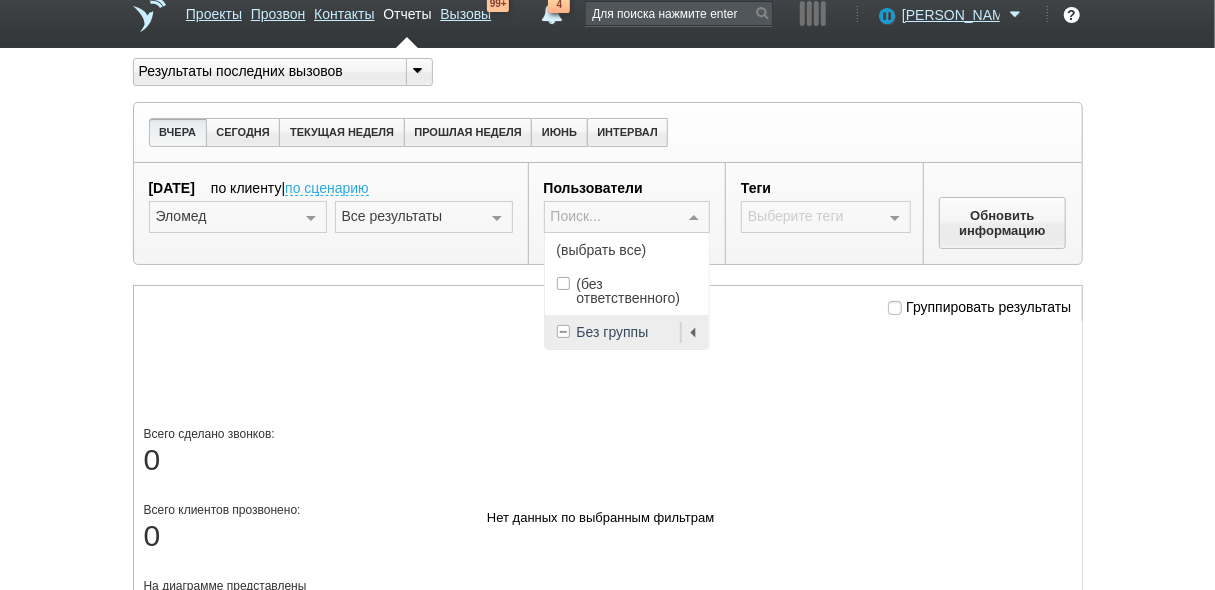 click at bounding box center [694, 218] 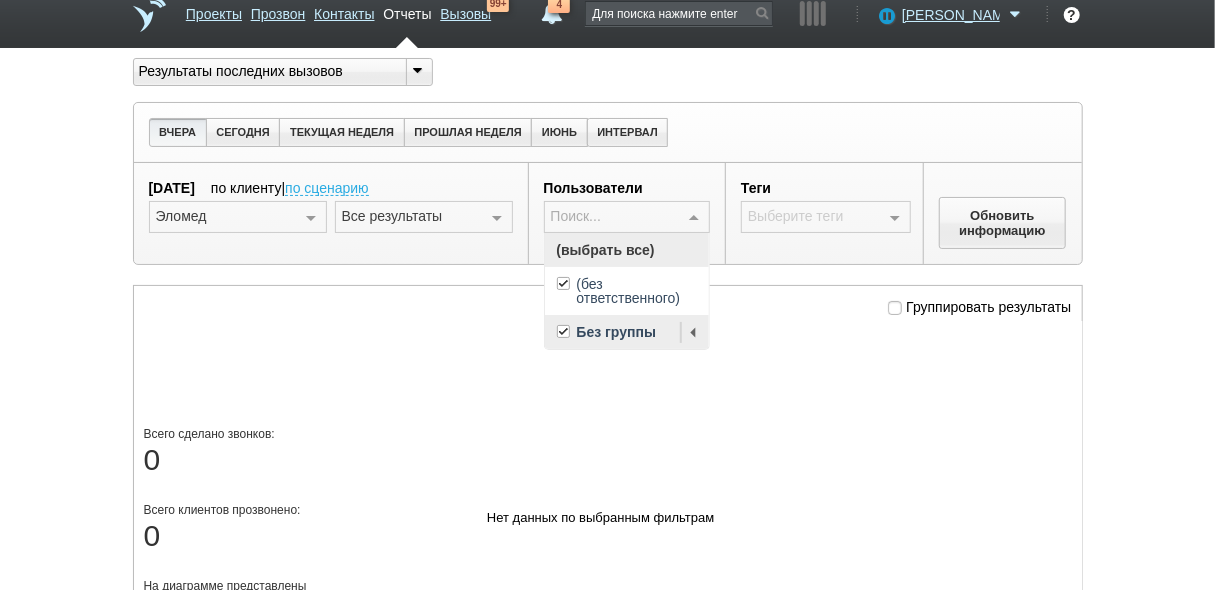 click on "(выбрать все)" at bounding box center [627, 250] 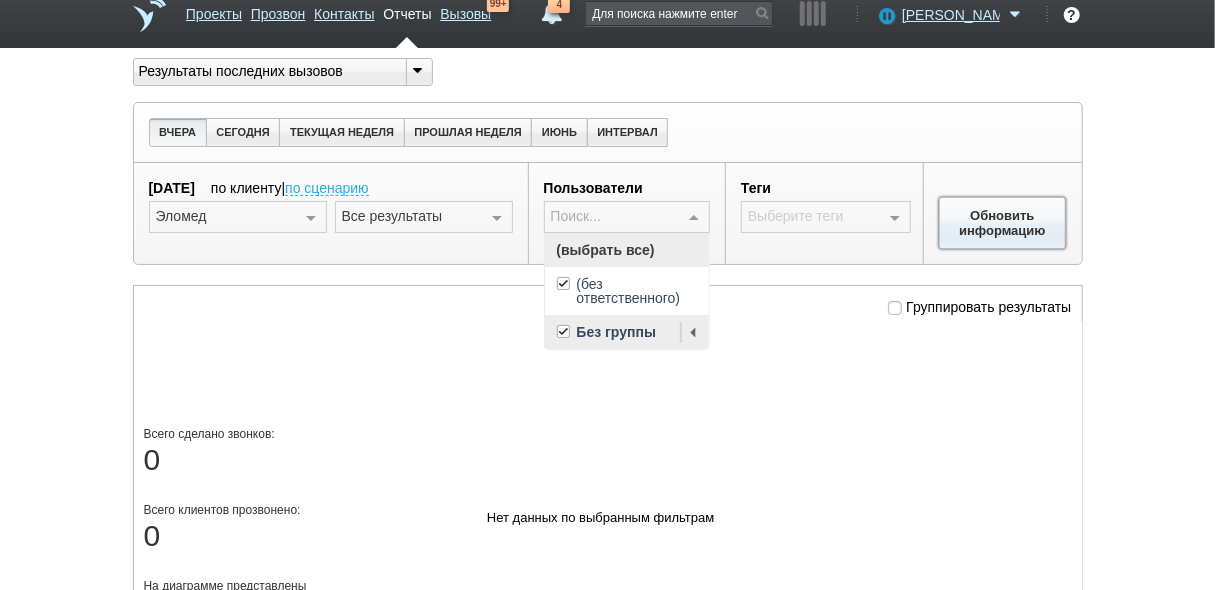 click on "Обновить информацию" at bounding box center (1003, 223) 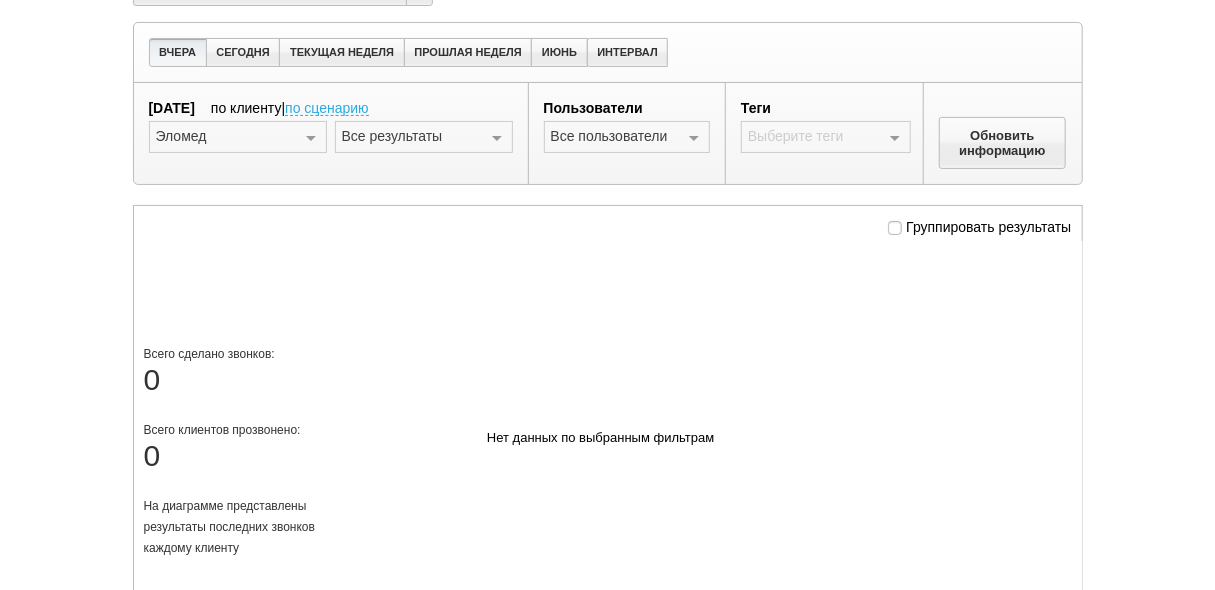 scroll, scrollTop: 18, scrollLeft: 0, axis: vertical 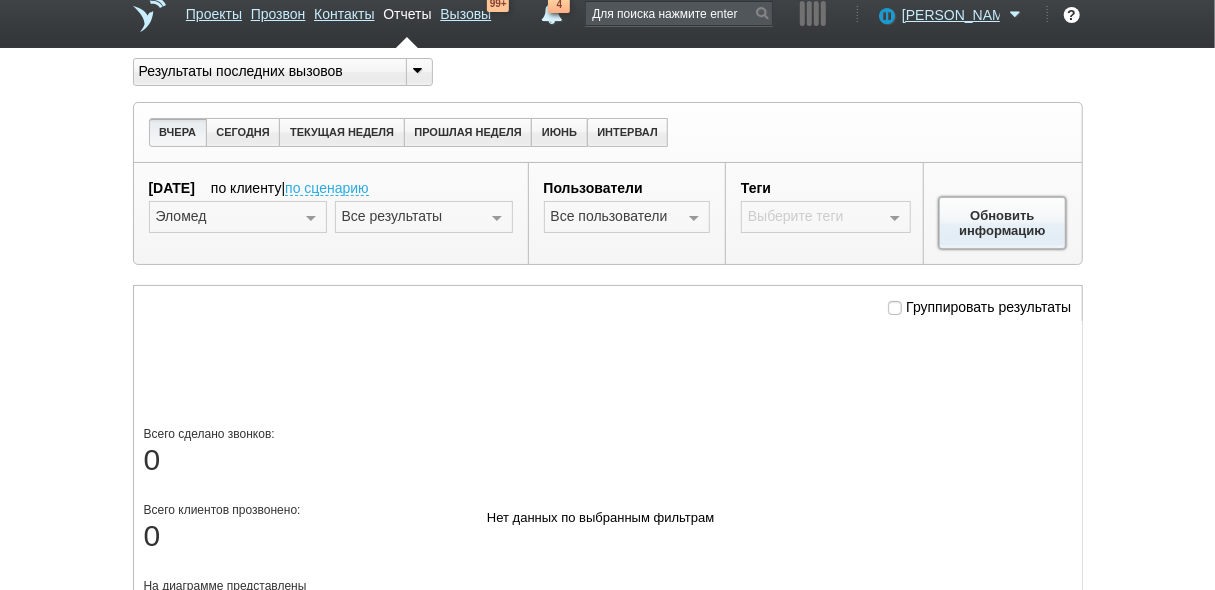 click on "Обновить информацию" at bounding box center [1003, 223] 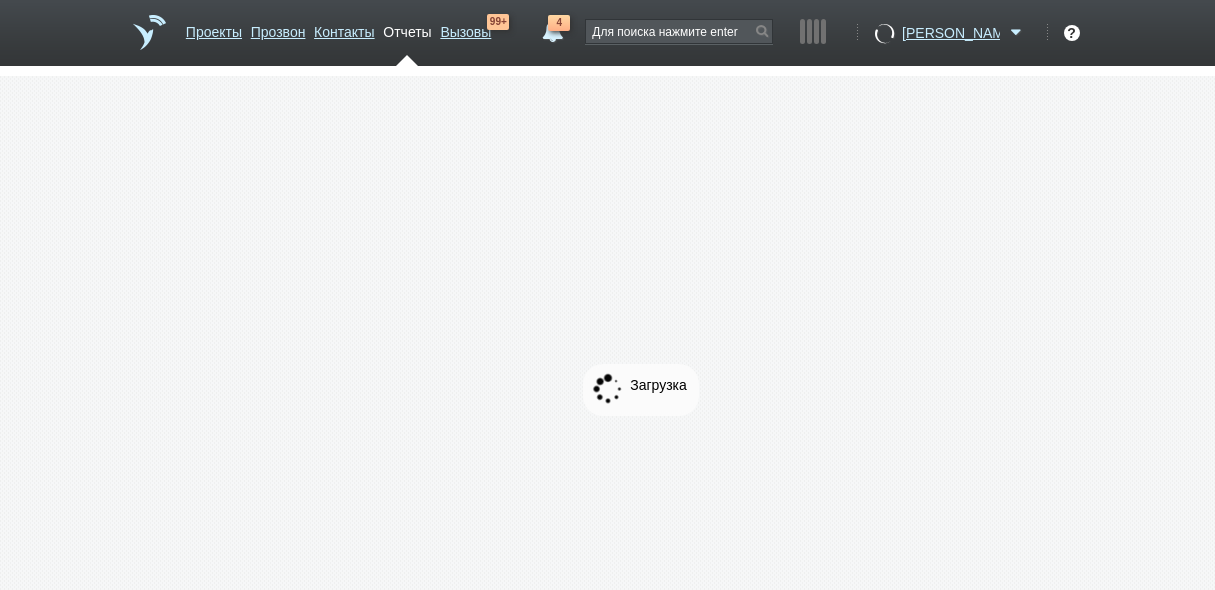 scroll, scrollTop: 0, scrollLeft: 0, axis: both 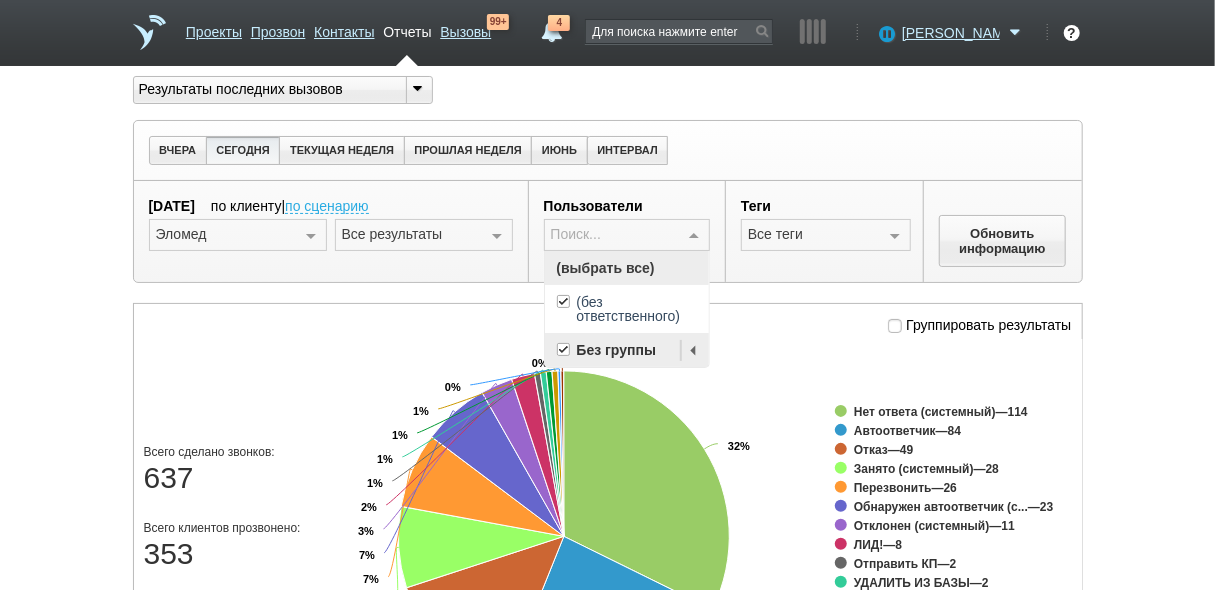 type on "5" 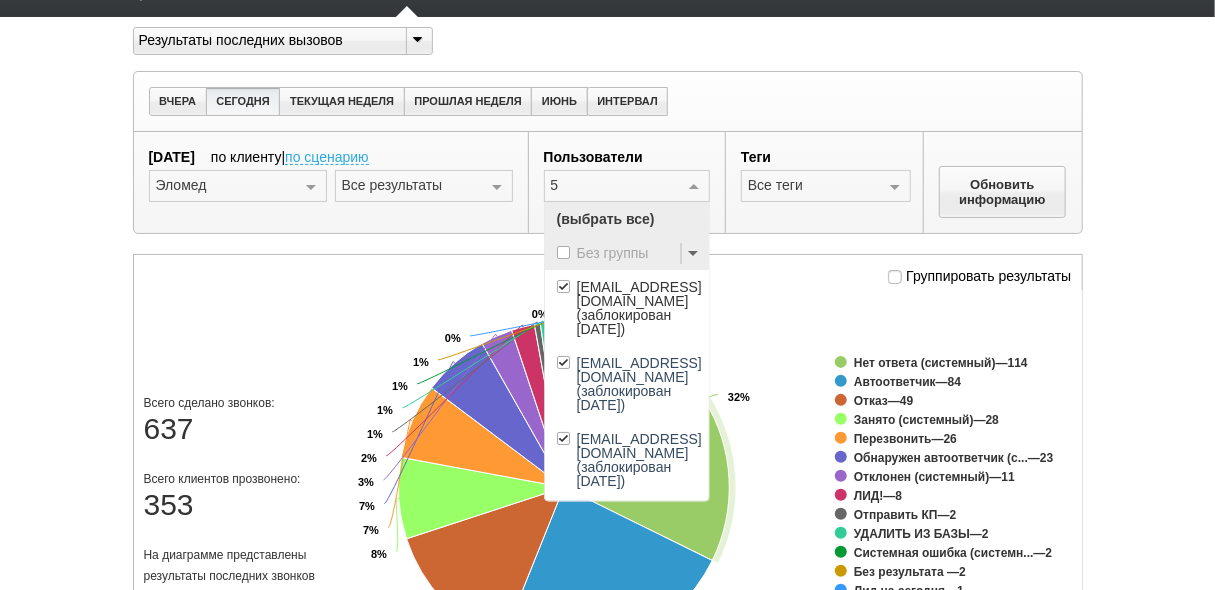 scroll, scrollTop: 0, scrollLeft: 0, axis: both 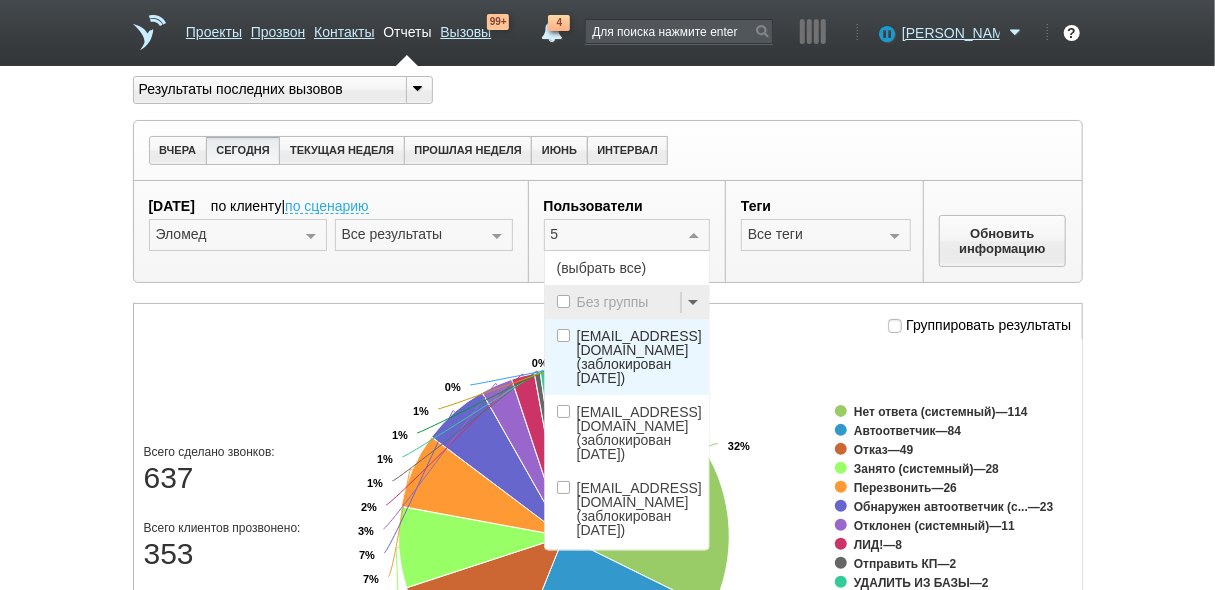 click on "(выбрать все)" at bounding box center (627, 268) 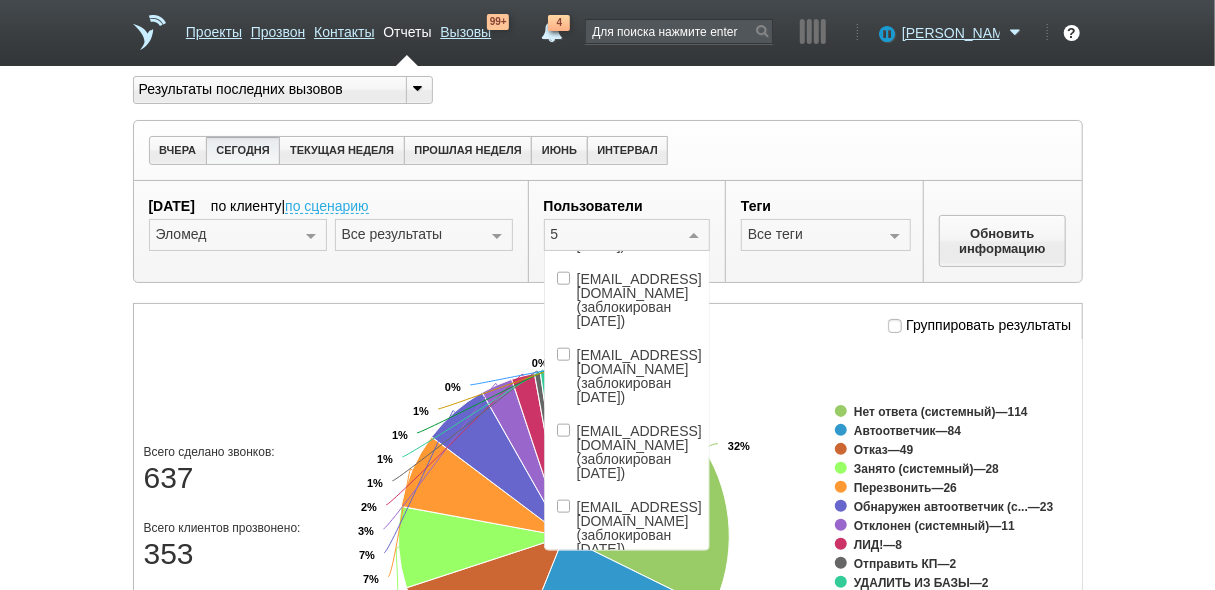 scroll, scrollTop: 1132, scrollLeft: 0, axis: vertical 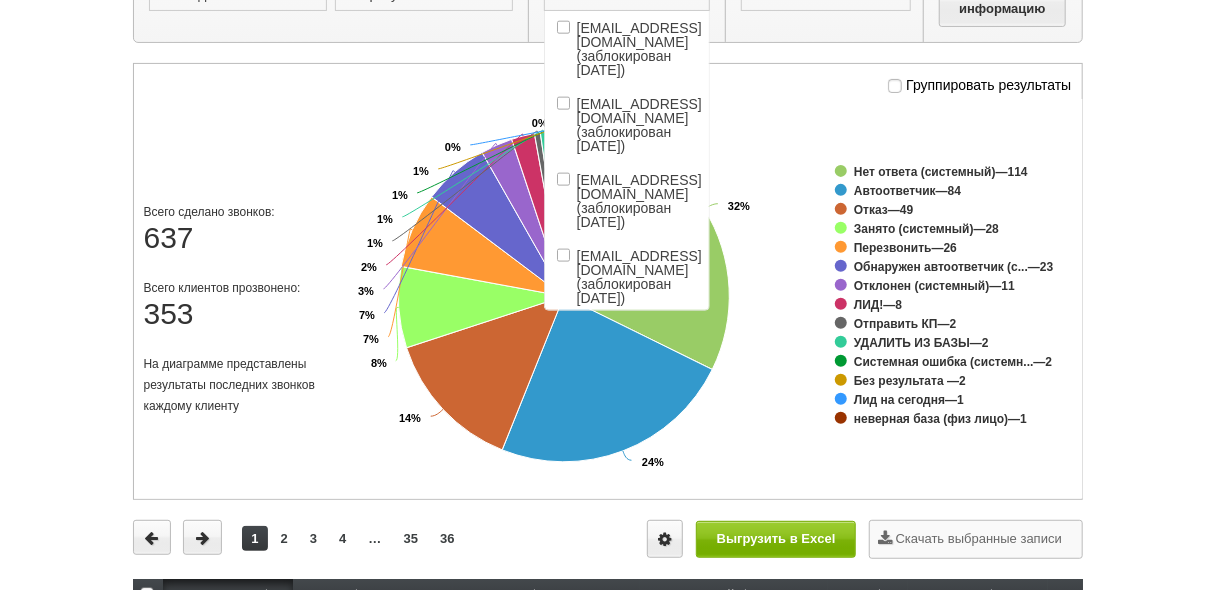 click on "[EMAIL_ADDRESS][DOMAIN_NAME] (заблокирован [DATE])" at bounding box center (639, 429) 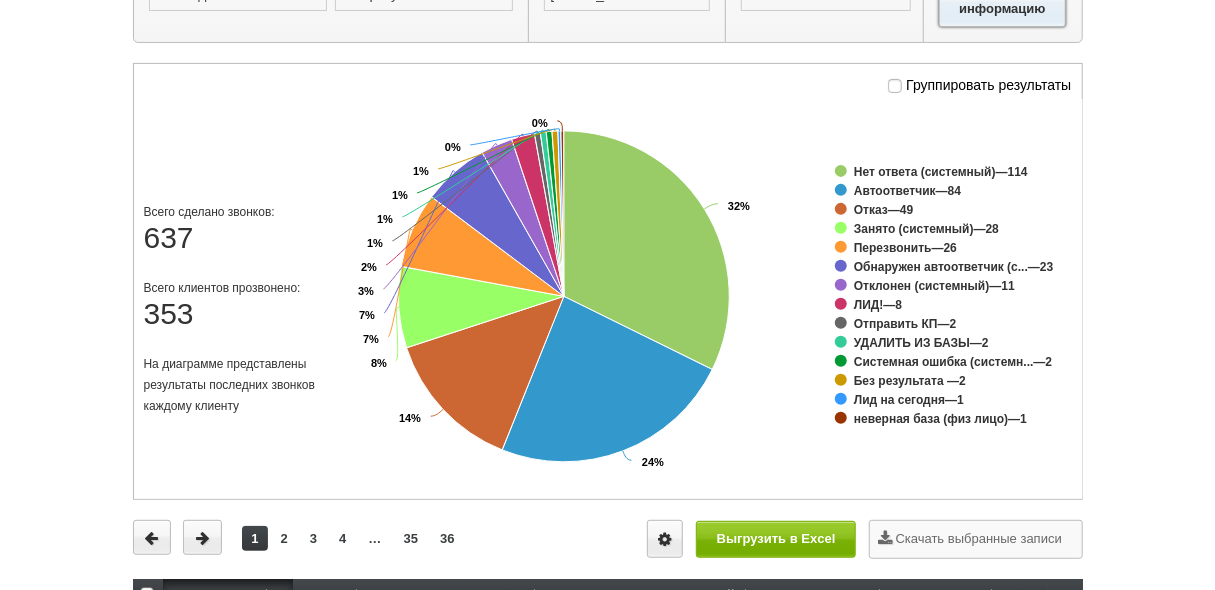 click on "Обновить информацию" at bounding box center [1003, 1] 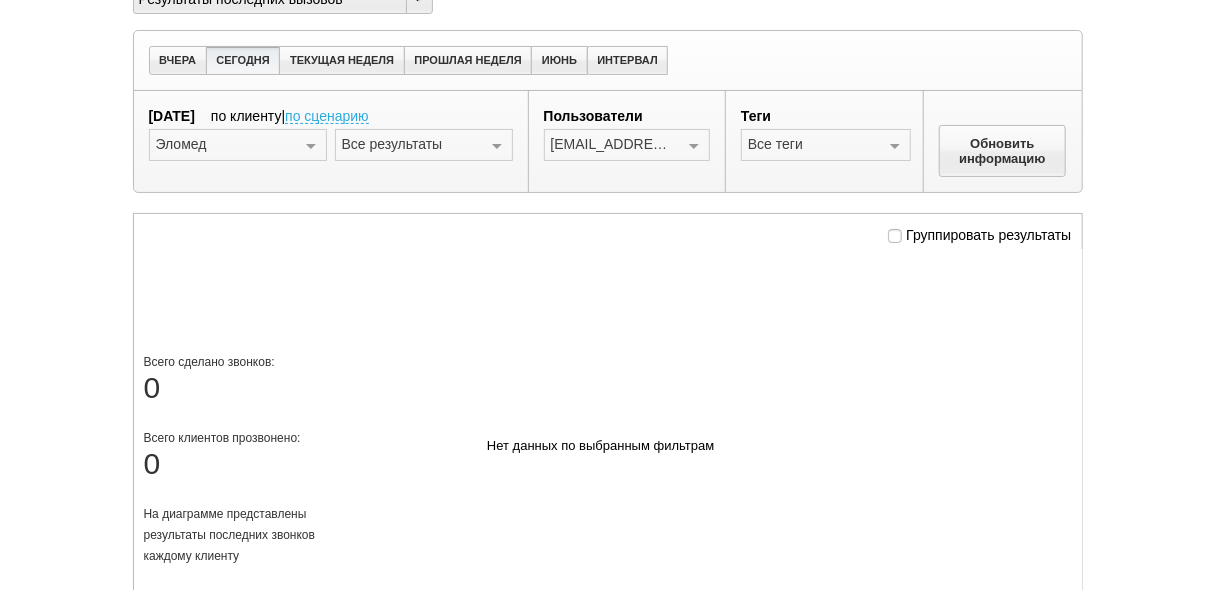 scroll, scrollTop: 0, scrollLeft: 0, axis: both 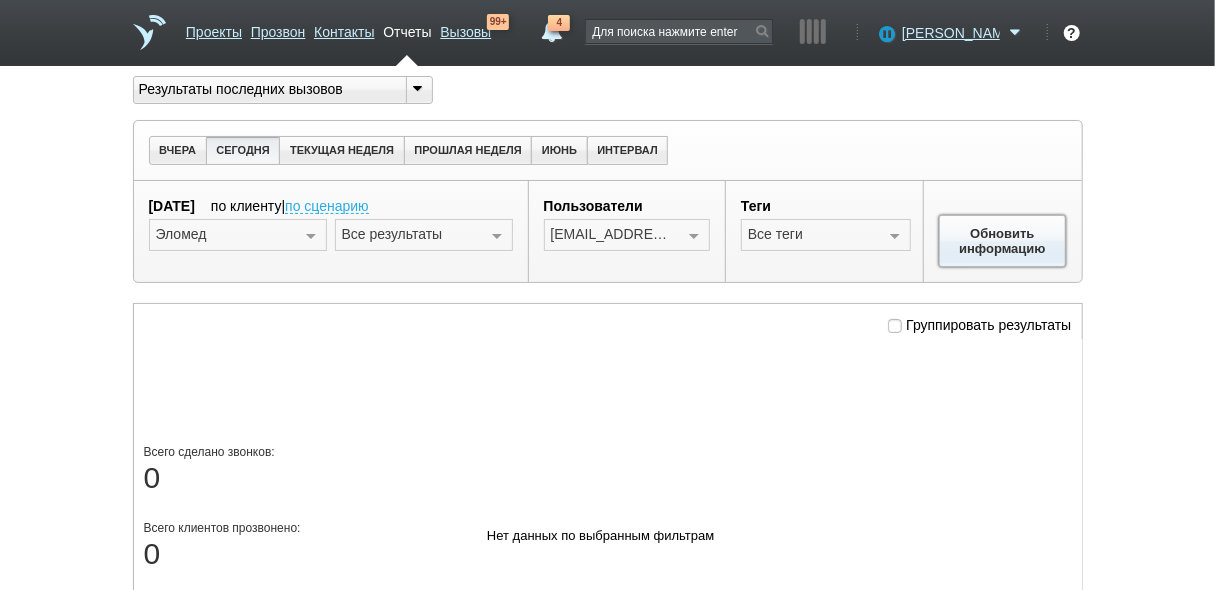 click on "Обновить информацию" at bounding box center (1003, 241) 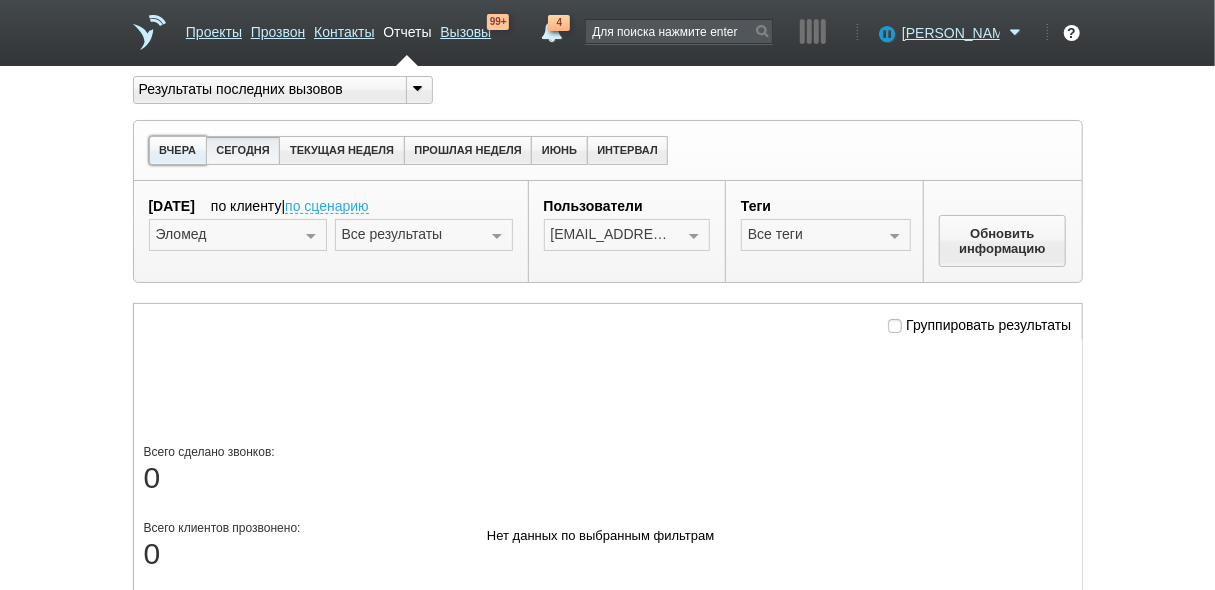 click on "ВЧЕРА" at bounding box center (178, 150) 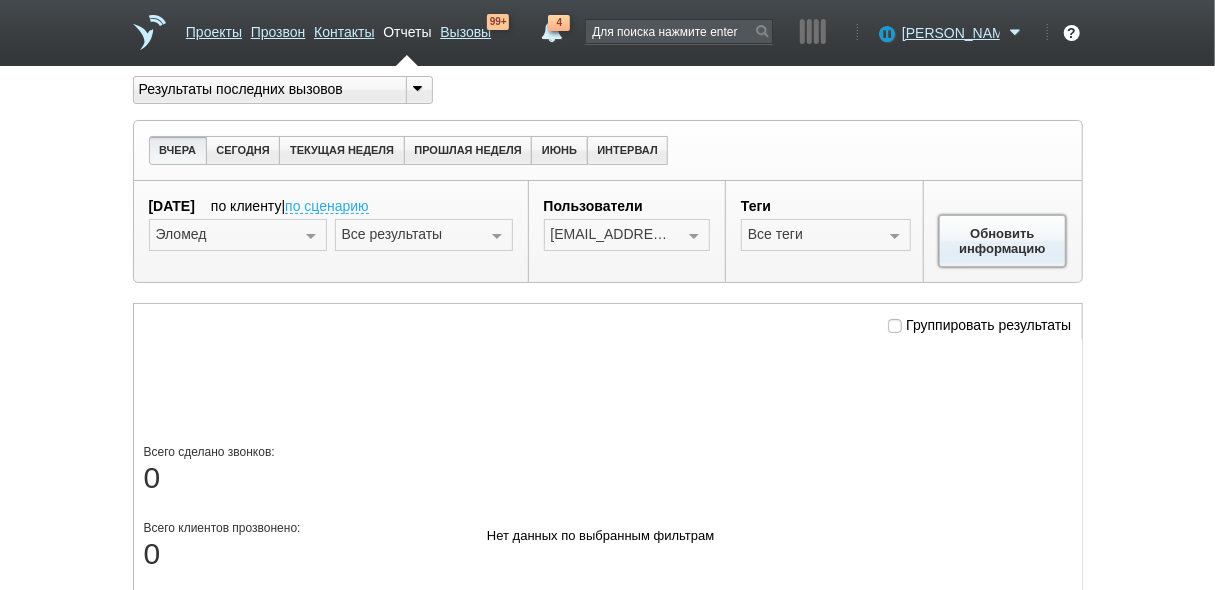click on "Обновить информацию" at bounding box center (1003, 241) 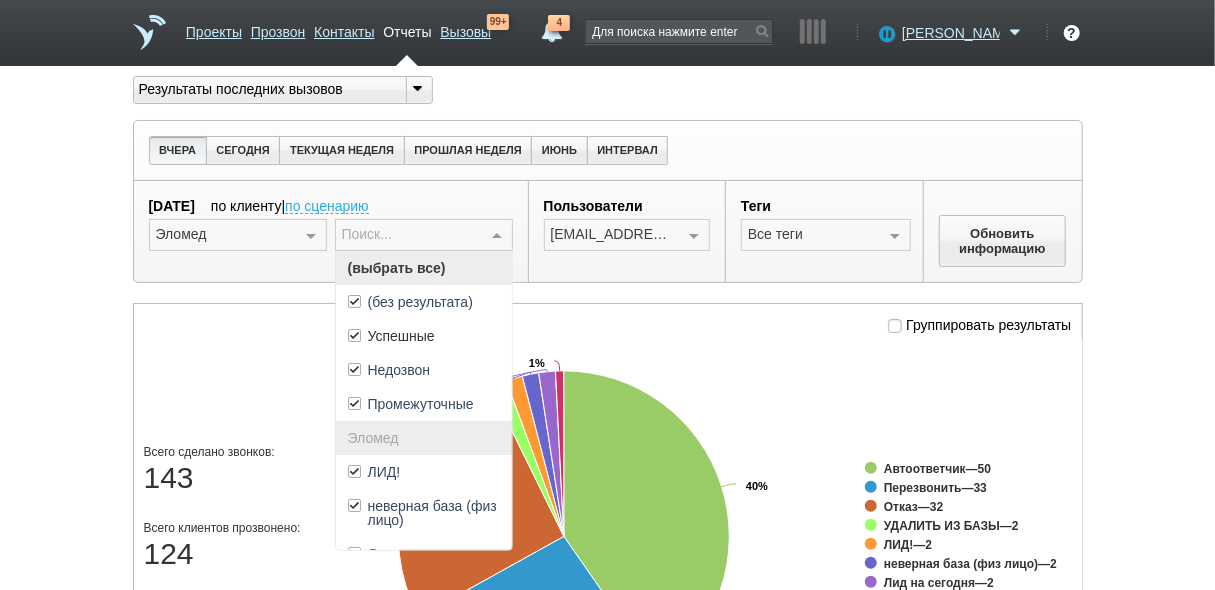 click at bounding box center (497, 236) 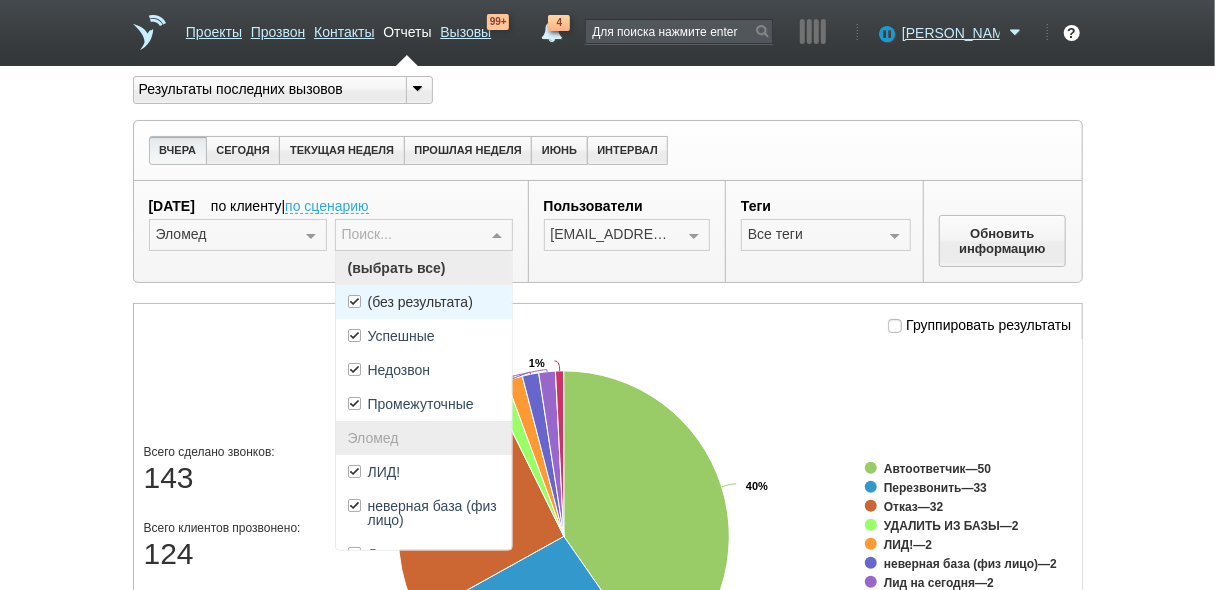 click on "(без результата)" at bounding box center [420, 302] 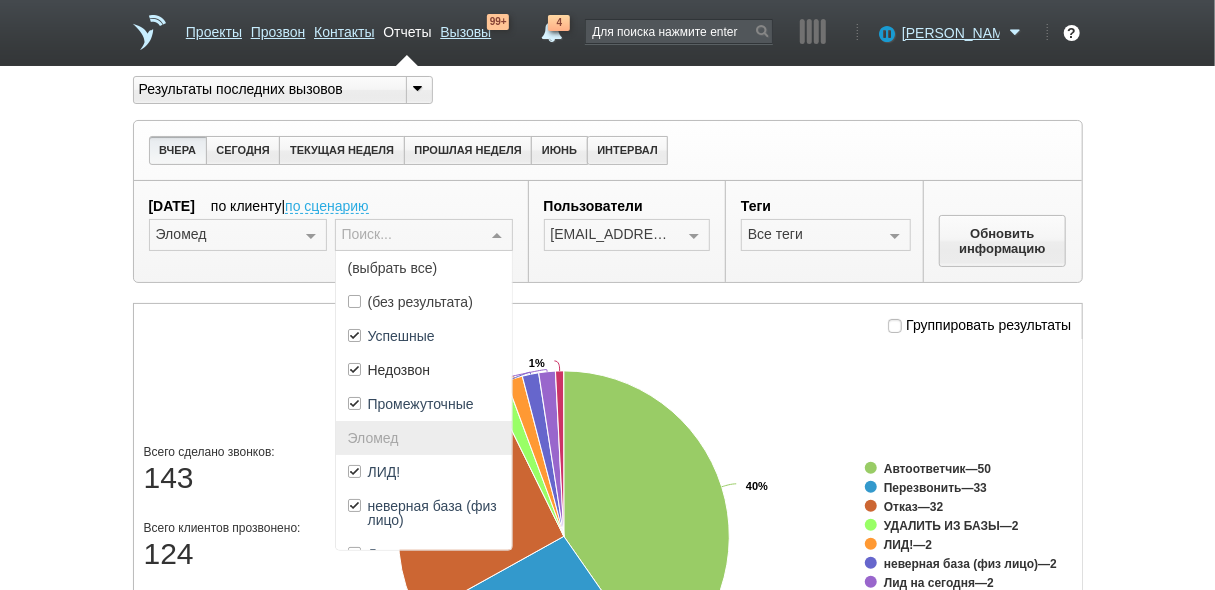 drag, startPoint x: 462, startPoint y: 370, endPoint x: 593, endPoint y: 341, distance: 134.17154 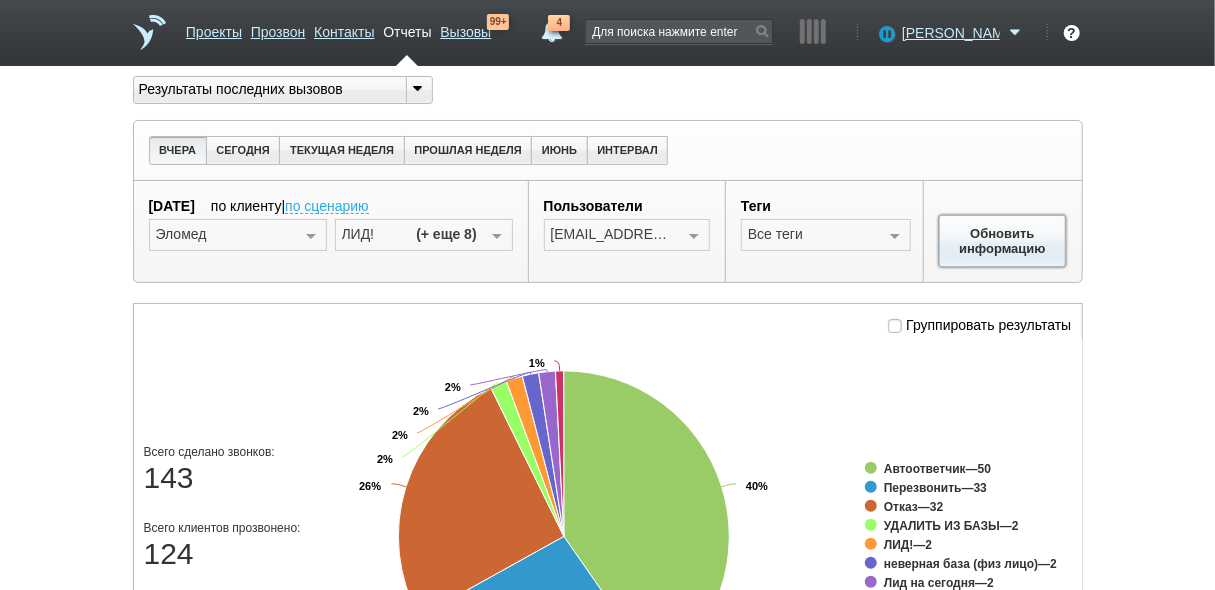 click on "Обновить информацию" at bounding box center [1003, 241] 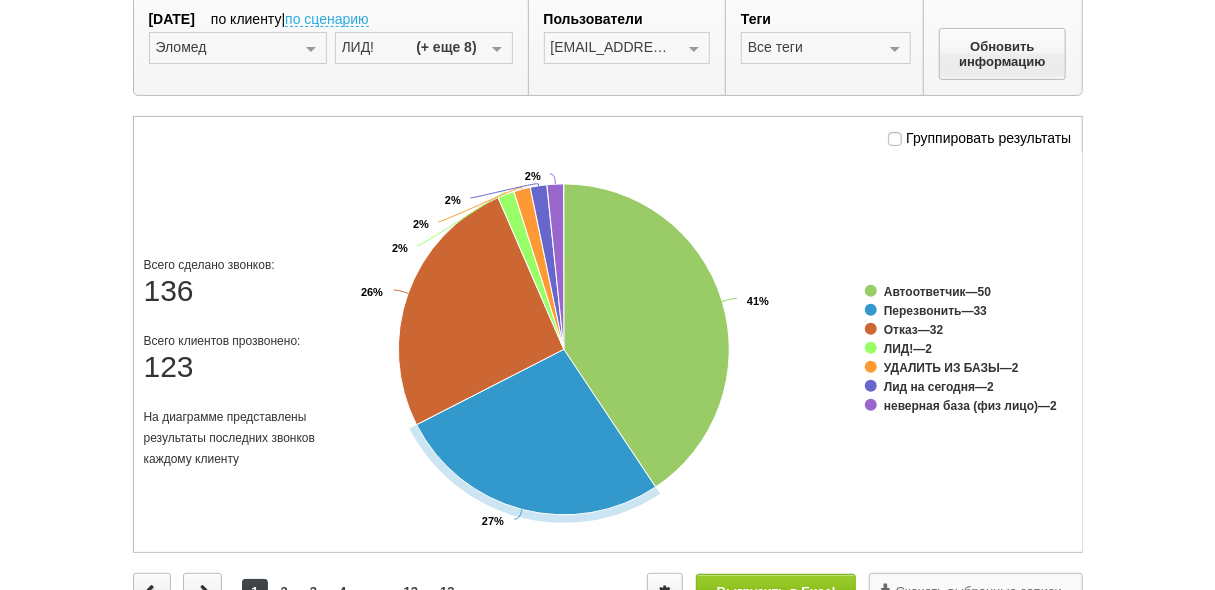 scroll, scrollTop: 0, scrollLeft: 0, axis: both 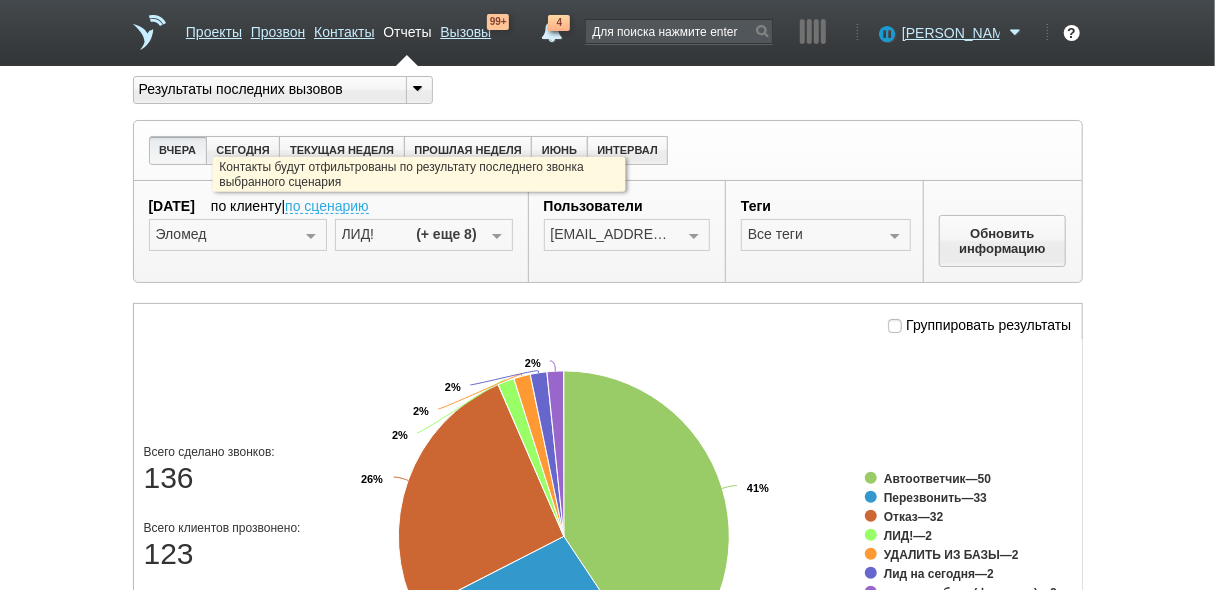 drag, startPoint x: 409, startPoint y: 206, endPoint x: 472, endPoint y: 228, distance: 66.730804 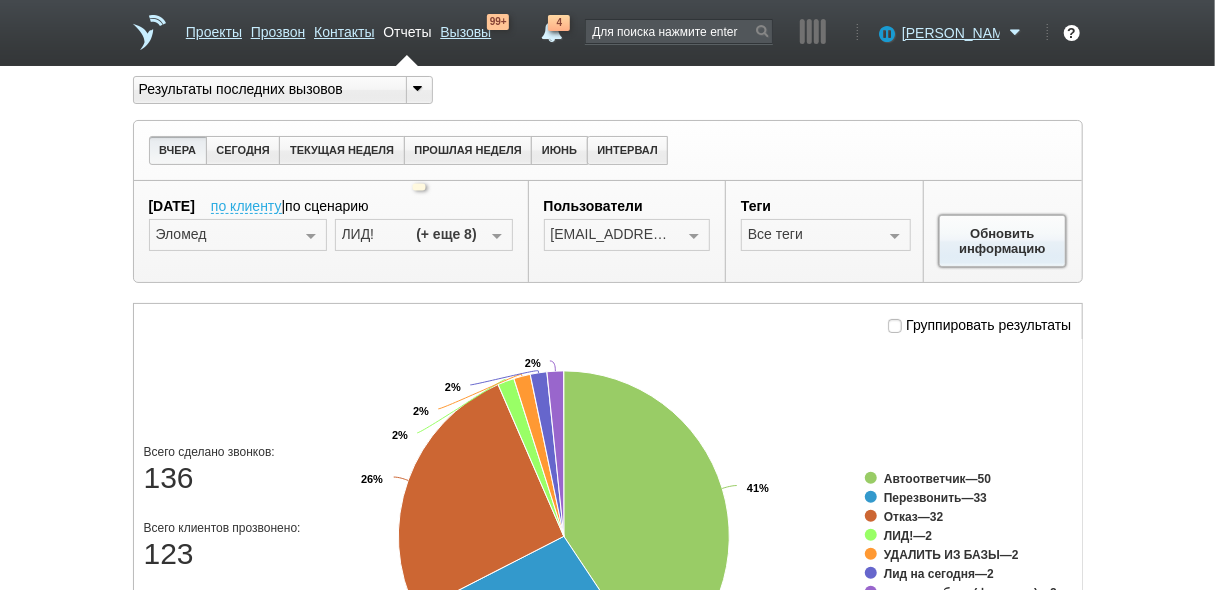 click on "Обновить информацию" at bounding box center (1003, 241) 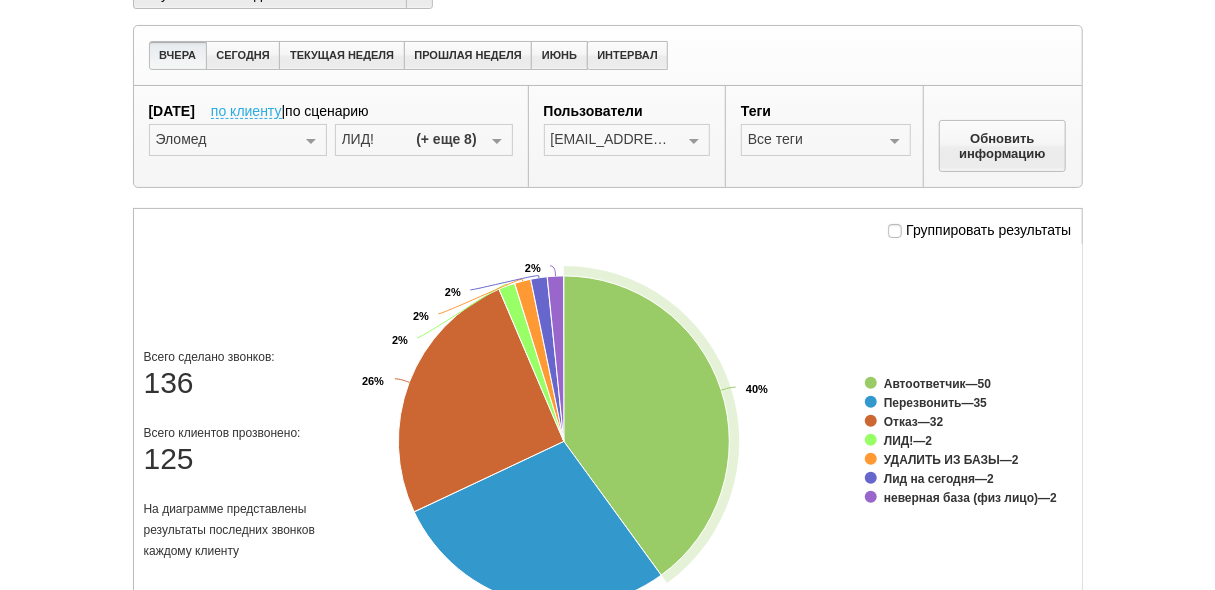 scroll, scrollTop: 80, scrollLeft: 0, axis: vertical 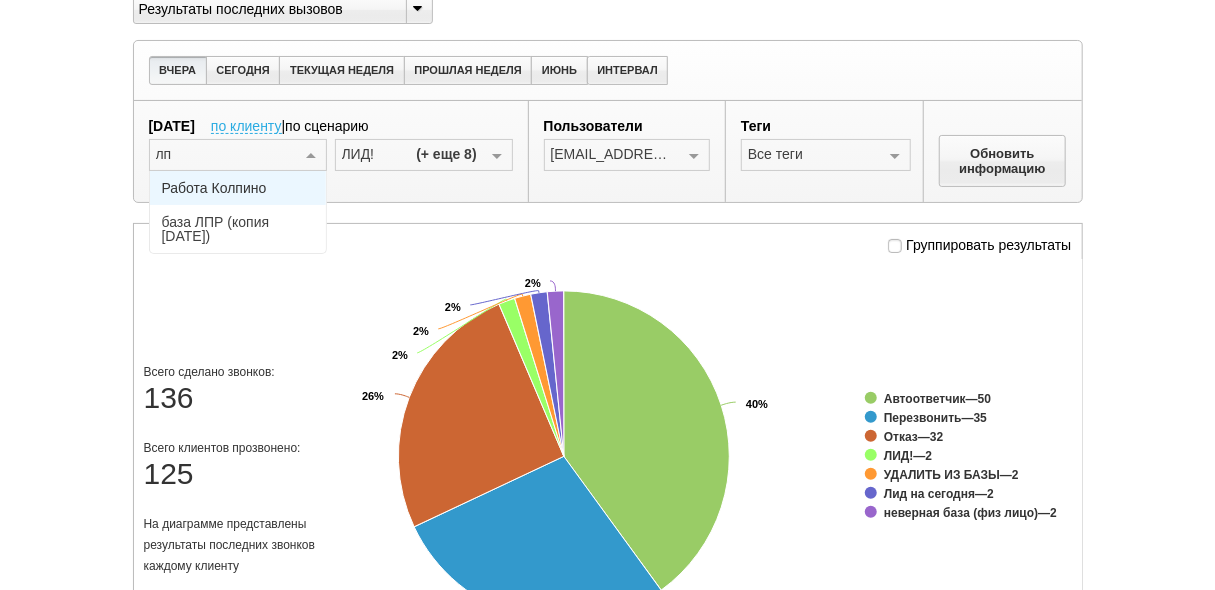 type on "лпр" 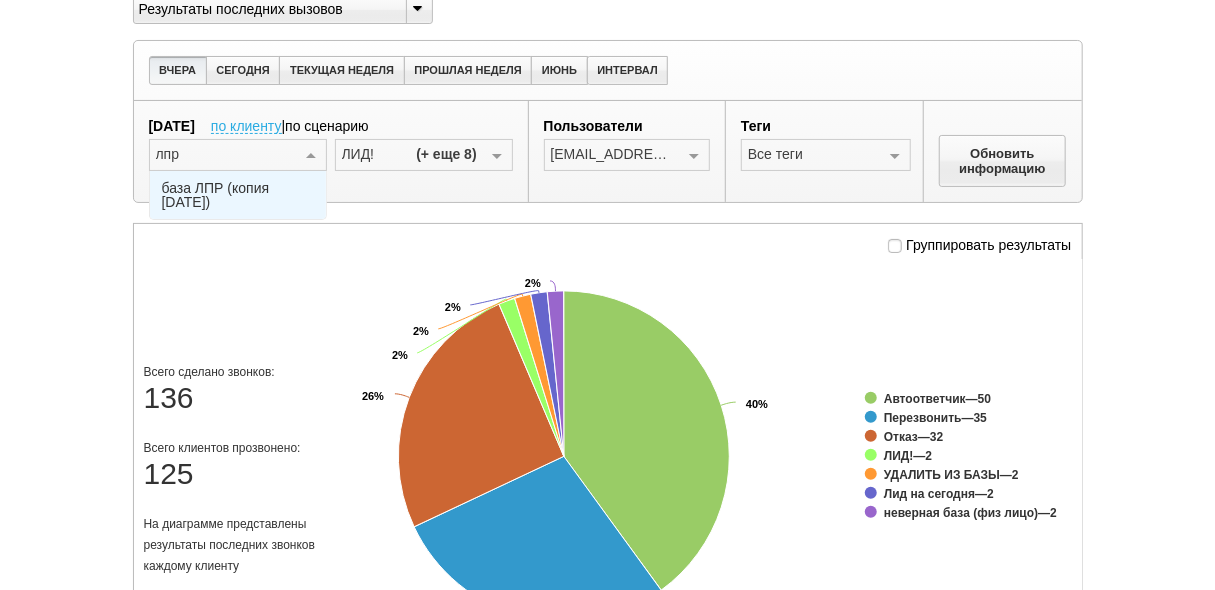 click on "база ЛПР (копия 24.06.25)" at bounding box center (238, 195) 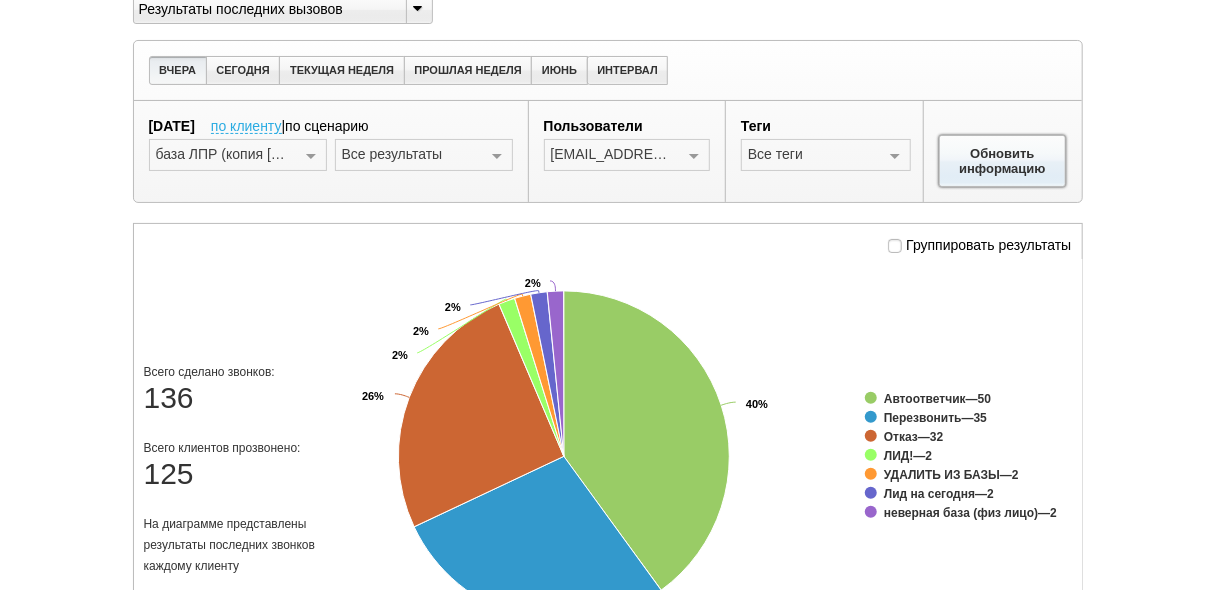 click on "Обновить информацию" at bounding box center (1003, 161) 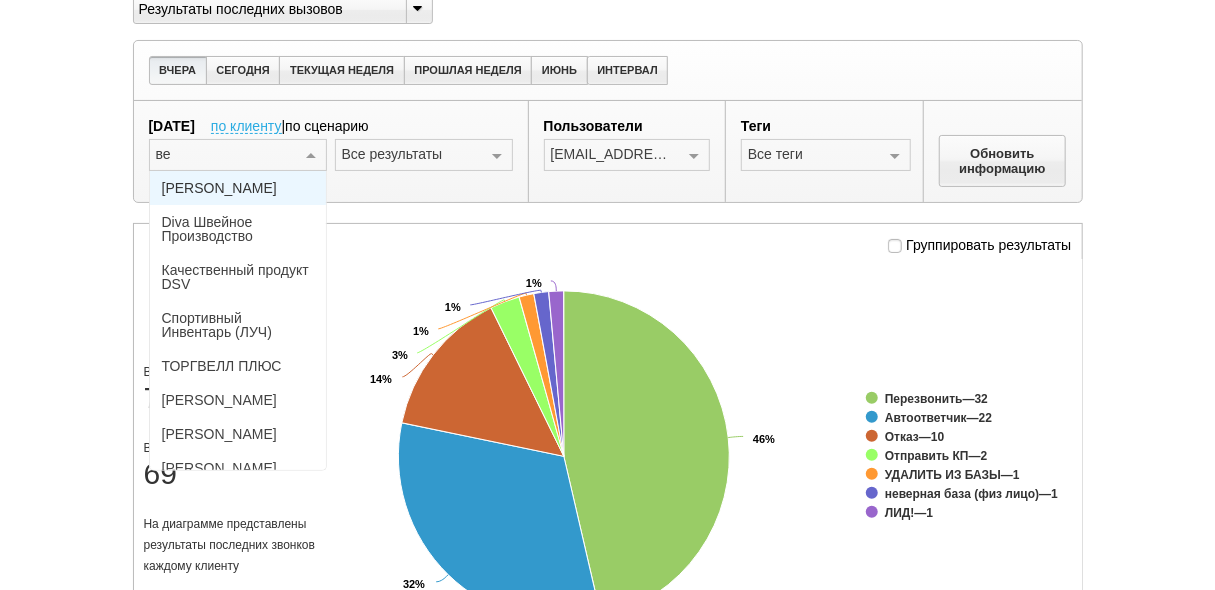 type on "вес" 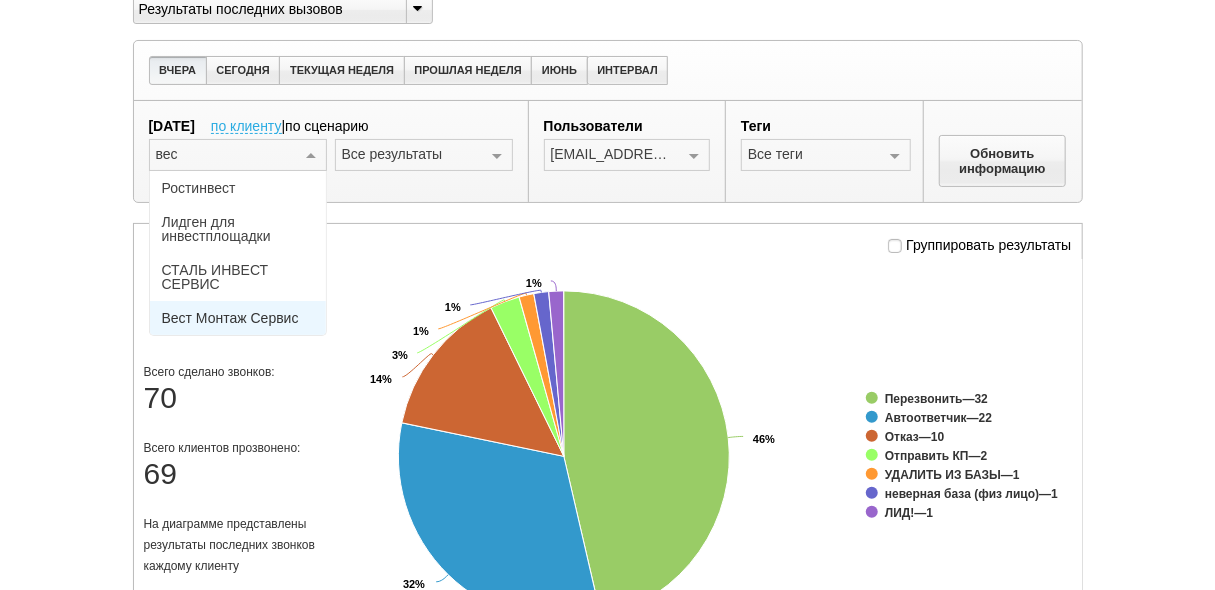click on "Вест Монтаж Сервис" at bounding box center [230, 318] 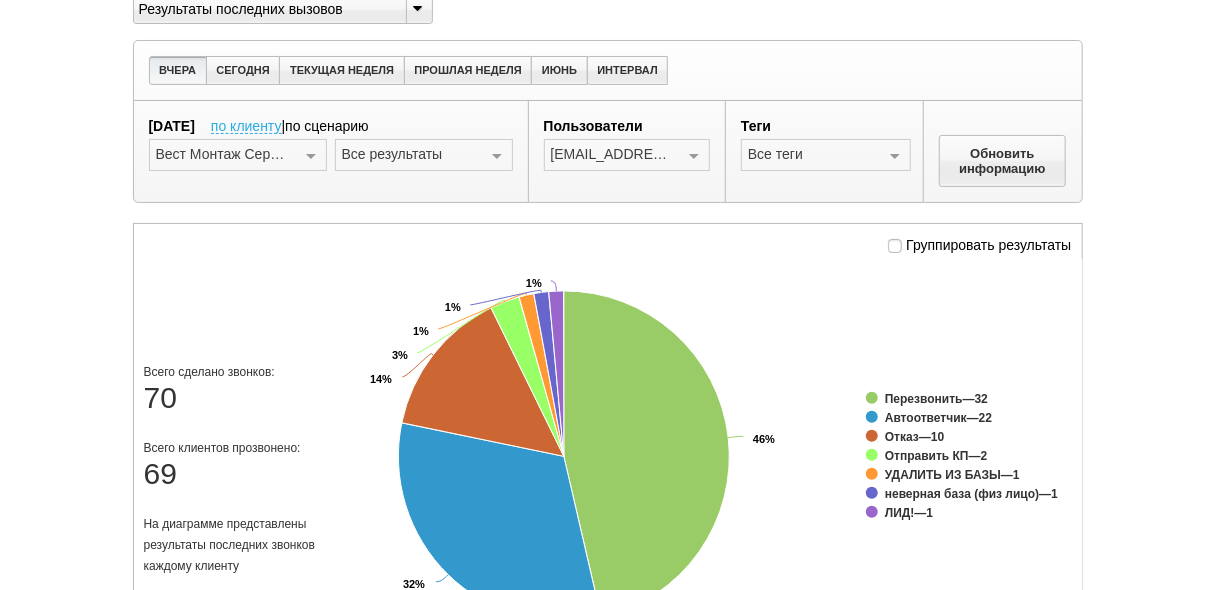click on "Обновить информацию" at bounding box center (1003, 152) 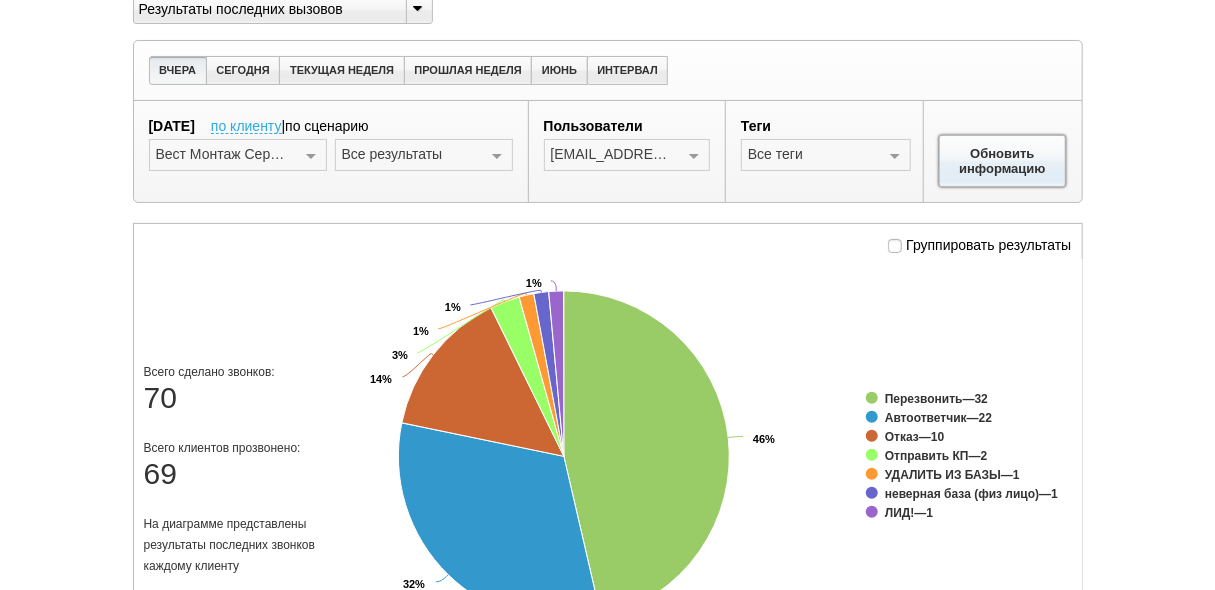 click on "Обновить информацию" at bounding box center [1003, 161] 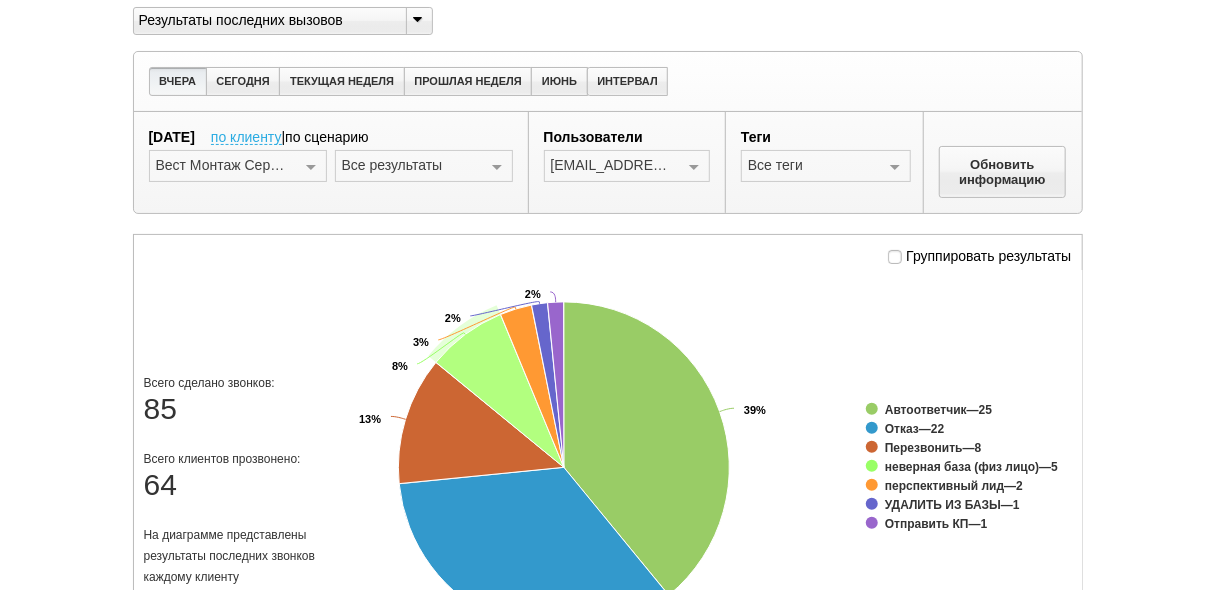 scroll, scrollTop: 0, scrollLeft: 0, axis: both 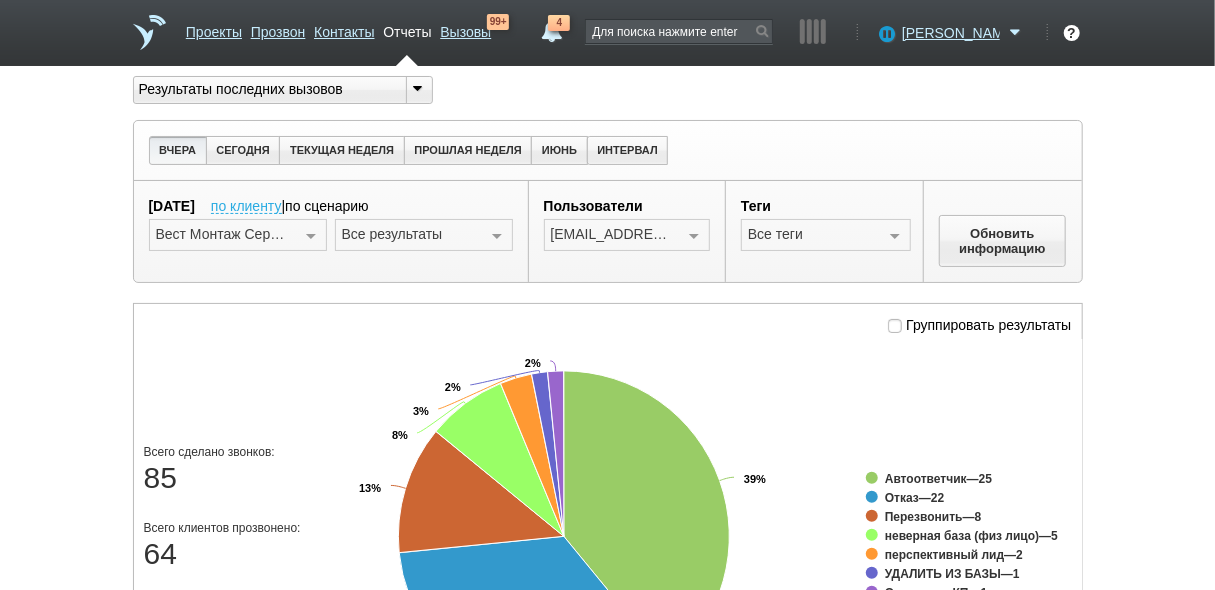 click at bounding box center [418, 88] 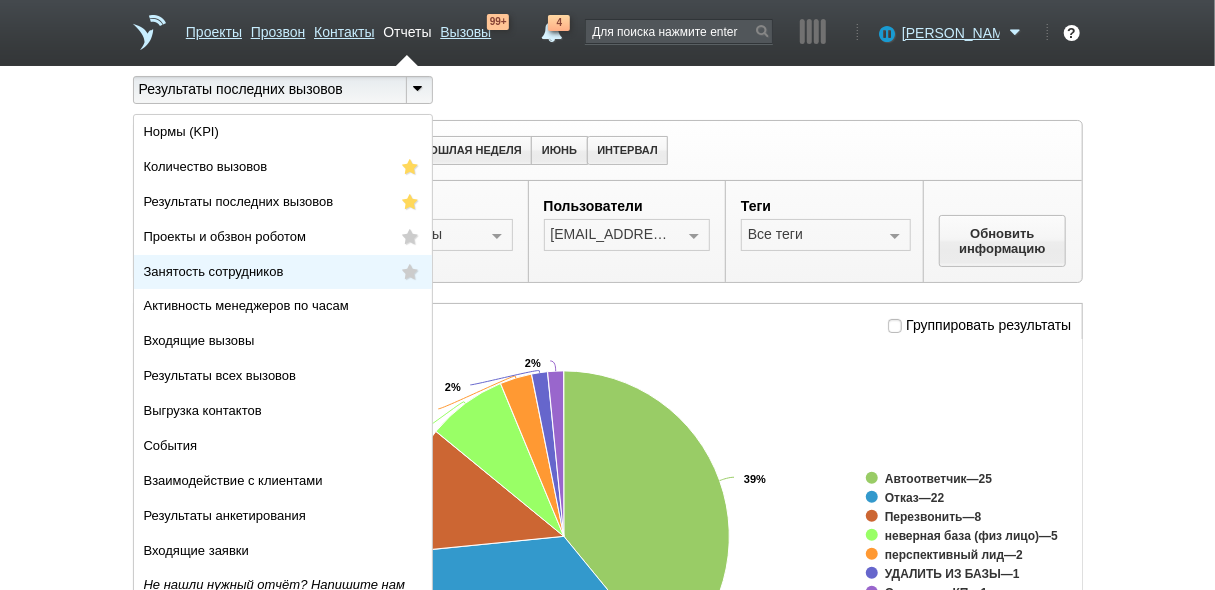 click on "Занятость сотрудников" at bounding box center [283, 272] 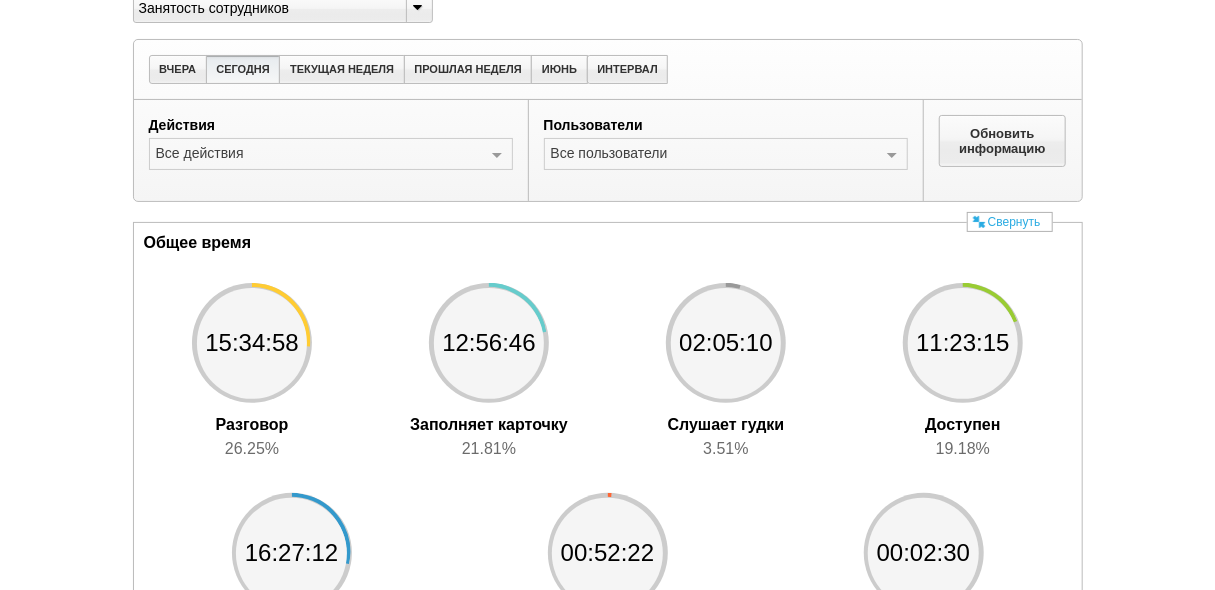scroll, scrollTop: 0, scrollLeft: 0, axis: both 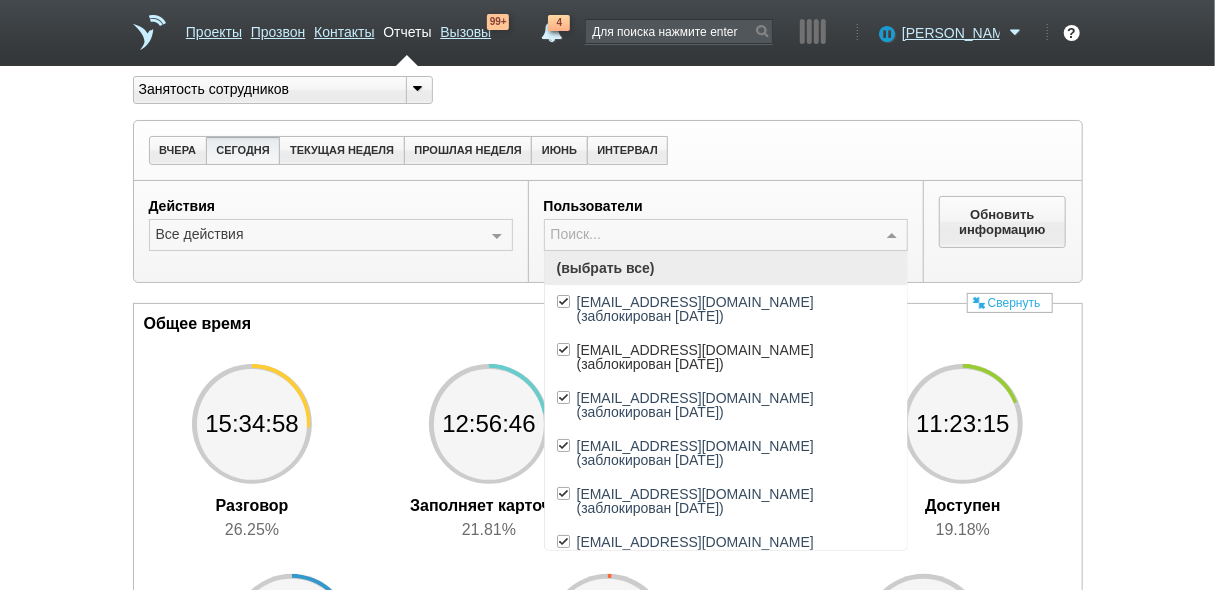 type on "5" 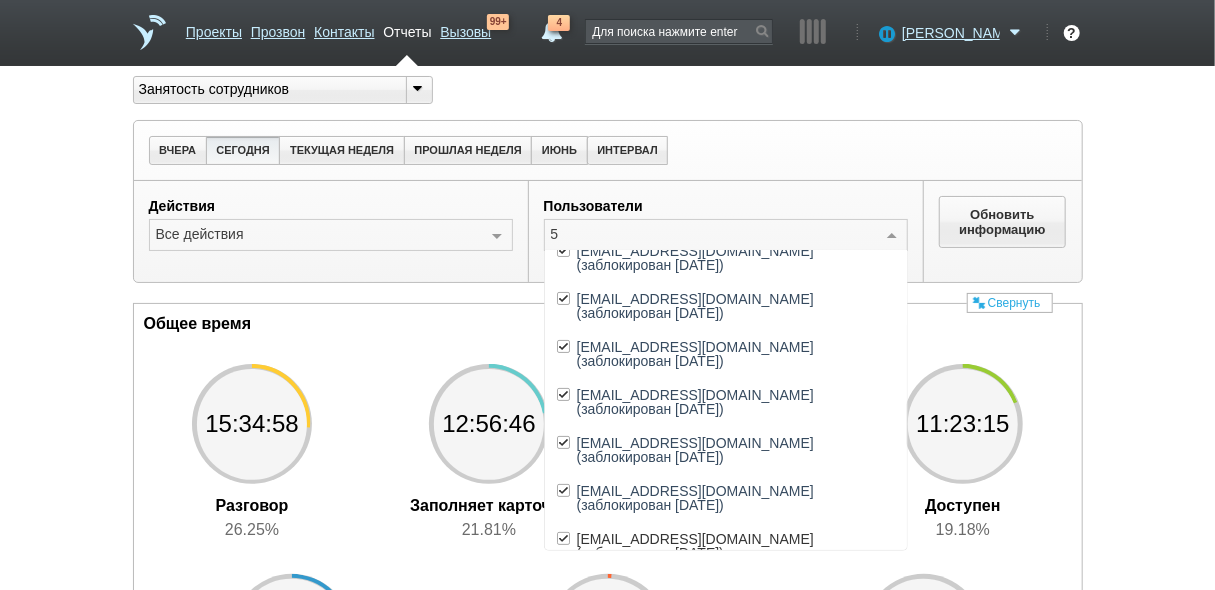 scroll, scrollTop: 0, scrollLeft: 0, axis: both 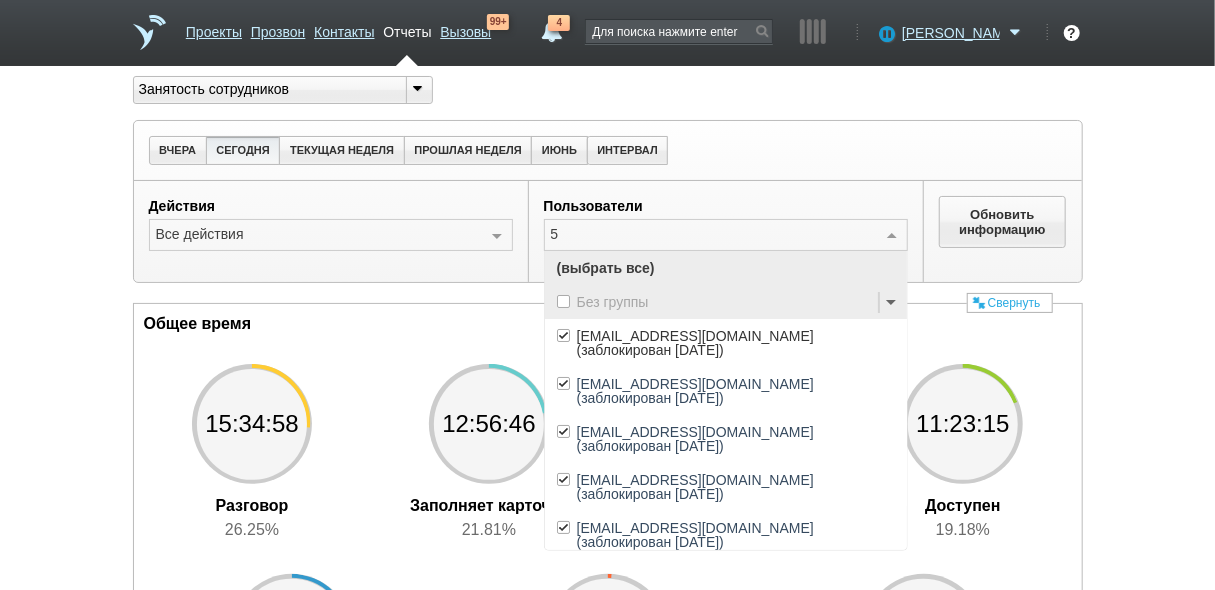 click on "(выбрать все)" at bounding box center (726, 268) 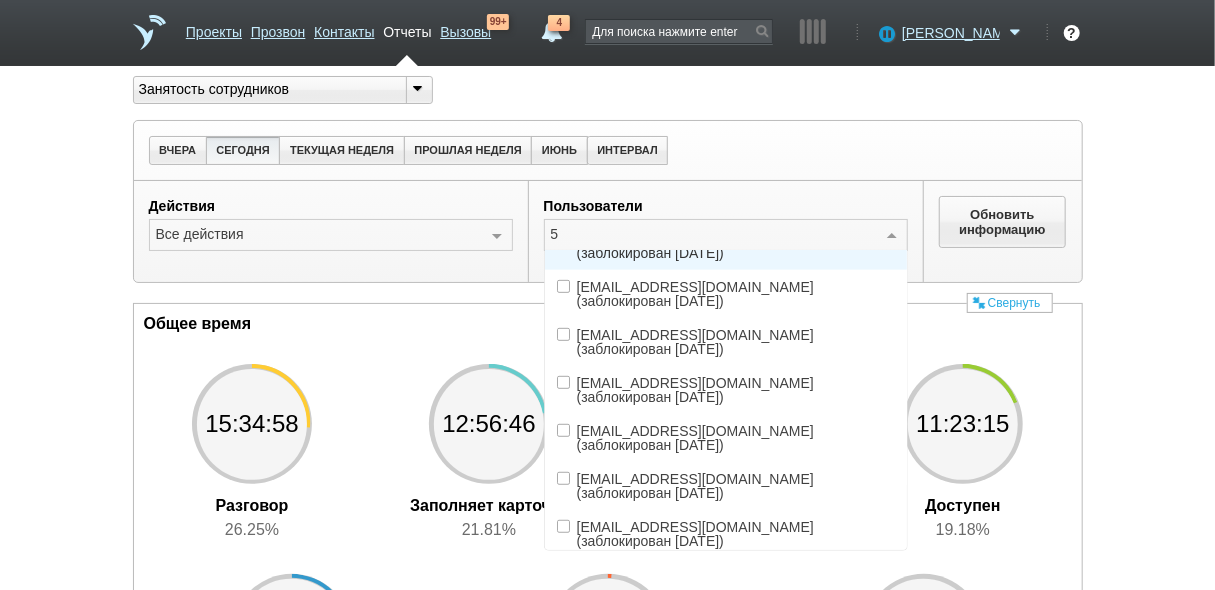 scroll, scrollTop: 558, scrollLeft: 0, axis: vertical 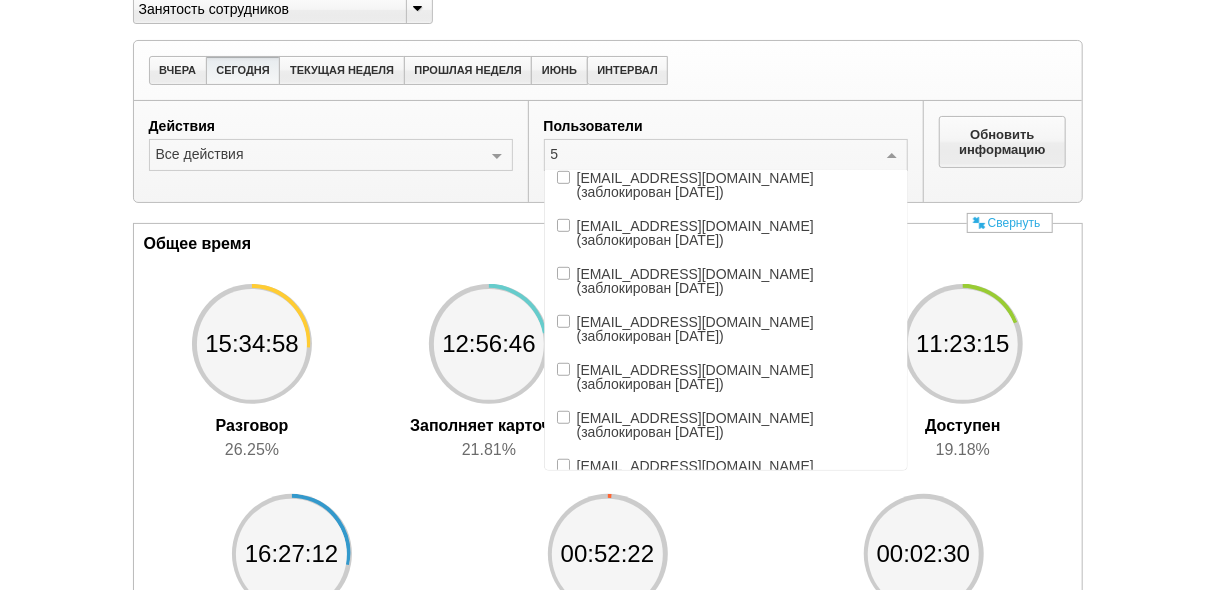 click on "[EMAIL_ADDRESS][DOMAIN_NAME] (заблокирован [DATE])" at bounding box center (736, 617) 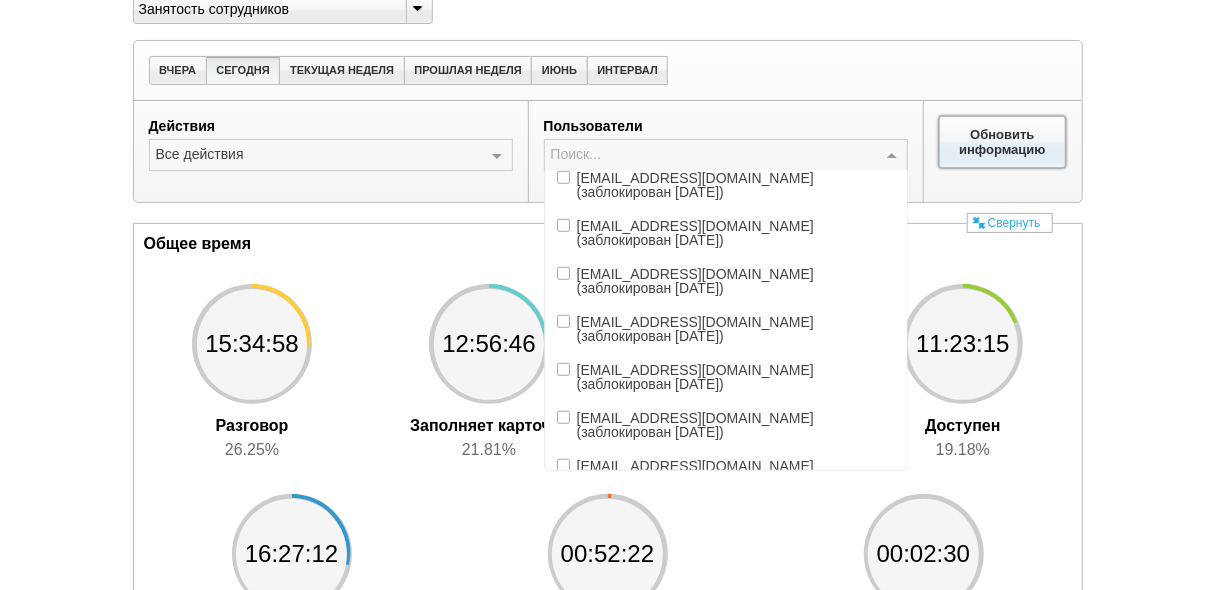 click on "Обновить информацию" at bounding box center [1003, 142] 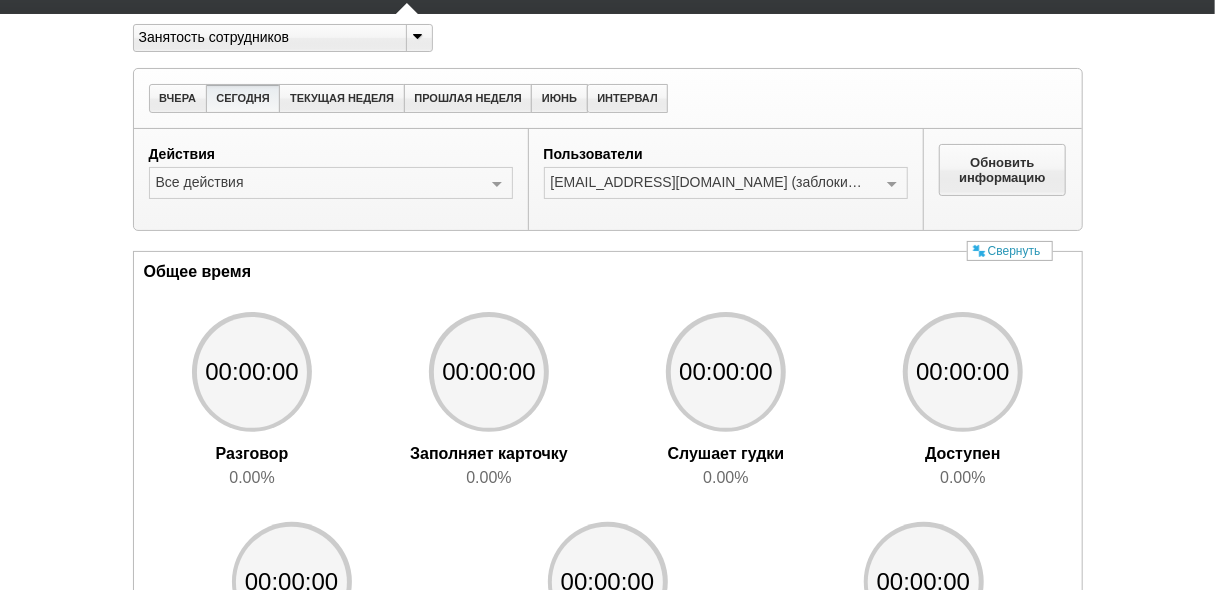 scroll, scrollTop: 80, scrollLeft: 0, axis: vertical 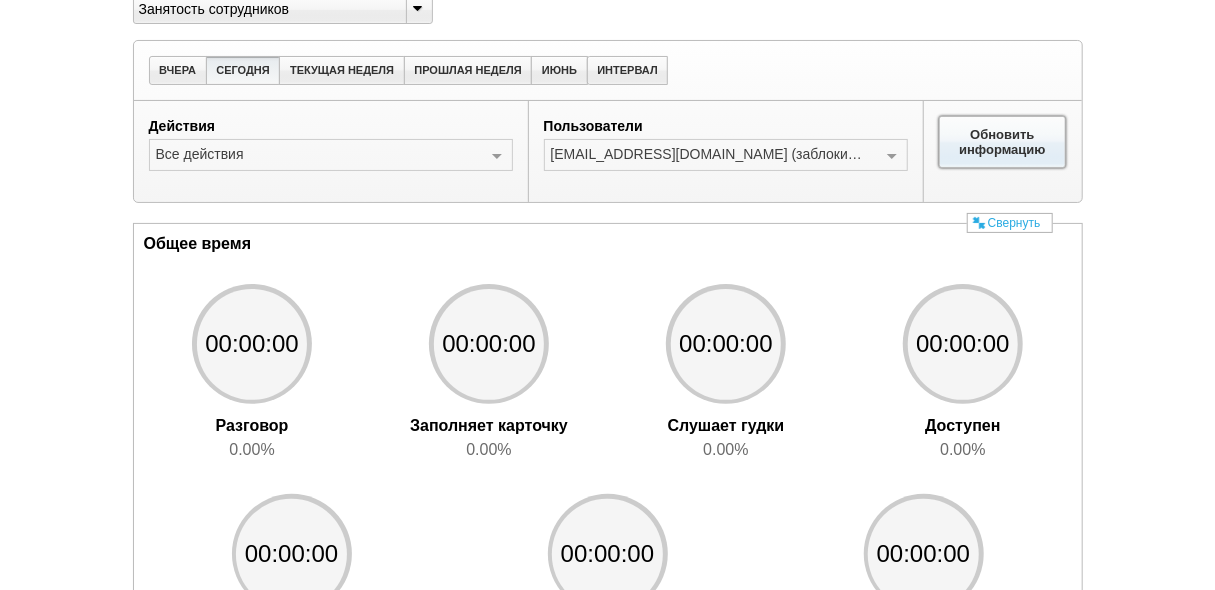 click on "Обновить информацию" at bounding box center [1003, 142] 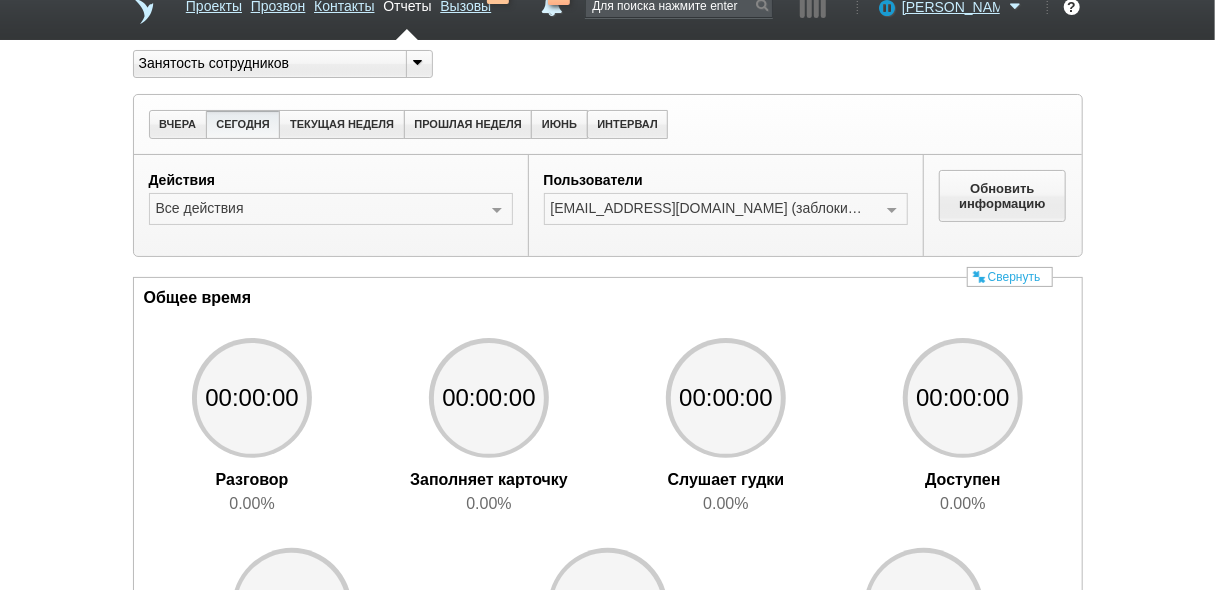 scroll, scrollTop: 0, scrollLeft: 0, axis: both 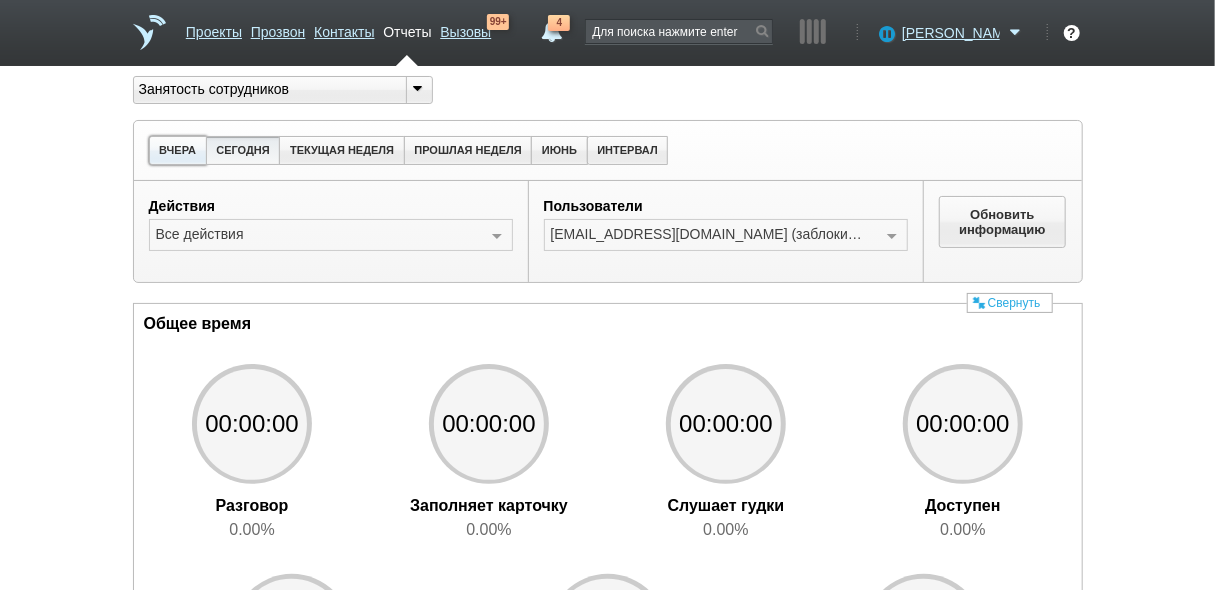 click on "ВЧЕРА" at bounding box center (178, 150) 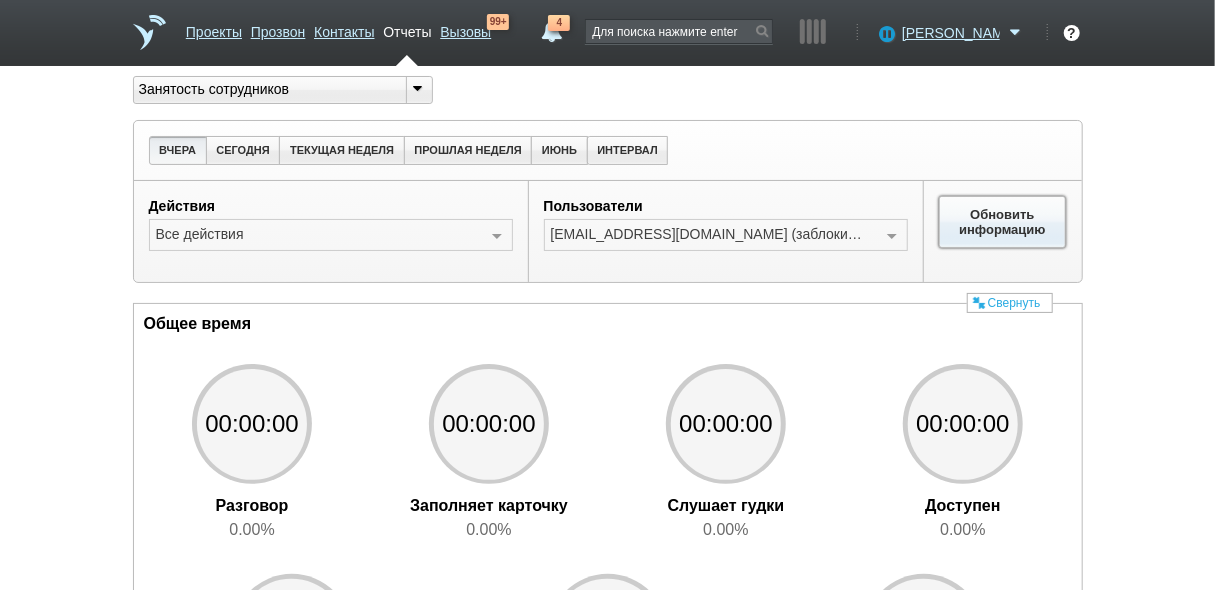 click on "Обновить информацию" at bounding box center [1003, 222] 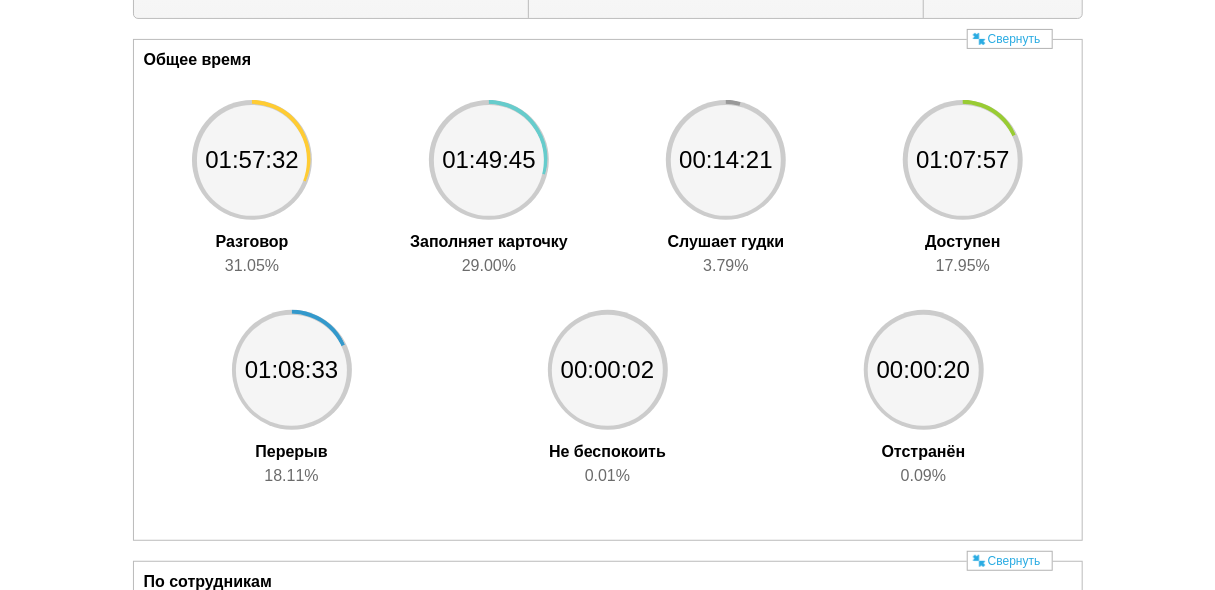 scroll, scrollTop: 0, scrollLeft: 0, axis: both 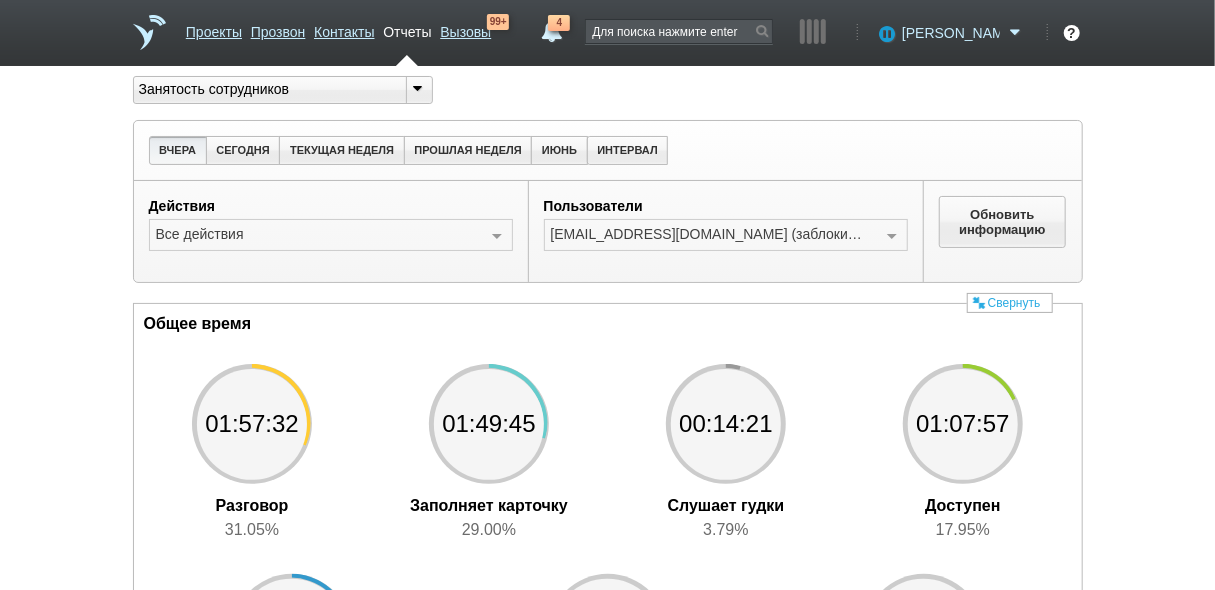 click on "[PERSON_NAME]" at bounding box center [951, 33] 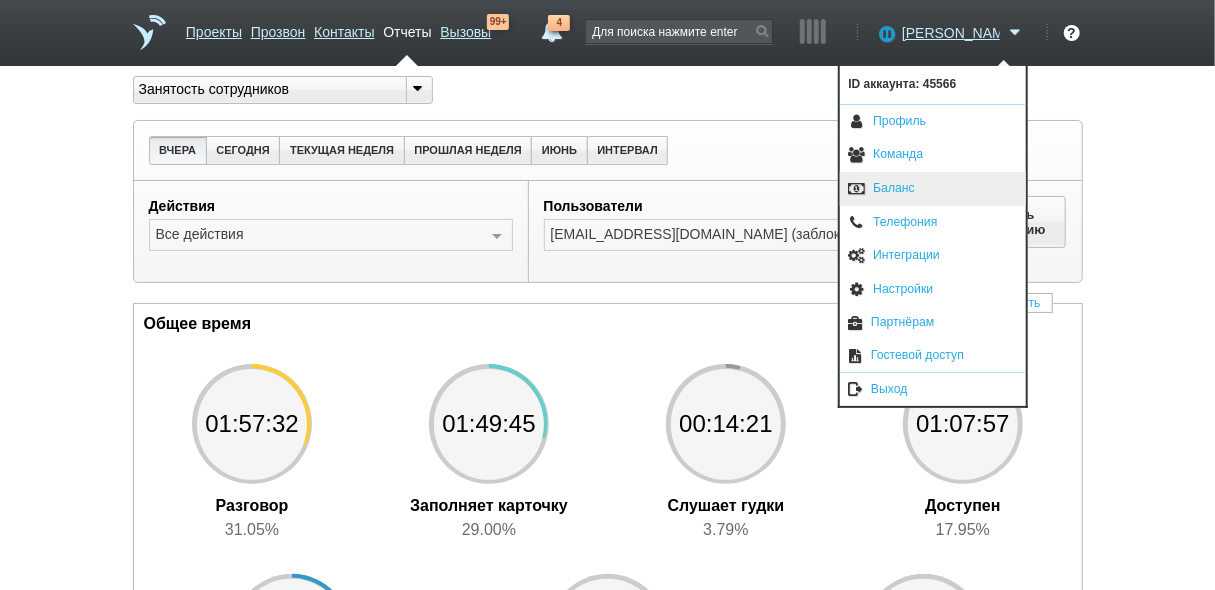 click on "Баланс" at bounding box center (933, 189) 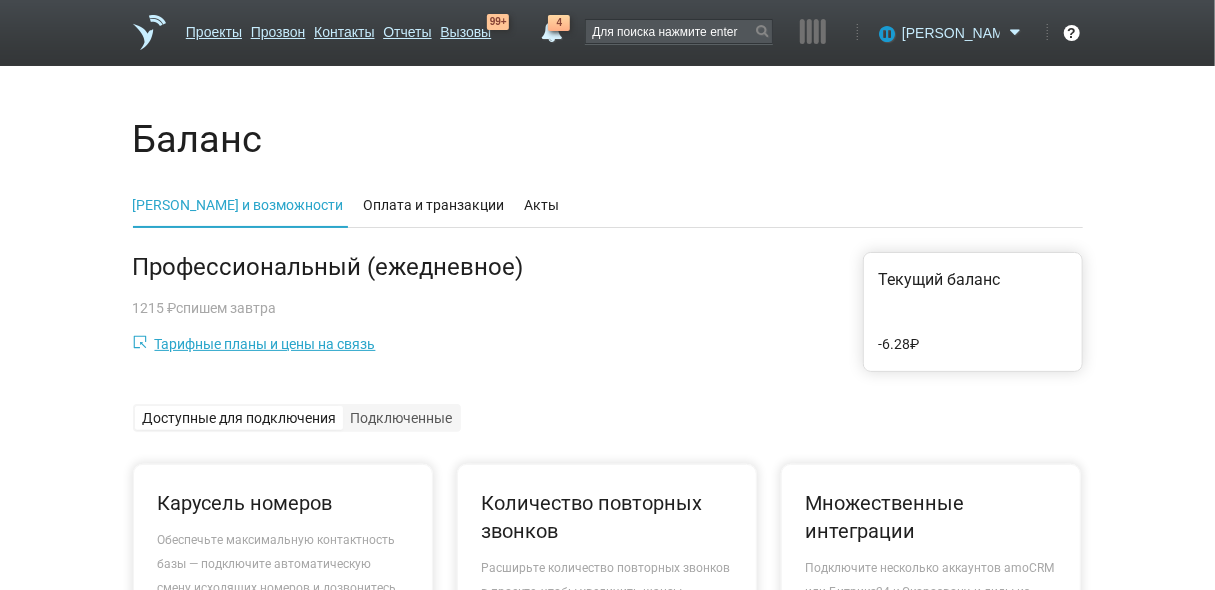 click on "[PERSON_NAME]" at bounding box center [951, 33] 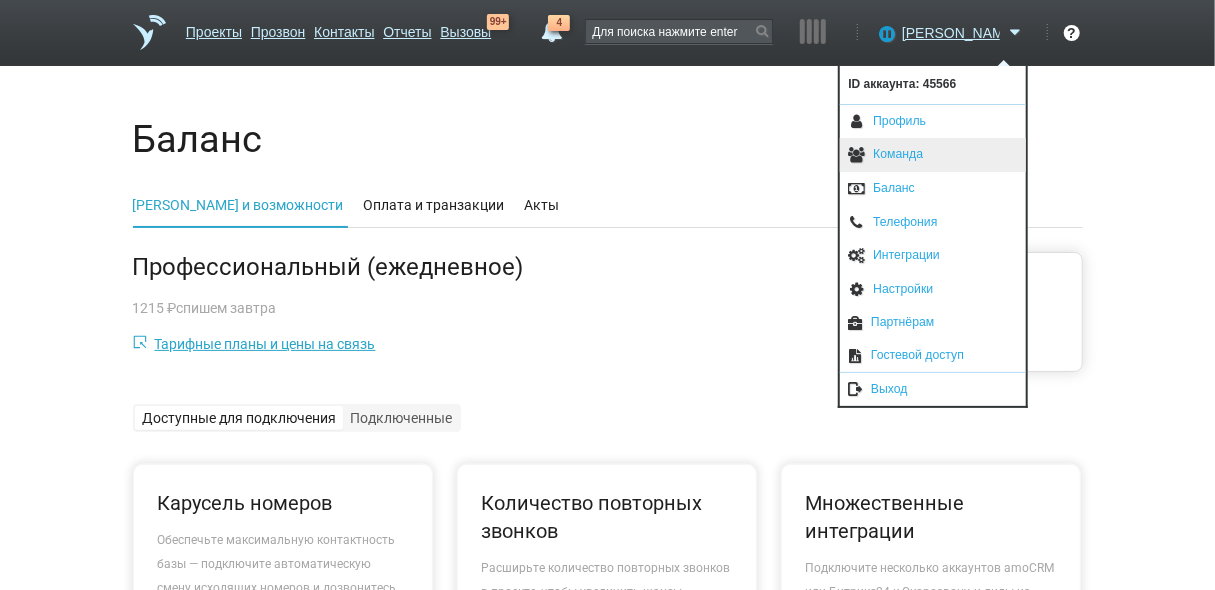 click on "Команда" at bounding box center (933, 155) 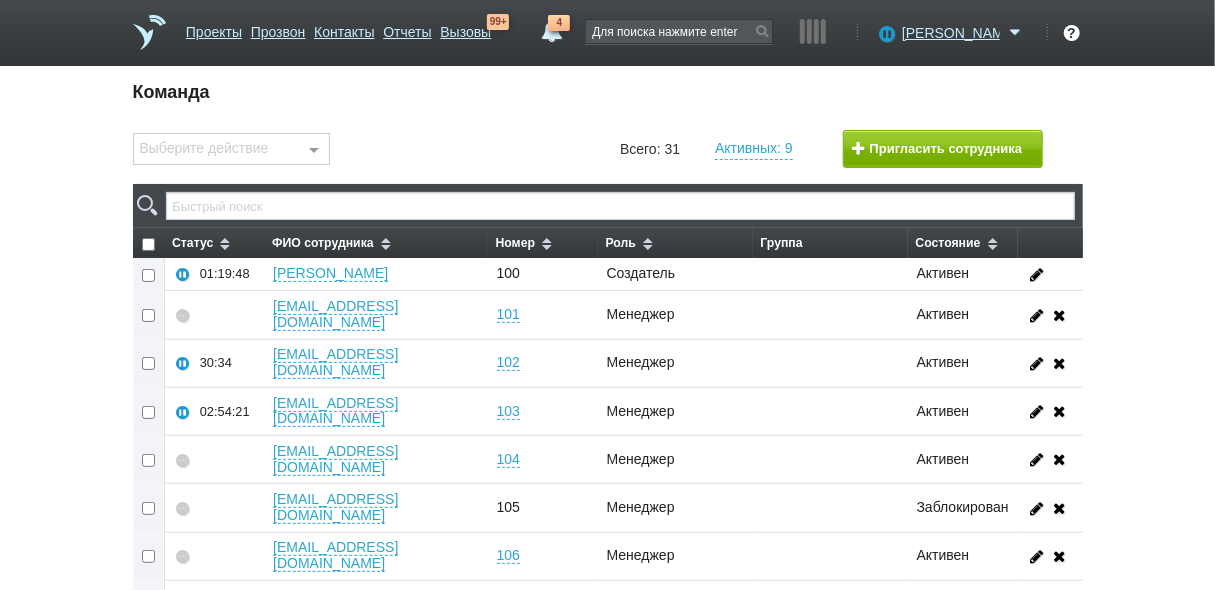 click at bounding box center [148, 244] 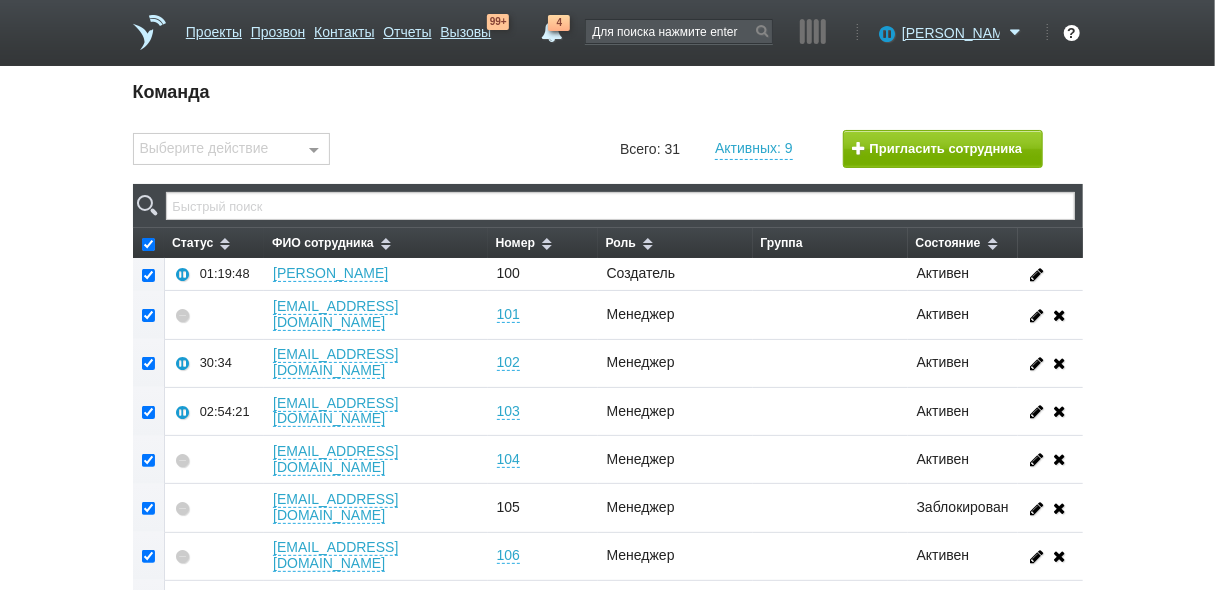 checkbox on "true" 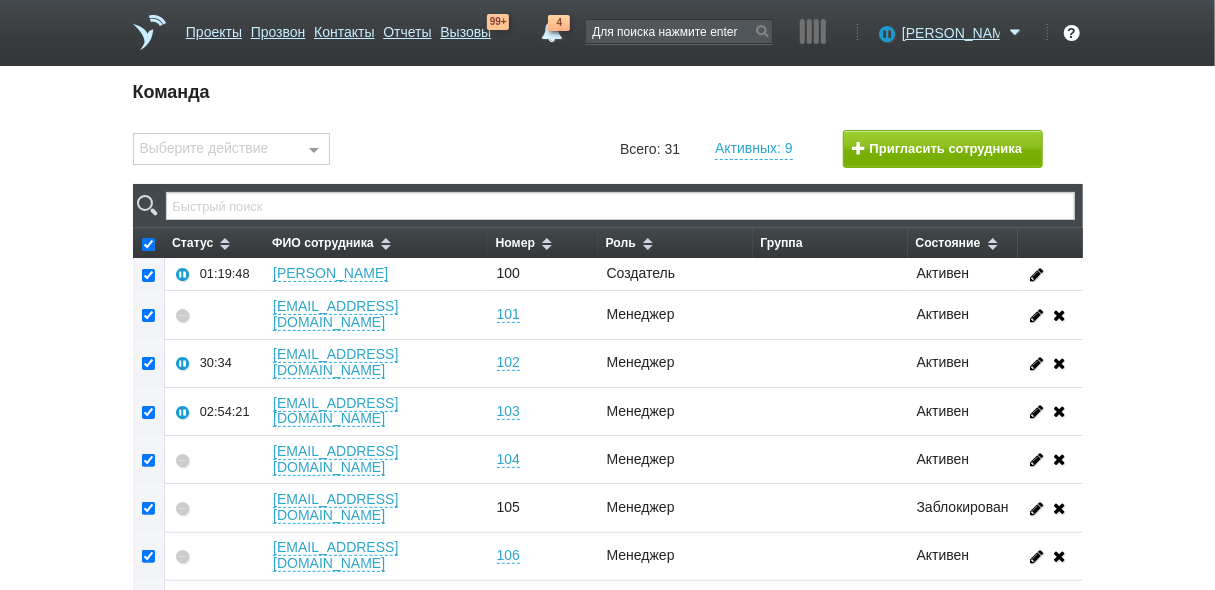 checkbox on "true" 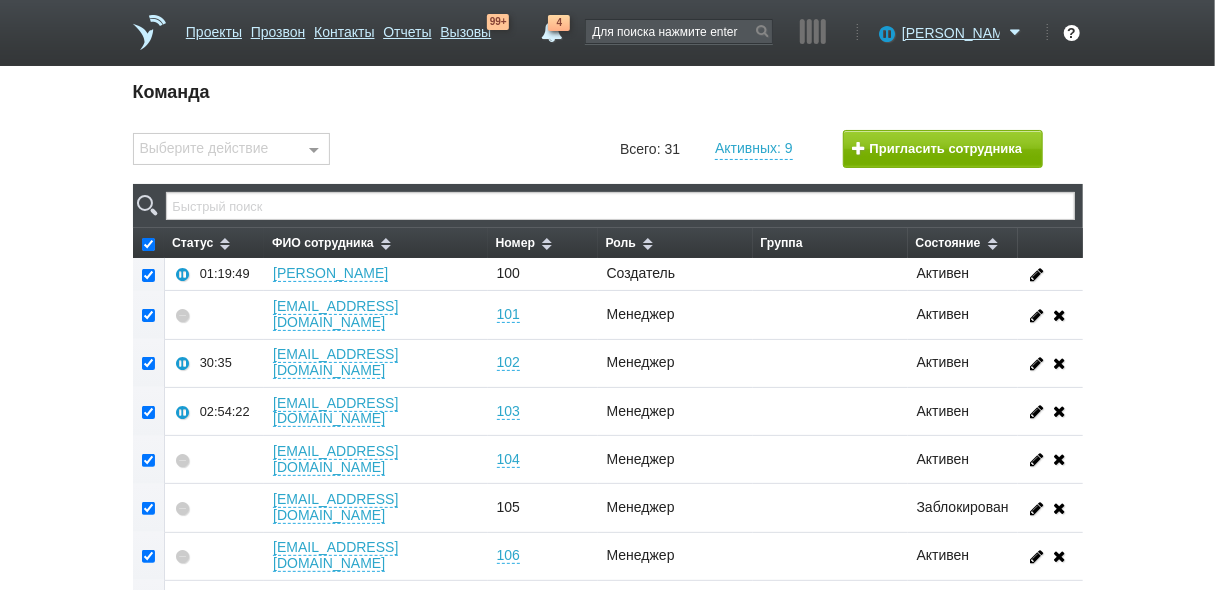 click at bounding box center (149, 274) 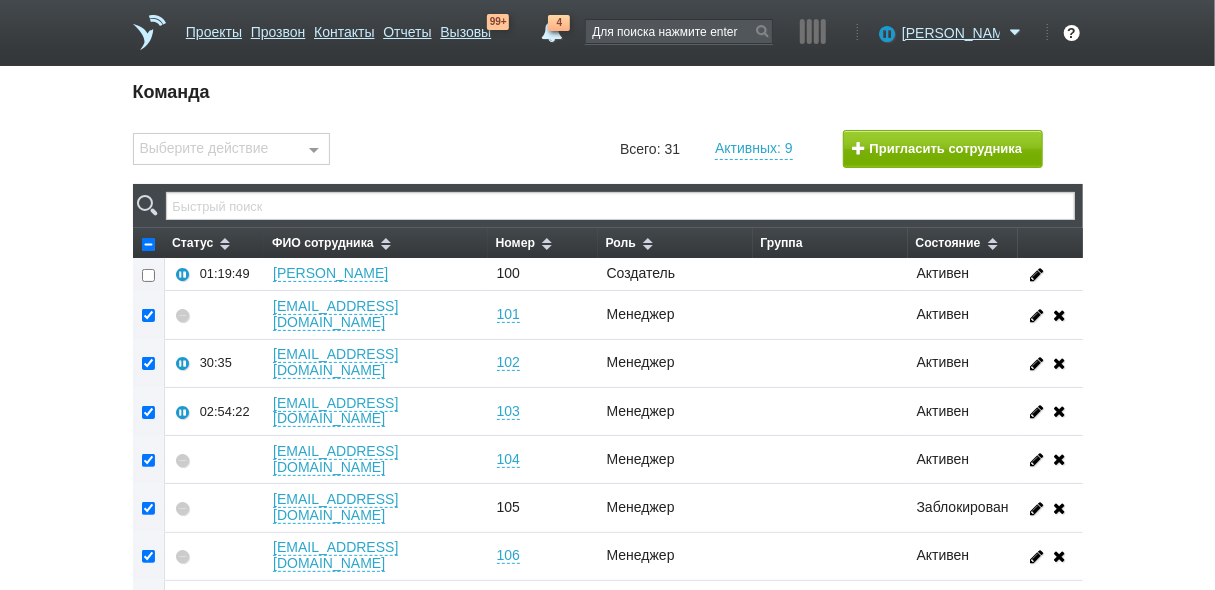 checkbox on "false" 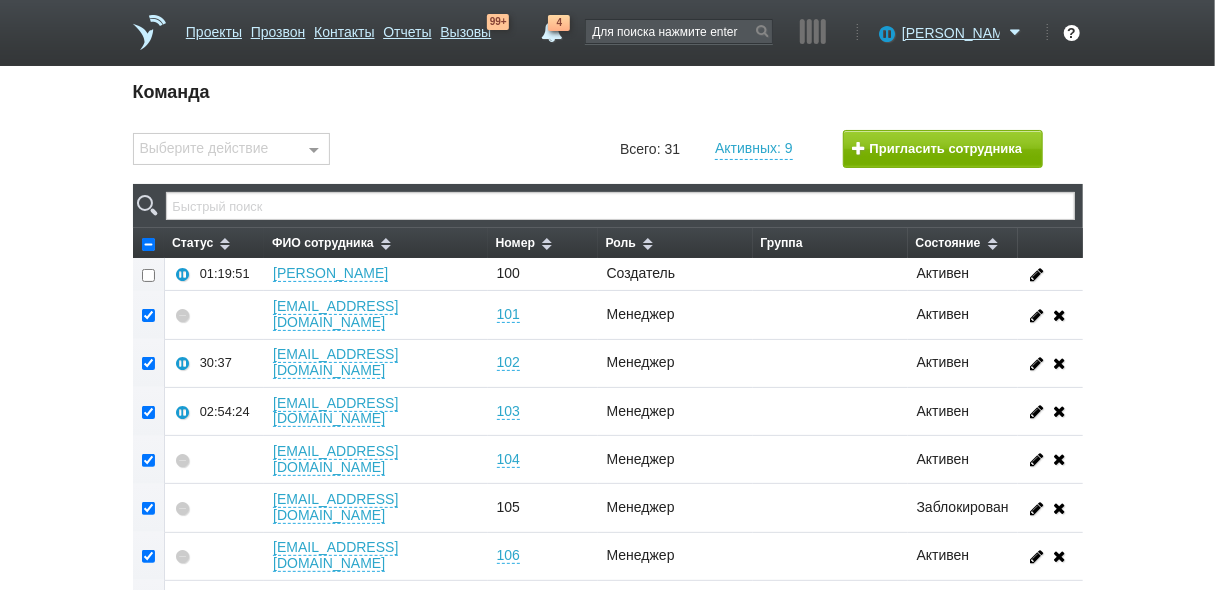 click at bounding box center [314, 150] 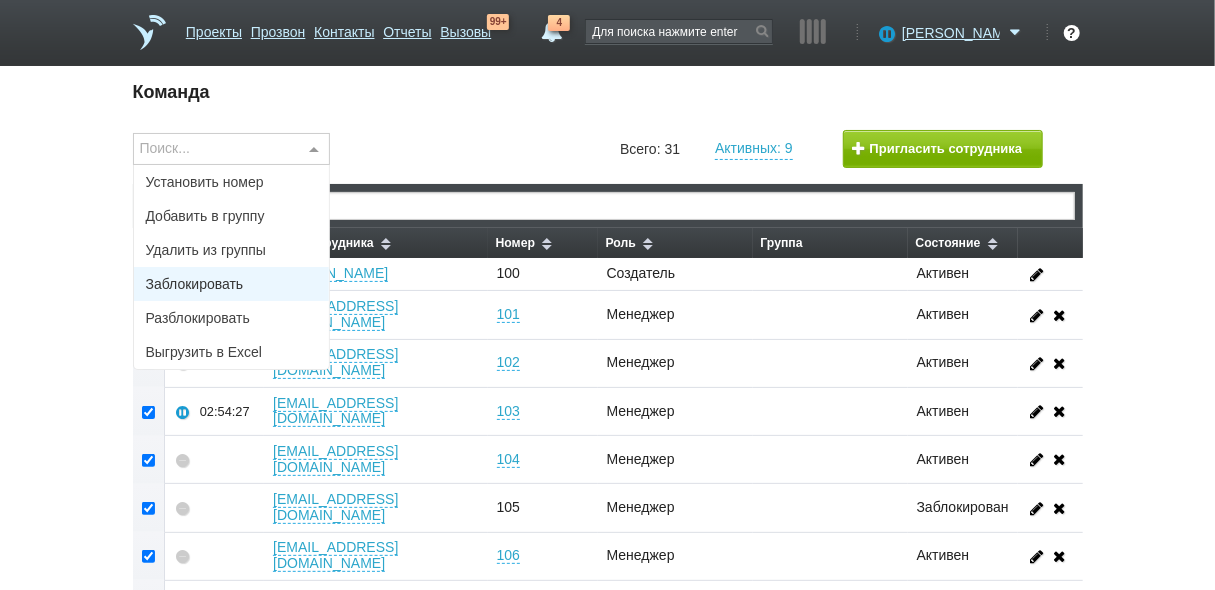 click on "Заблокировать" at bounding box center (232, 284) 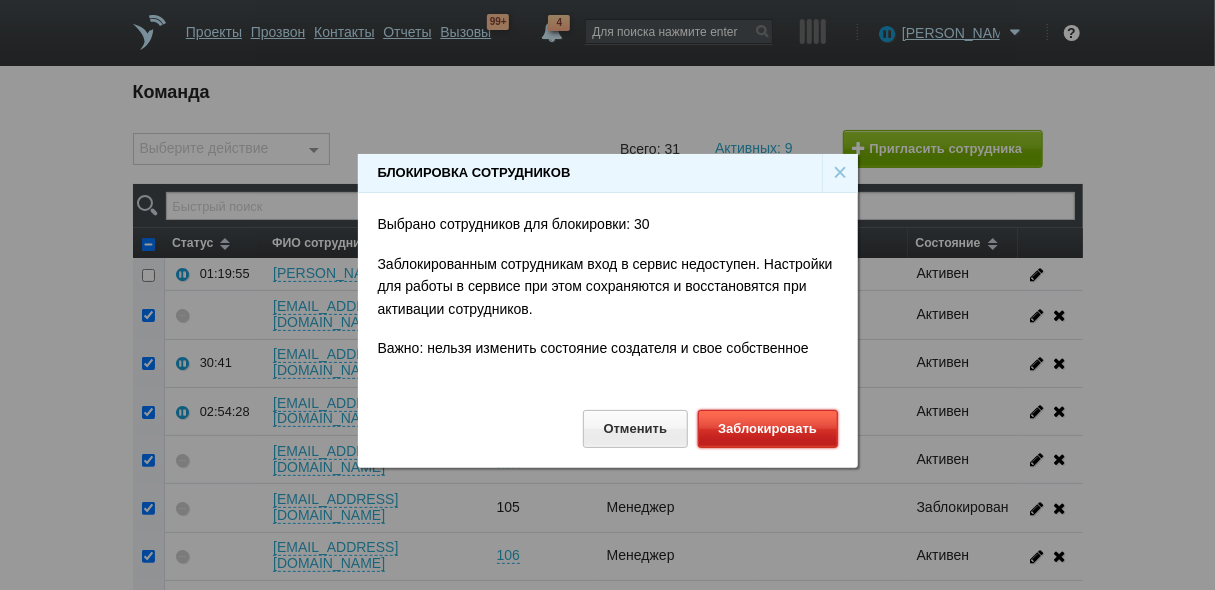 click on "Заблокировать" at bounding box center [768, 428] 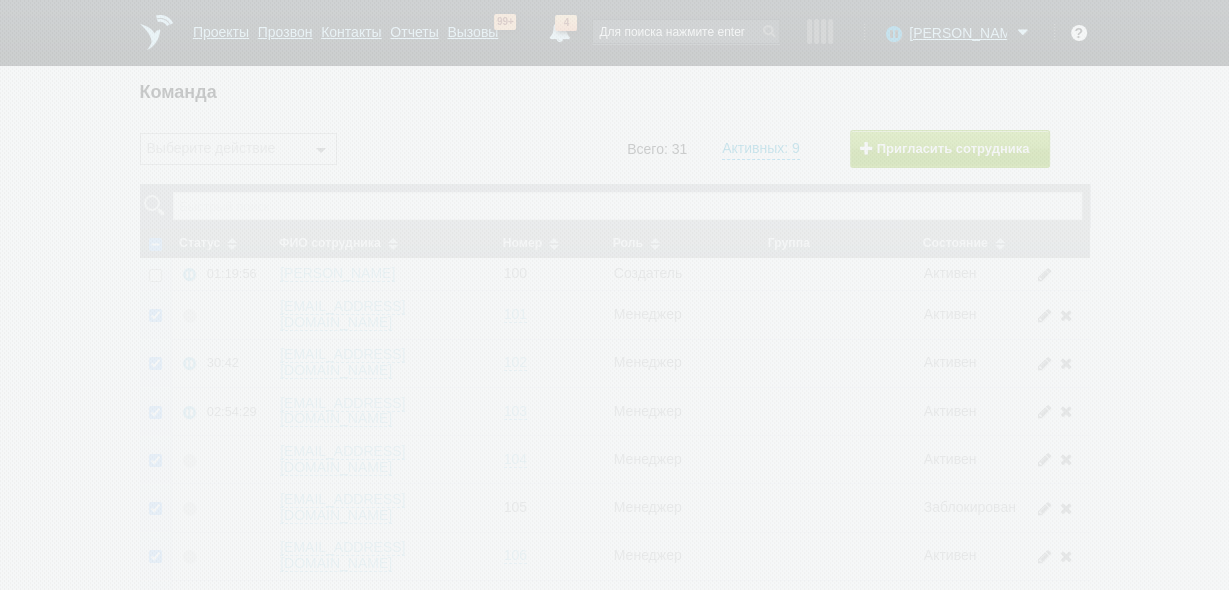 checkbox on "false" 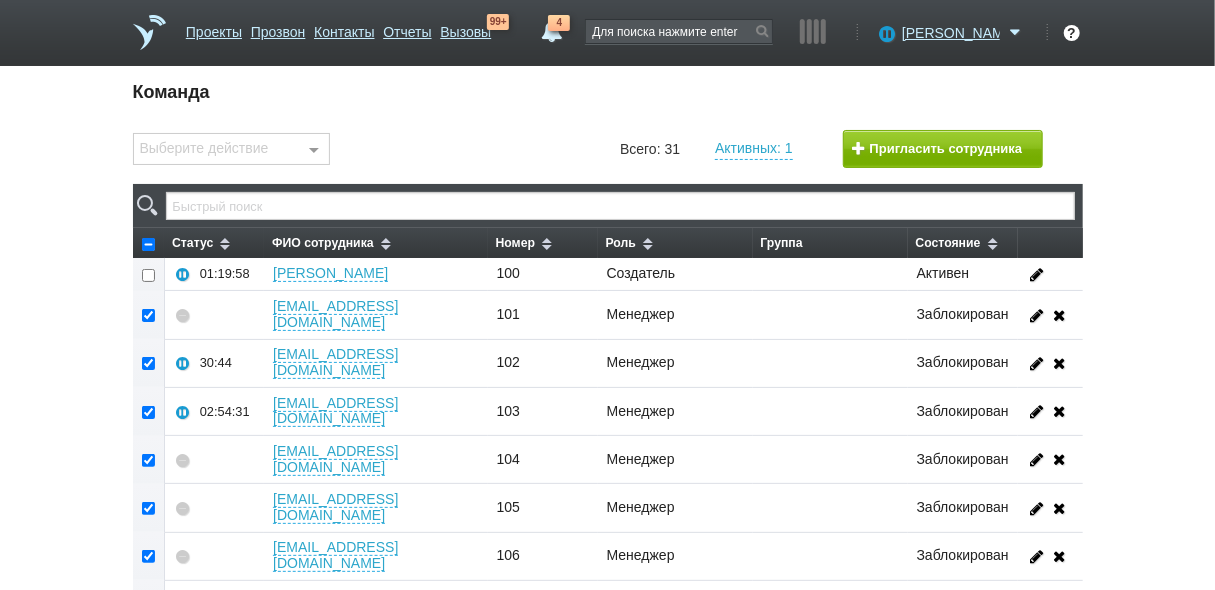 click on "Команда Выберите действие Установить номер Добавить в группу Удалить из группы Заблокировать Разблокировать Выгрузить в Excel Ничего не найдено Список пуст Всего: 31 Активных: 1 Пригласить сотрудника         Статус ФИО сотрудника Номер Роль Группа Состояние   01:19:58 Константин Георгиевич Белоусов 100 Создатель Активен о1@salesmonster.ru 101 Менеджер Заблокирован 30:44 o2@salesmonster.ru 102 Менеджер Заблокирован 02:54:31 o3@salesmonster.ru 103 Менеджер Заблокирован о4@salesmonster.ru 104 Менеджер Заблокирован o5@salesmonster.ru 105 Менеджер Заблокирован о6@salesmonster.ru 106 Менеджер Заблокирован о7@salesmonster.ru 131 Менеджер" at bounding box center (607, 944) 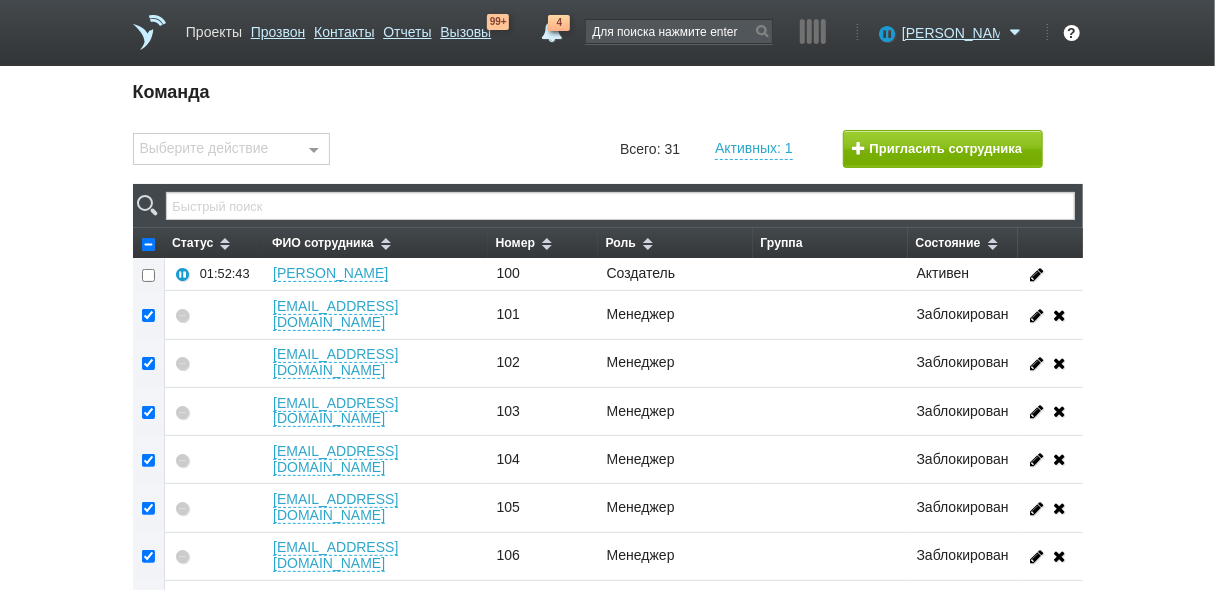 click on "Проекты" at bounding box center [214, 28] 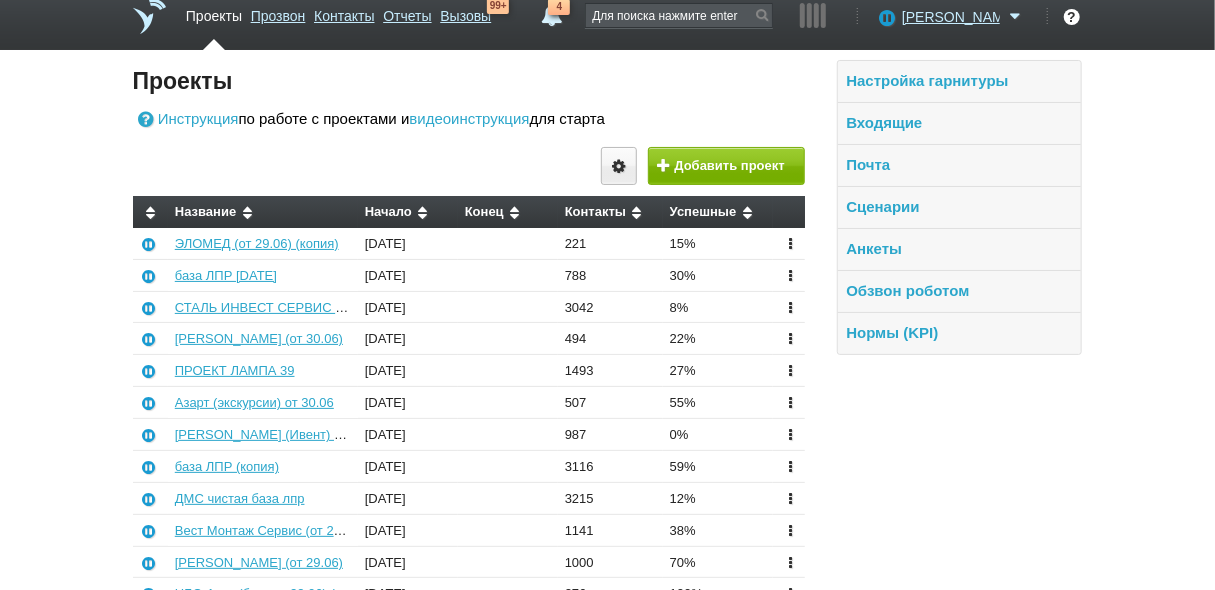 scroll, scrollTop: 0, scrollLeft: 0, axis: both 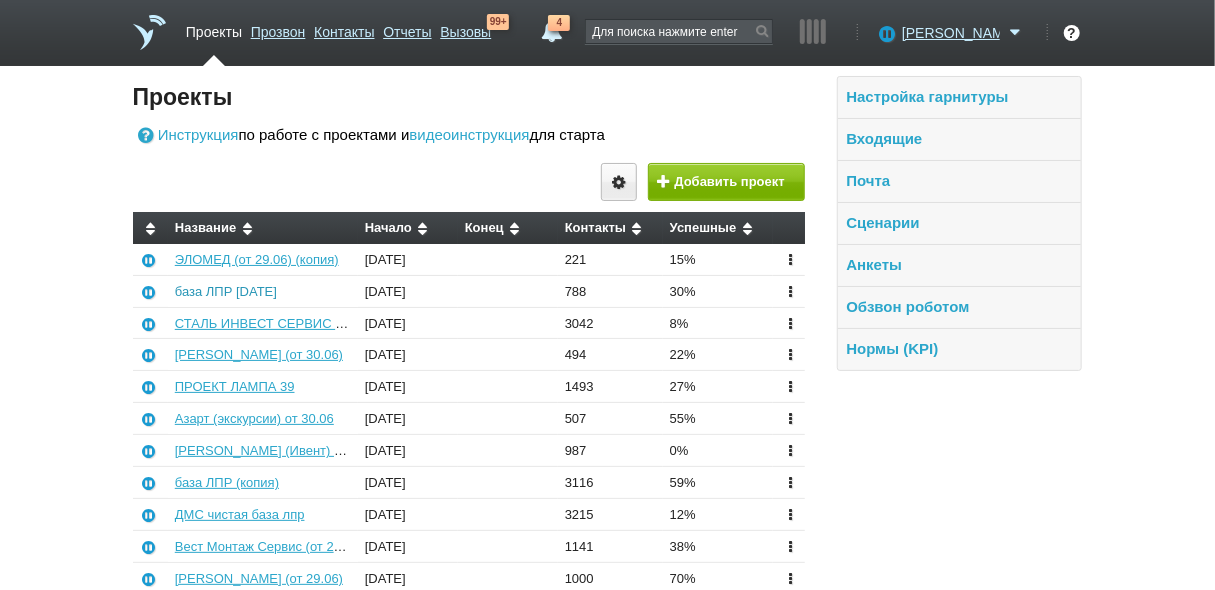 click on "база ЛПР  01.07.25" at bounding box center (226, 291) 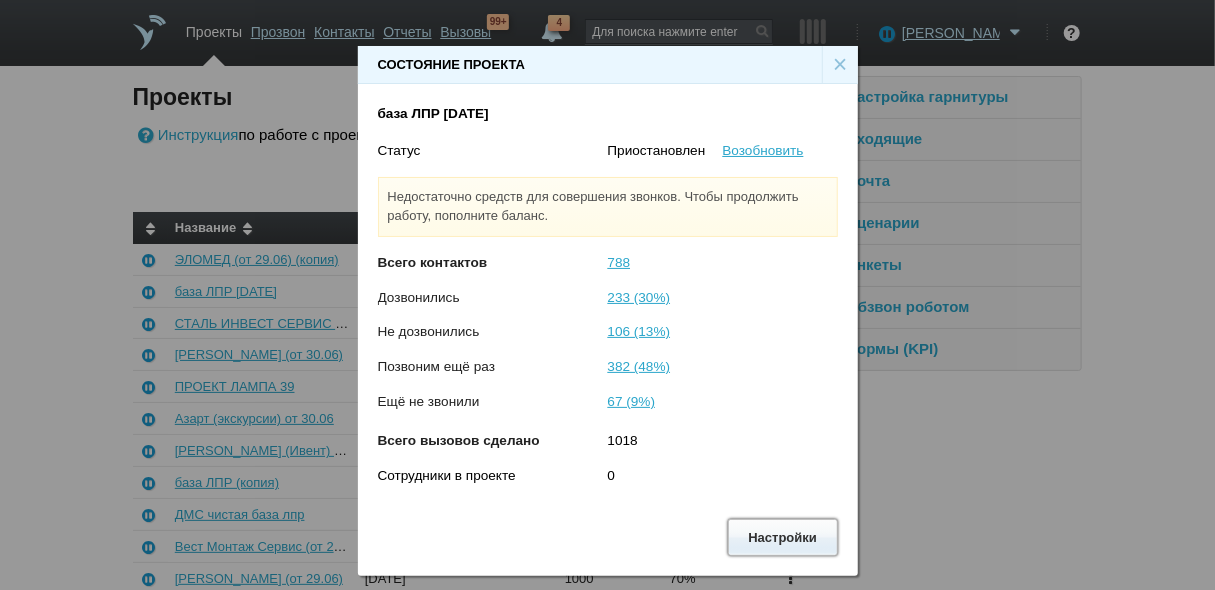 click on "Настройки" at bounding box center (783, 537) 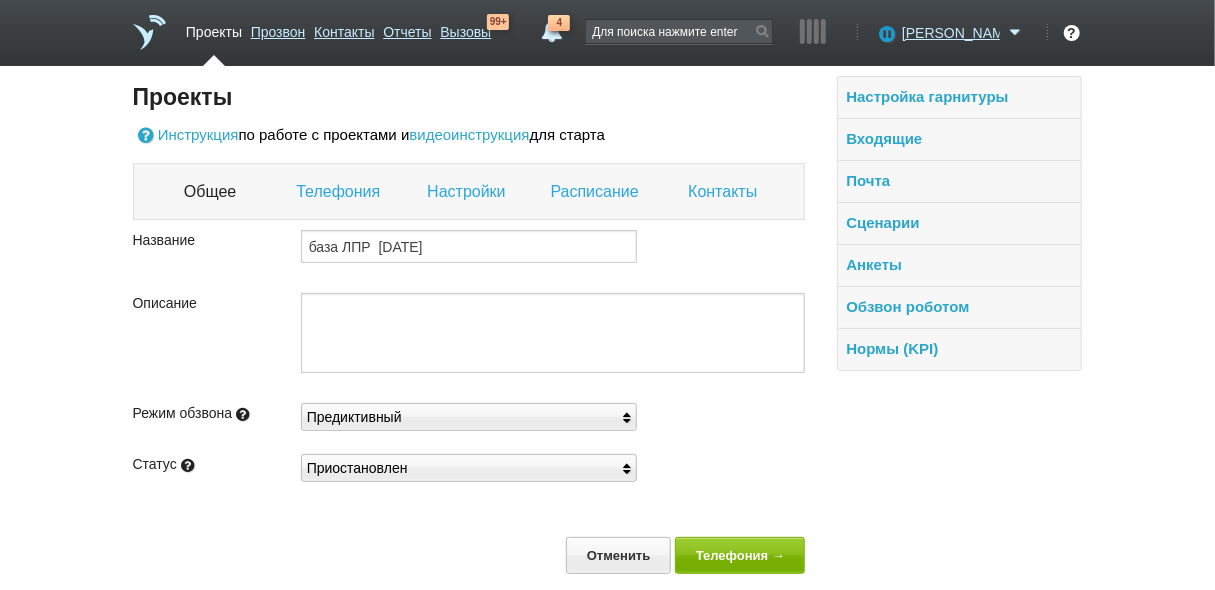 click on "Контакты" at bounding box center (725, 192) 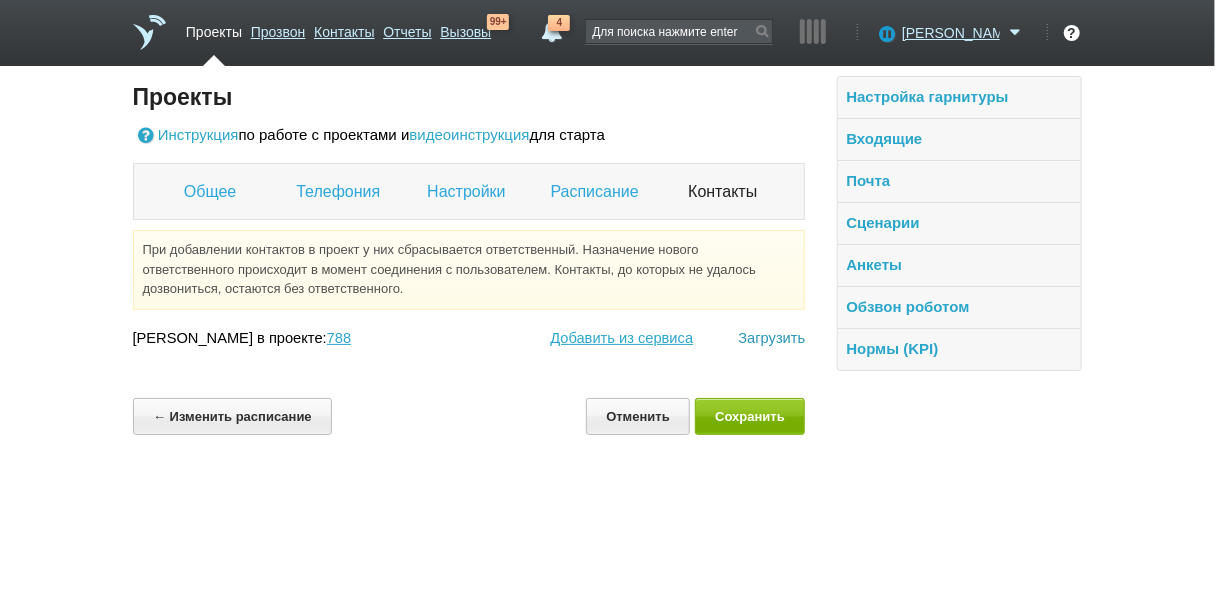 click on "Загрузить" at bounding box center (771, 338) 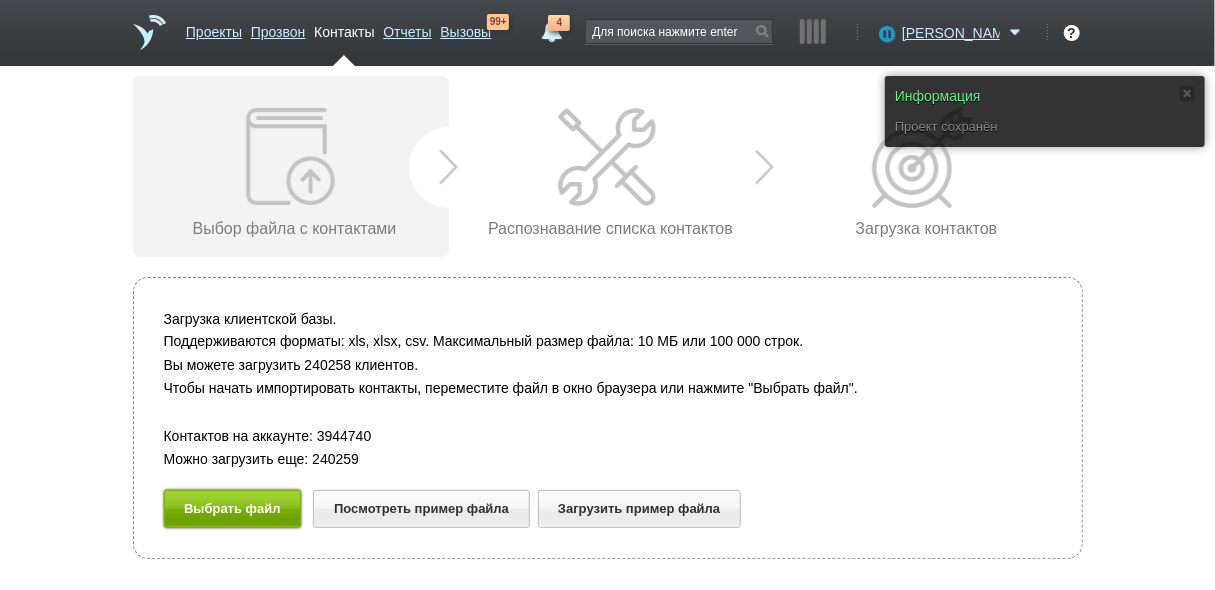 click on "Выбрать файл" at bounding box center [233, 508] 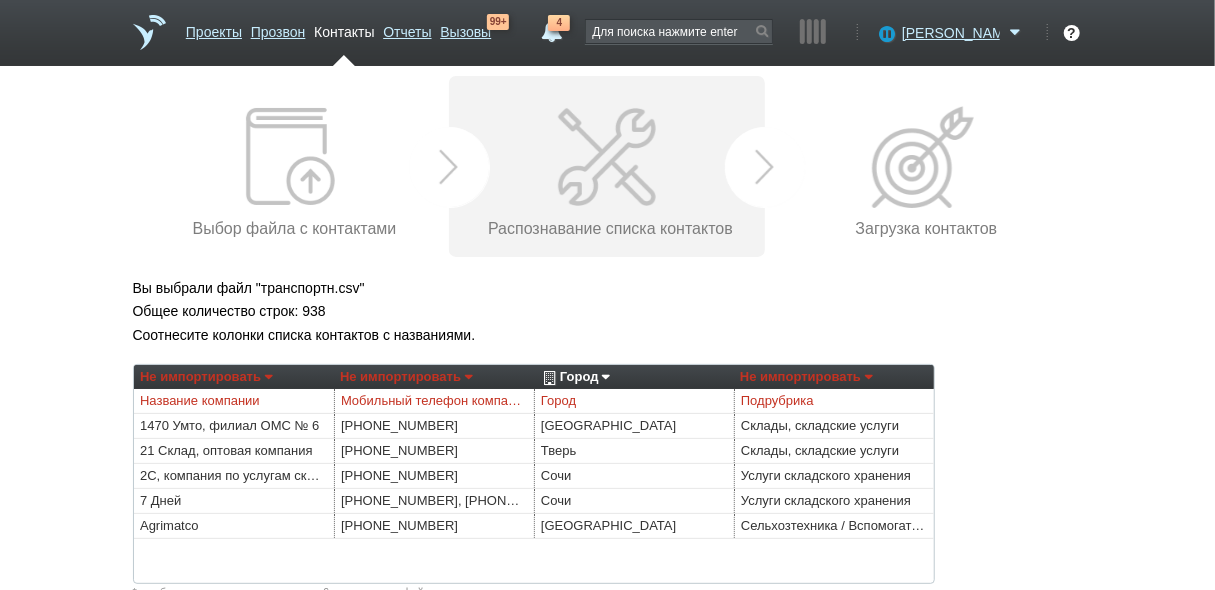 click on "Не импортировать" at bounding box center [406, 377] 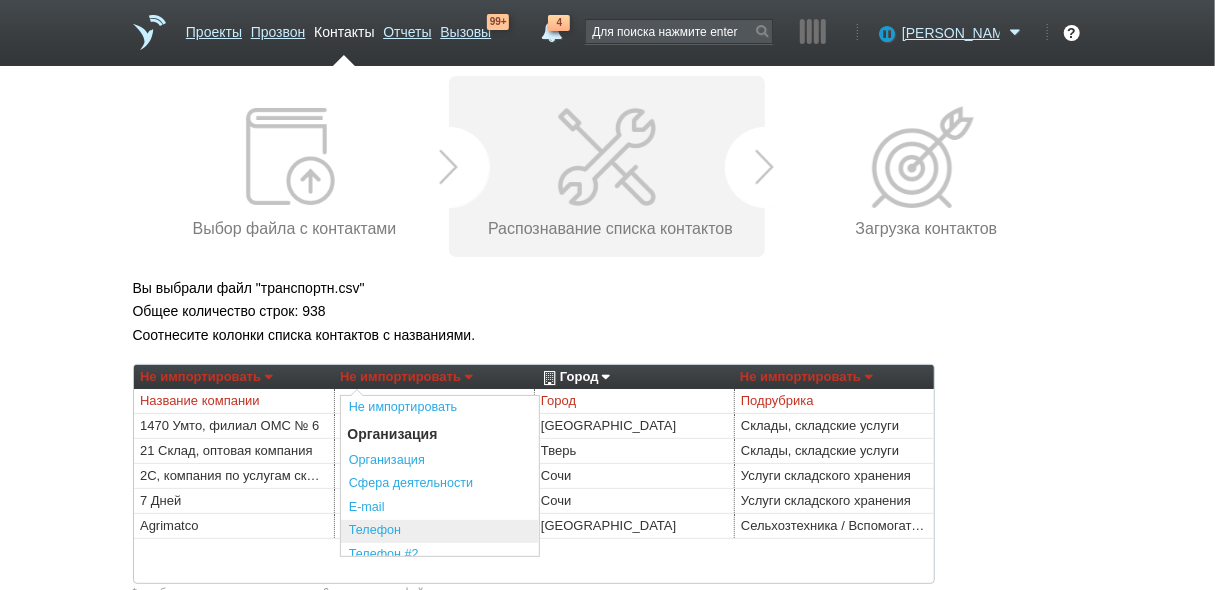click on "Телефон" at bounding box center (440, 532) 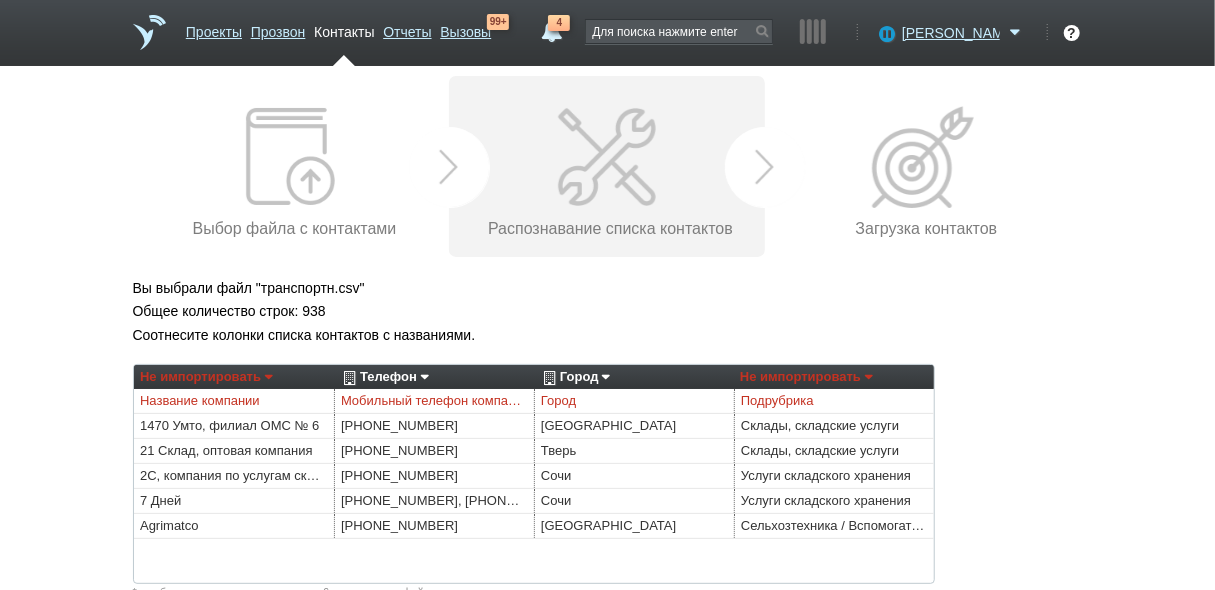 drag, startPoint x: 1070, startPoint y: 261, endPoint x: 1056, endPoint y: 249, distance: 18.439089 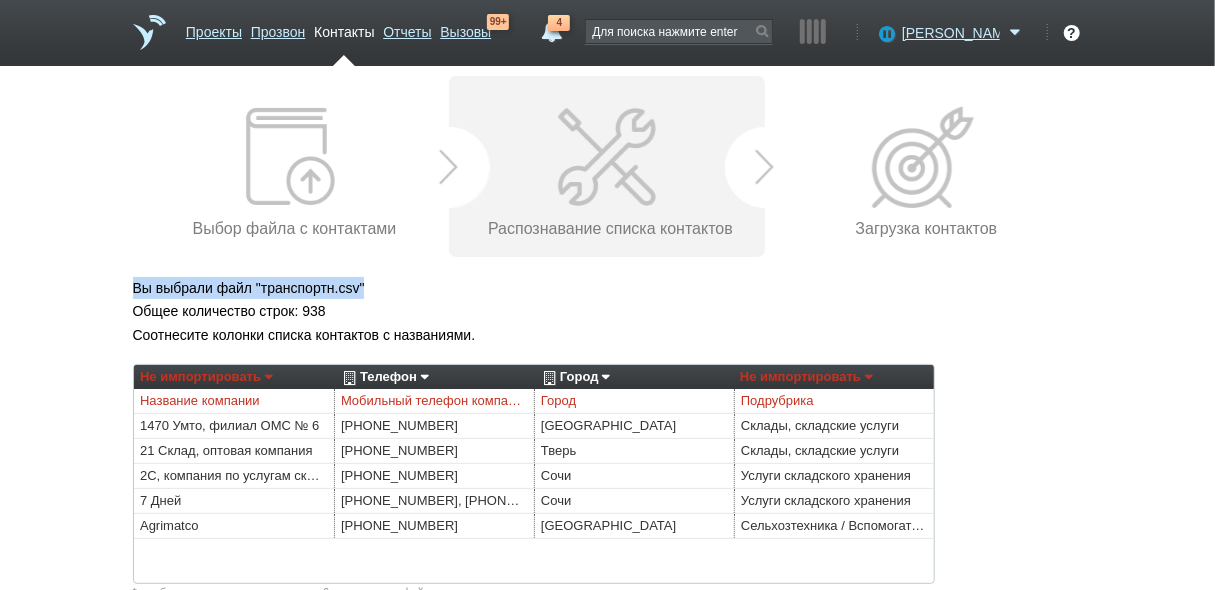click on "Не импортировать" at bounding box center [806, 377] 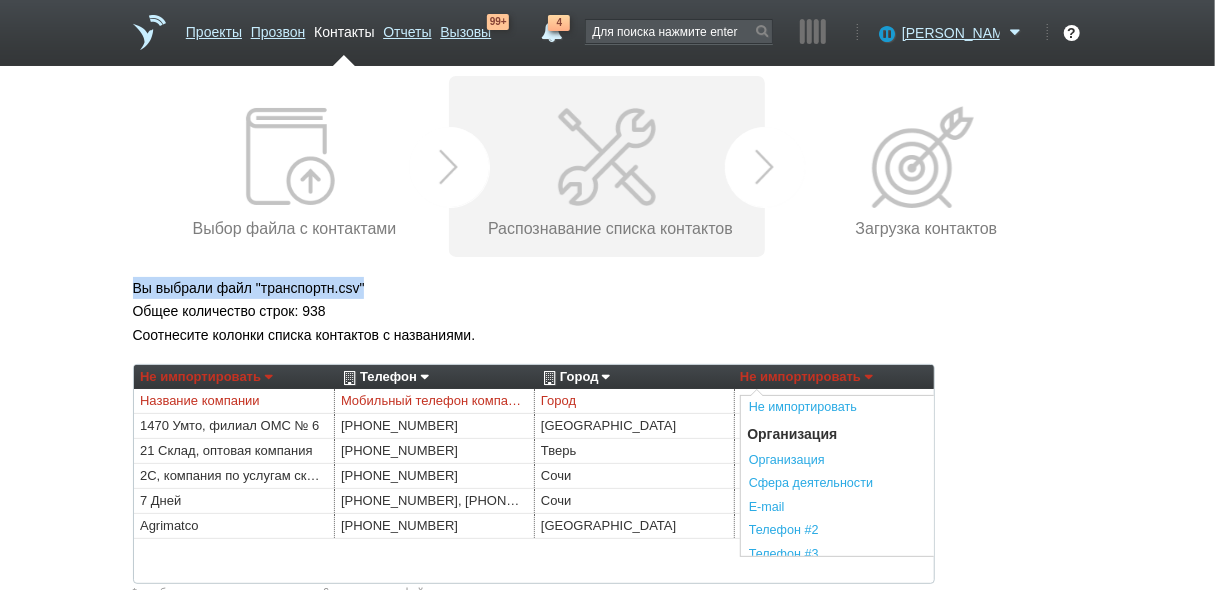 click on "Не импортировать" at bounding box center [806, 377] 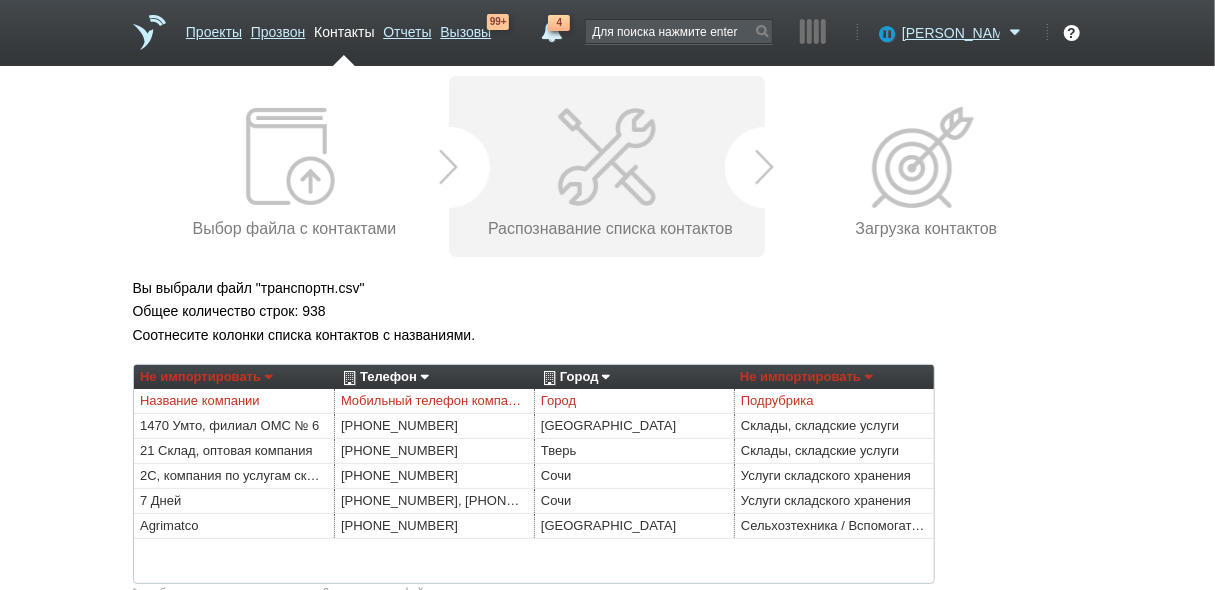 click on "Название компании" at bounding box center (234, 401) 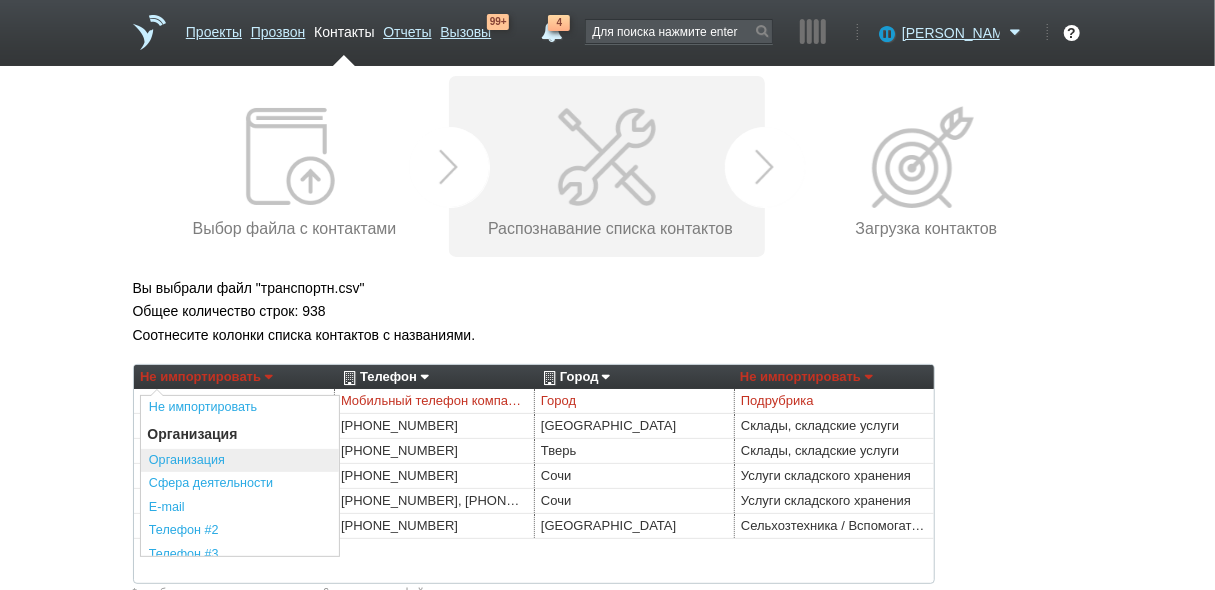 click on "Организация" at bounding box center [240, 461] 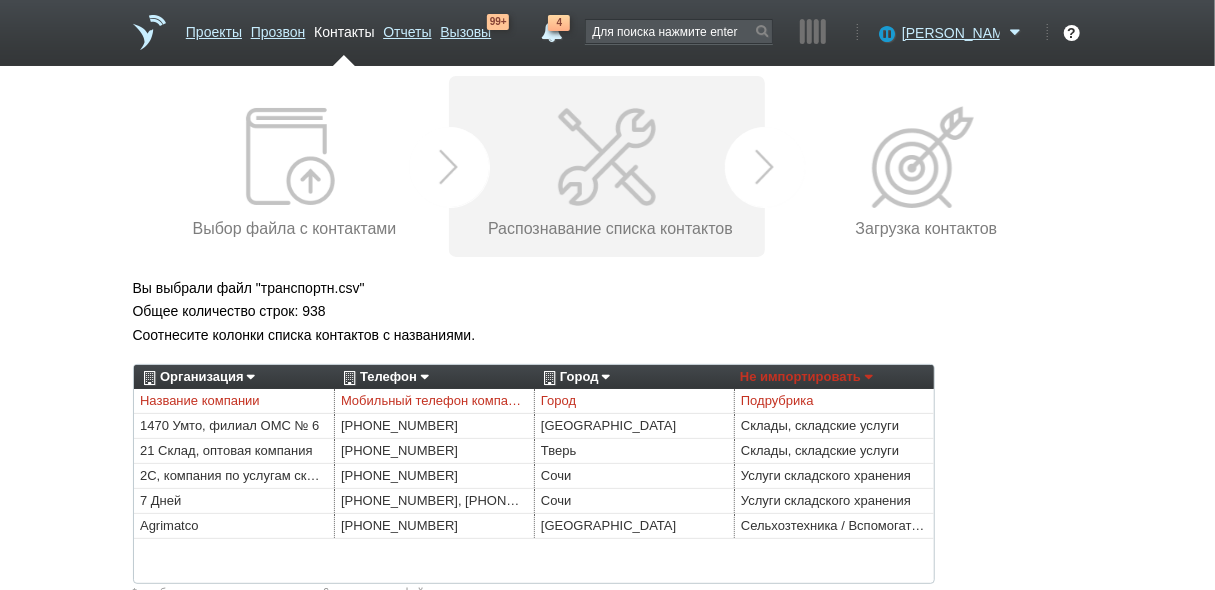 click on "Не импортировать" at bounding box center (806, 377) 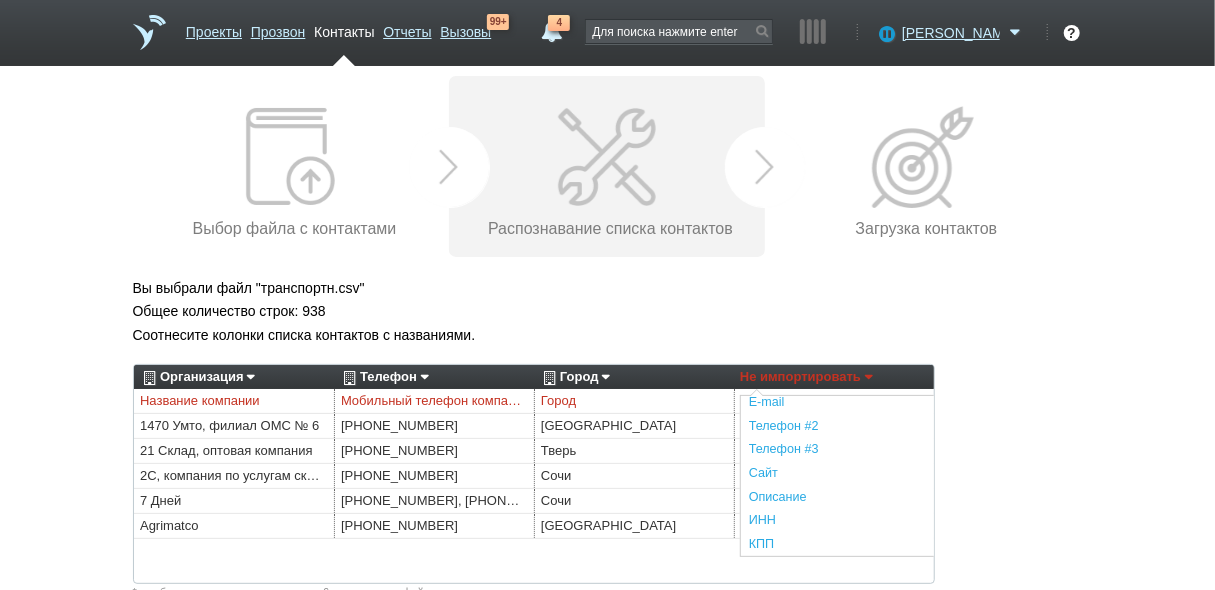 scroll, scrollTop: 0, scrollLeft: 0, axis: both 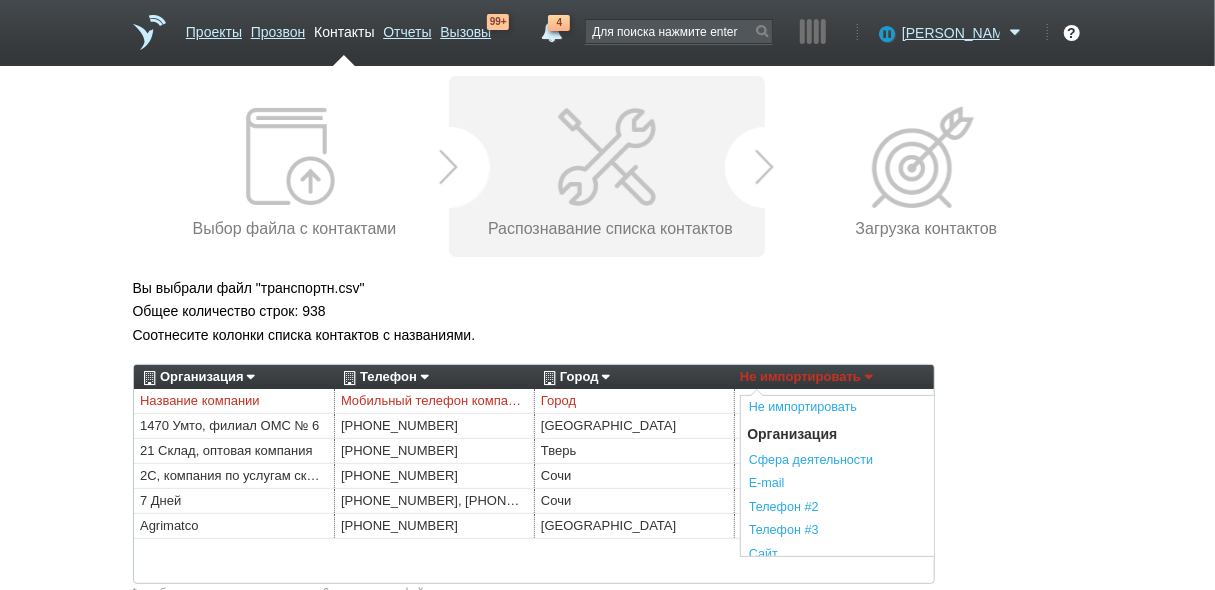 click on "Общее количество строк: 938" at bounding box center (608, 311) 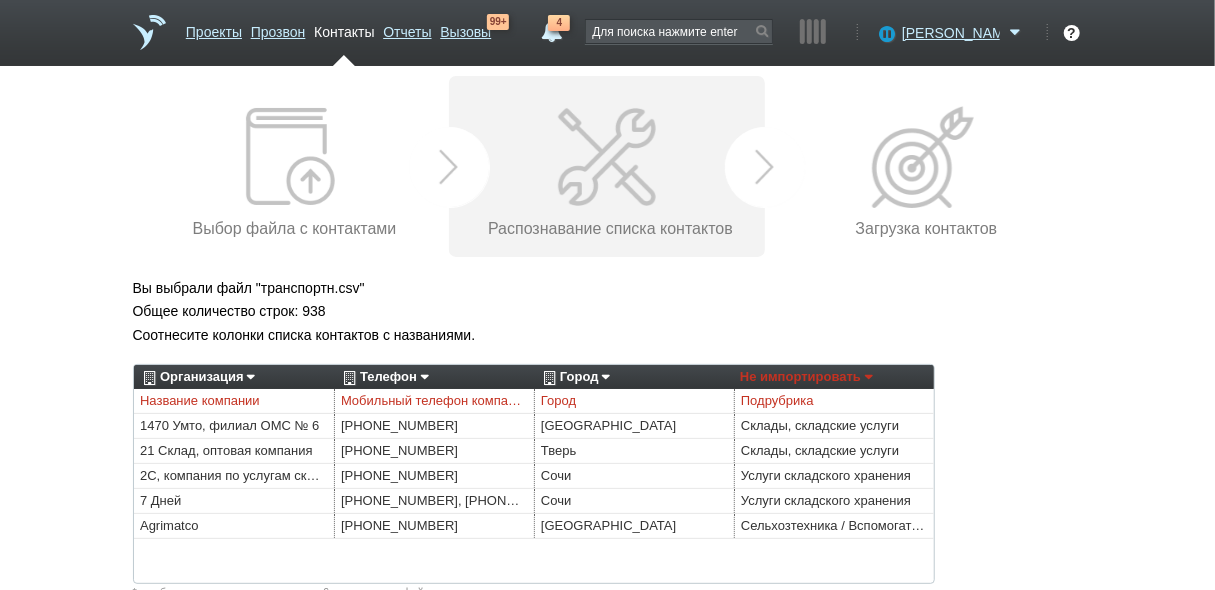 click on "Не импортировать" at bounding box center [806, 377] 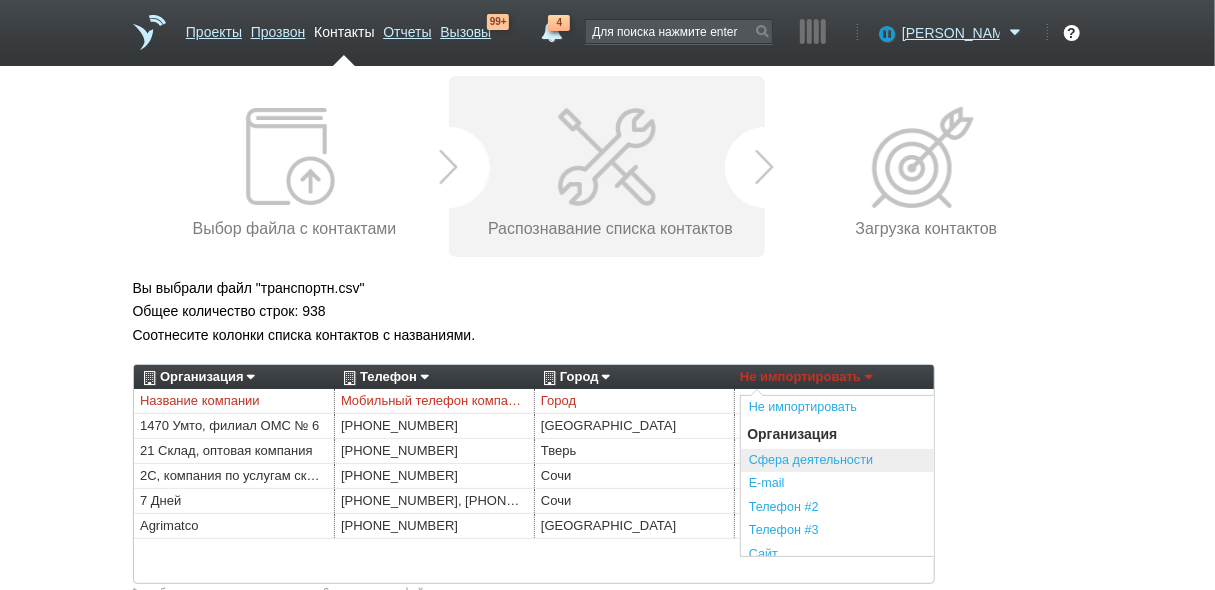 click on "Сфера деятельности" at bounding box center [840, 461] 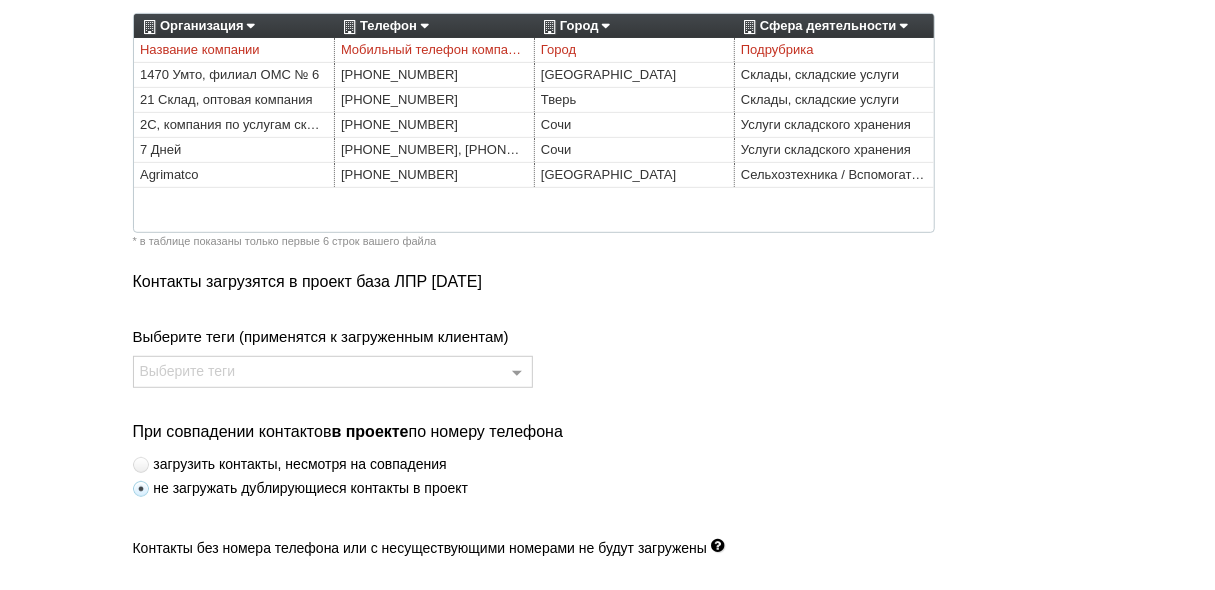 scroll, scrollTop: 400, scrollLeft: 0, axis: vertical 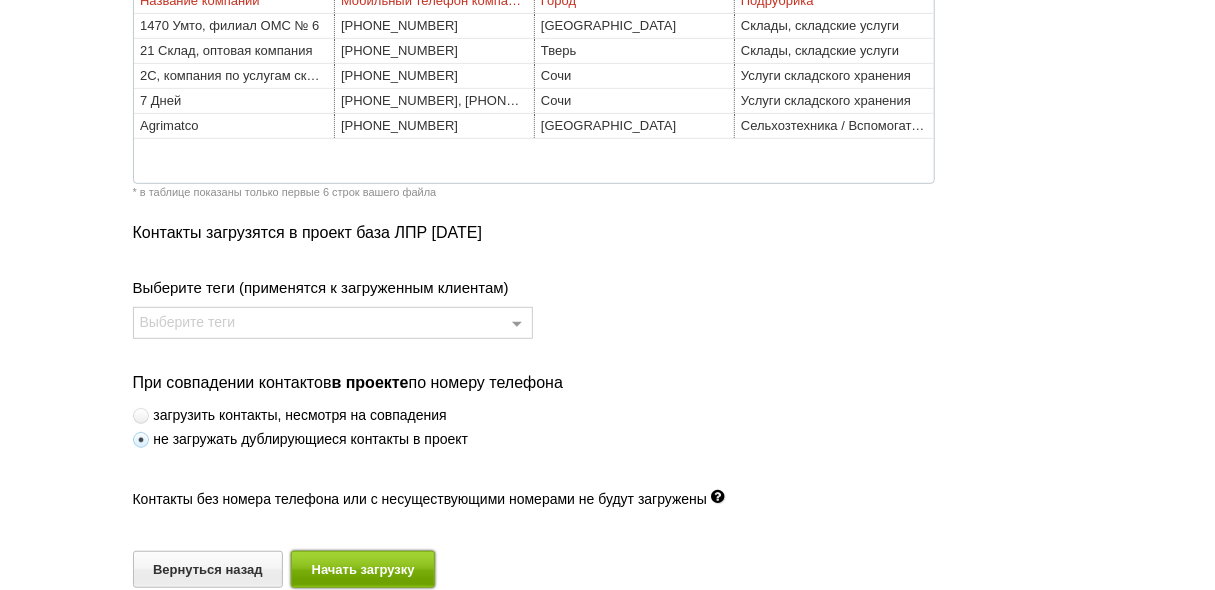 click on "Начать загрузку" at bounding box center [363, 569] 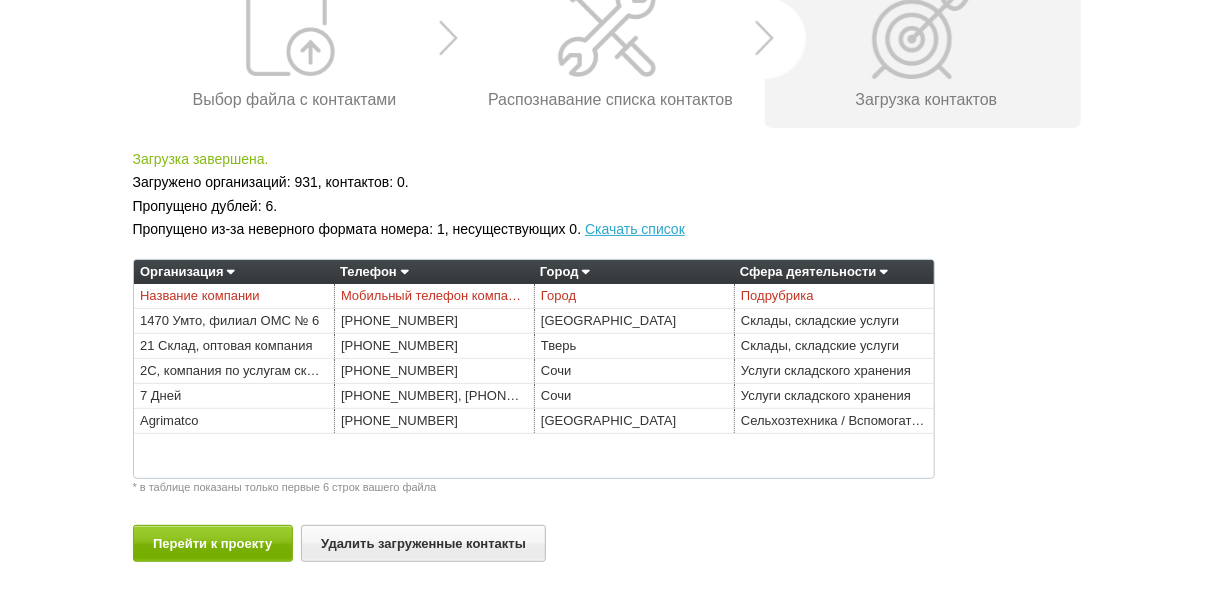 scroll, scrollTop: 130, scrollLeft: 0, axis: vertical 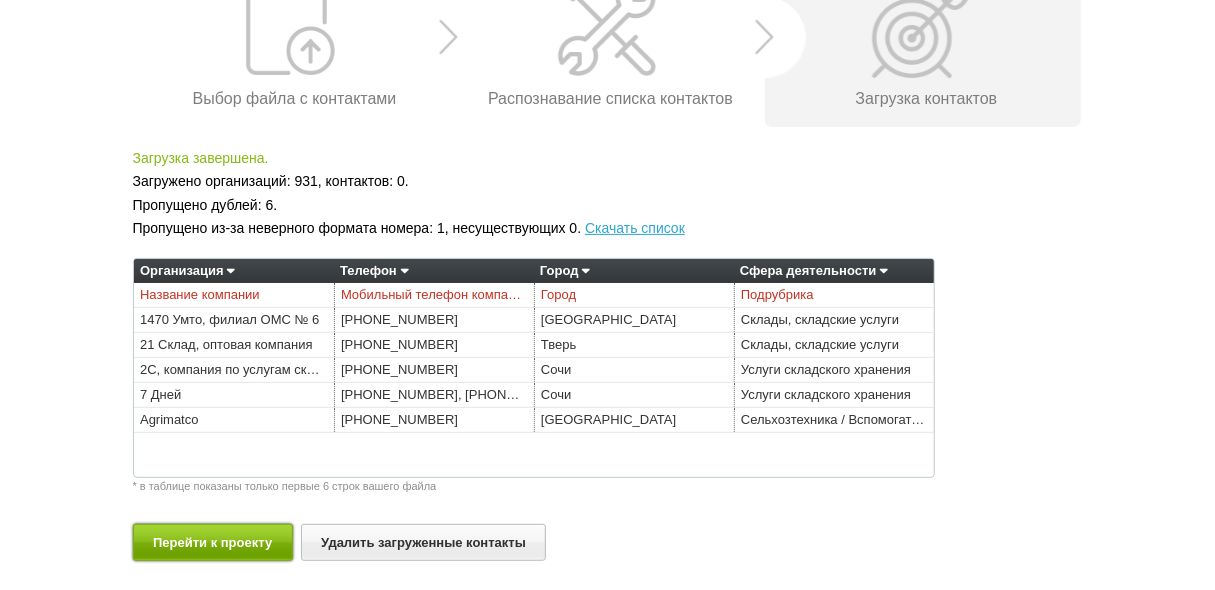 click on "Перейти к проекту" at bounding box center [213, 542] 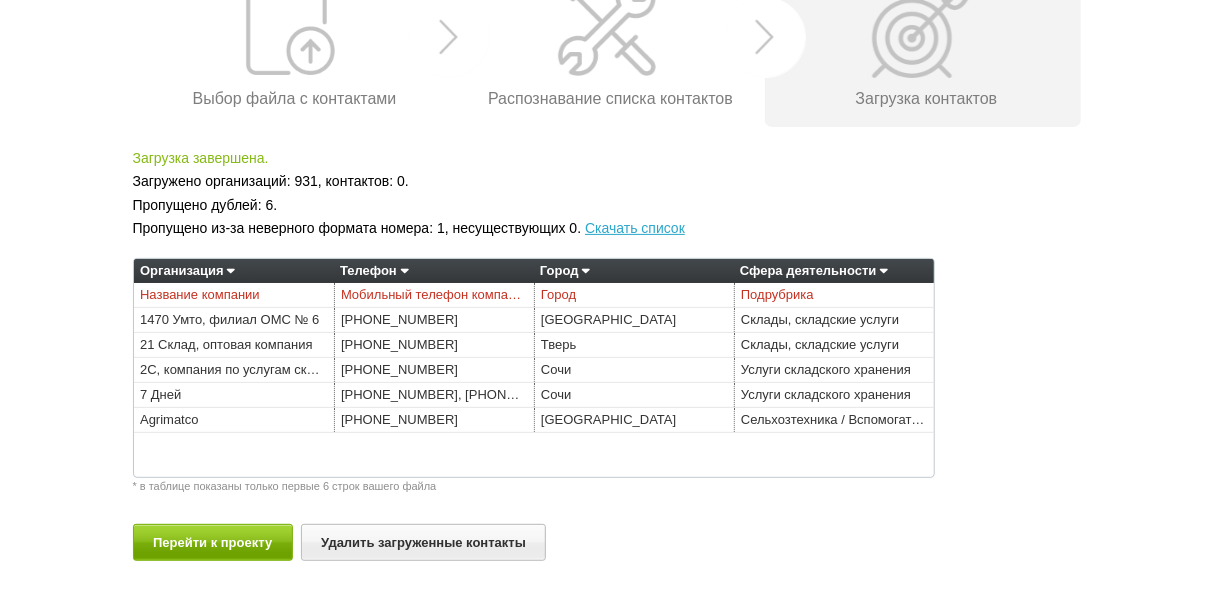 scroll, scrollTop: 0, scrollLeft: 0, axis: both 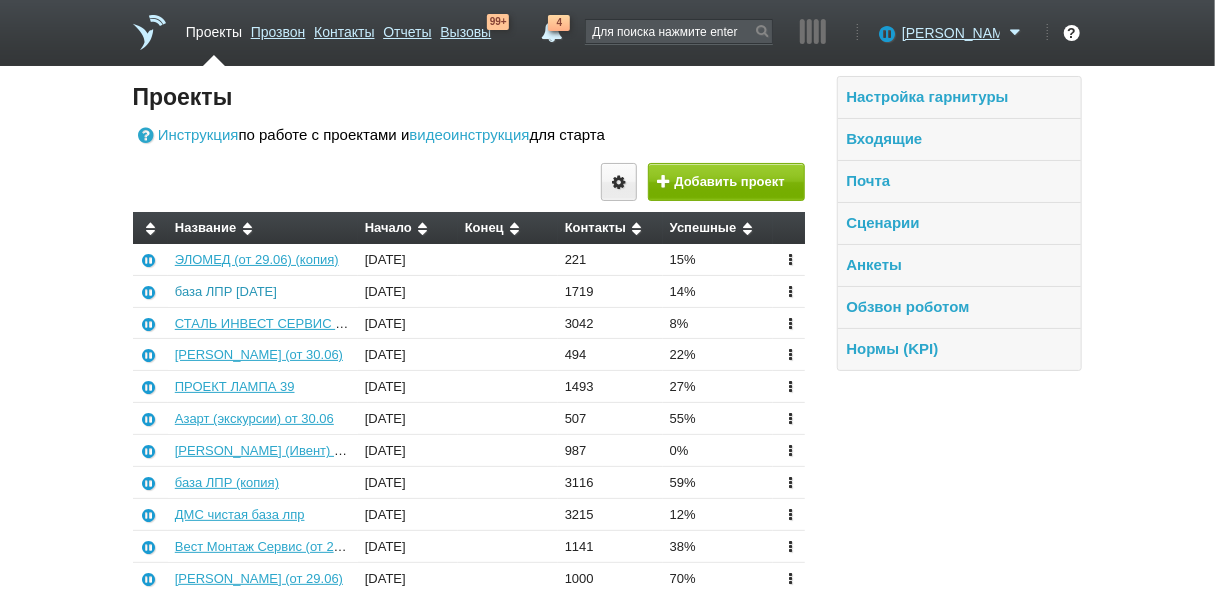 click on "база ЛПР  01.07.25" at bounding box center (226, 291) 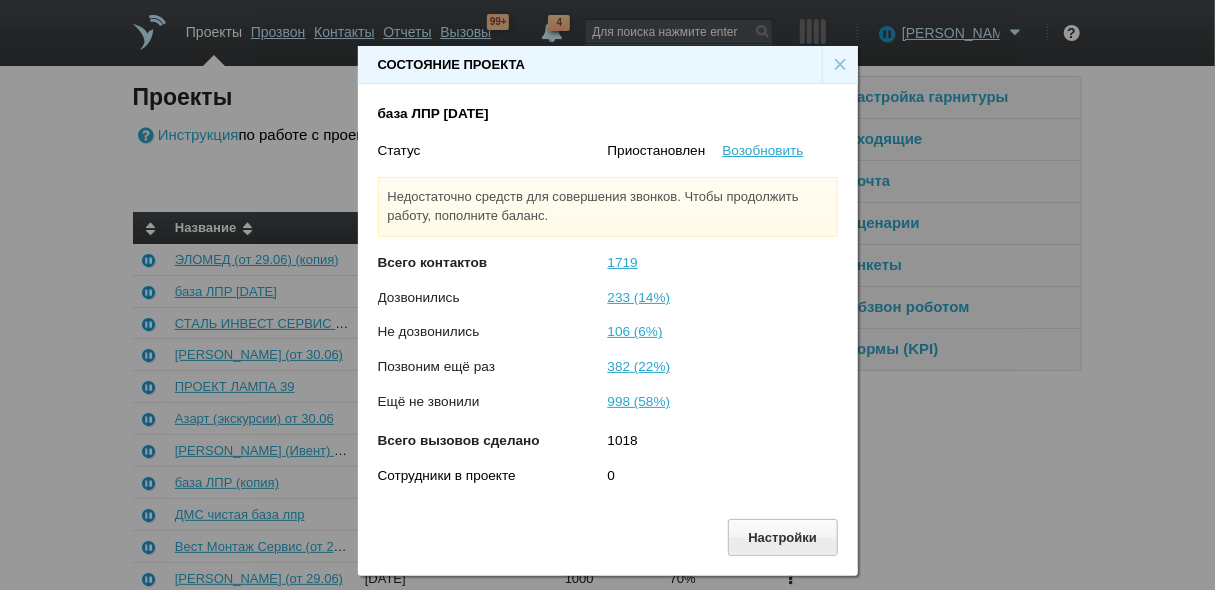 click on "×" at bounding box center [840, 65] 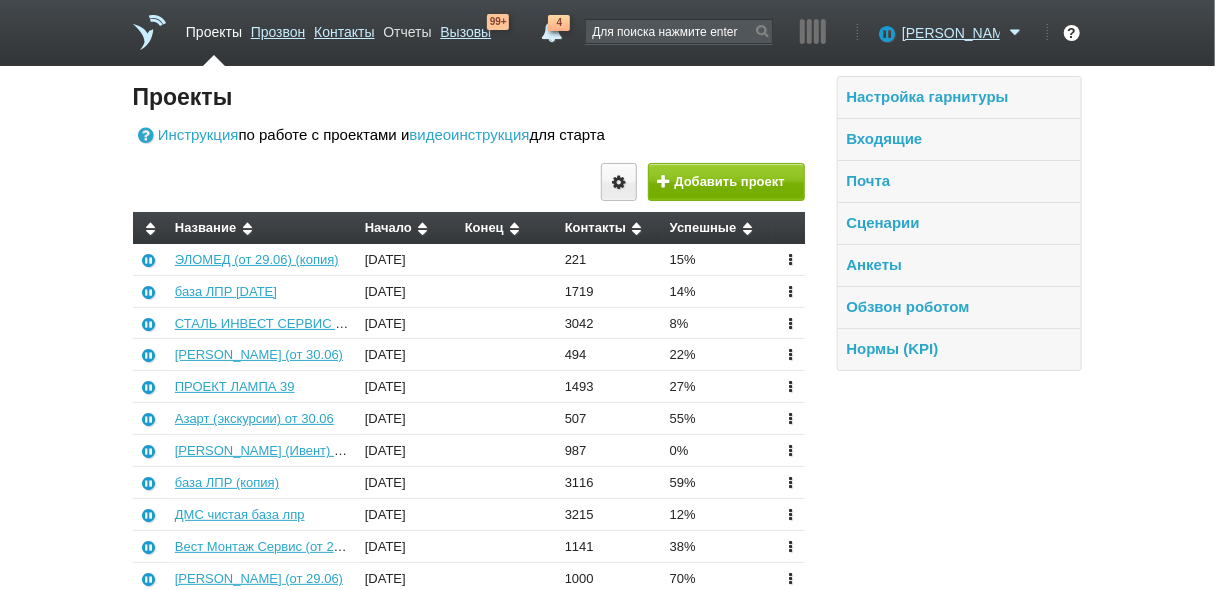 click on "Отчеты" at bounding box center (407, 28) 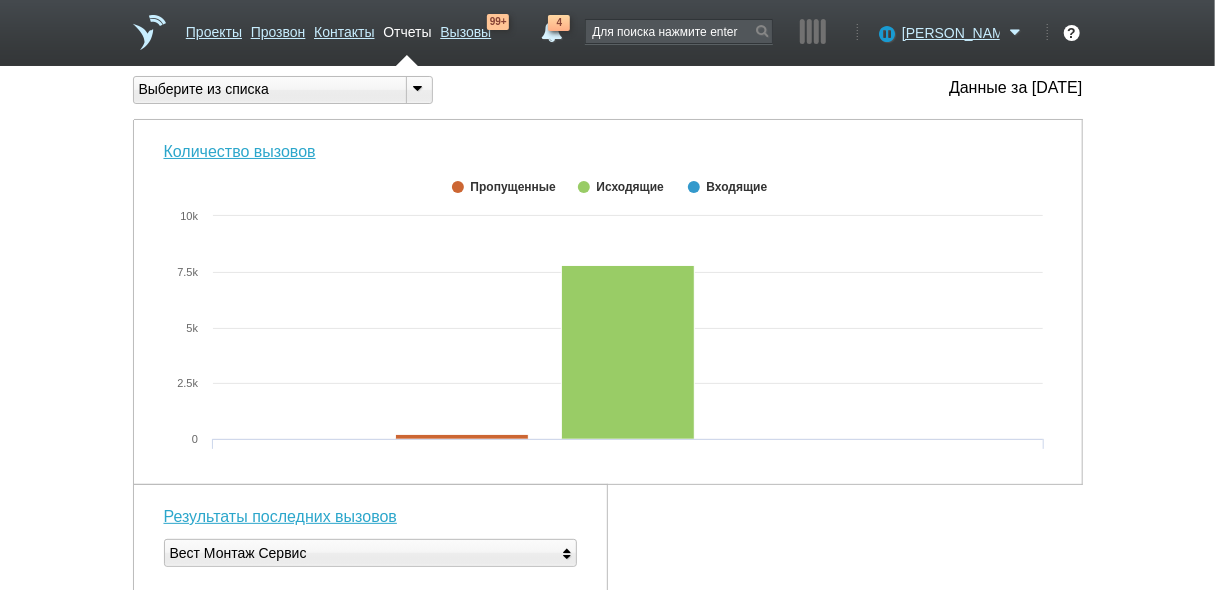click at bounding box center [418, 88] 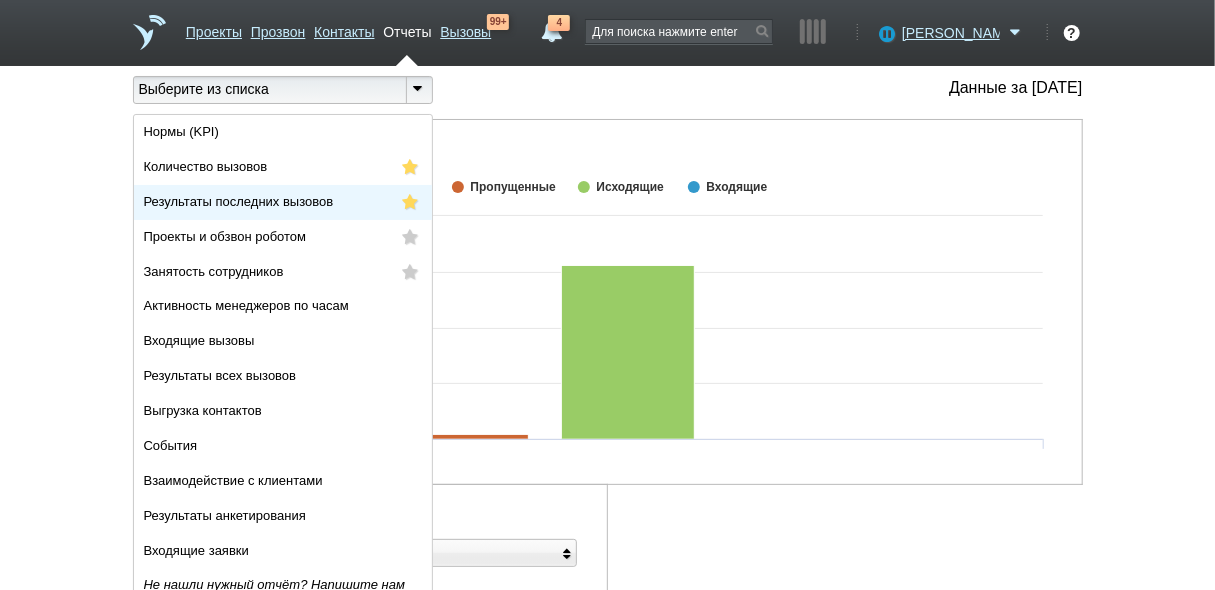 click on "Результаты последних вызовов" at bounding box center [283, 202] 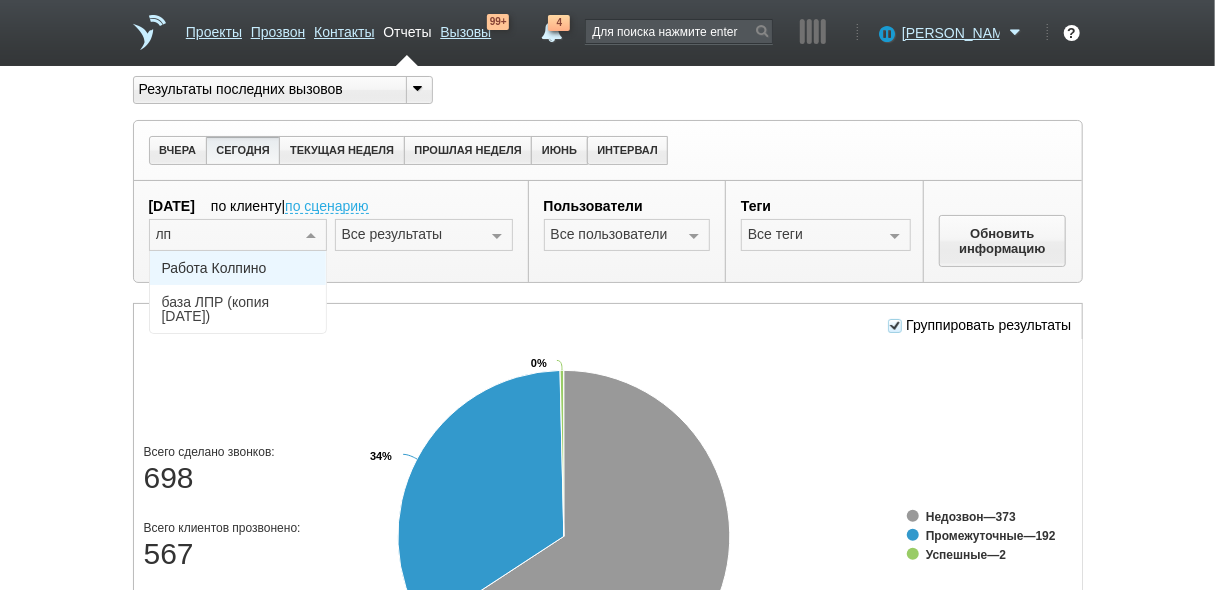 type on "лпр" 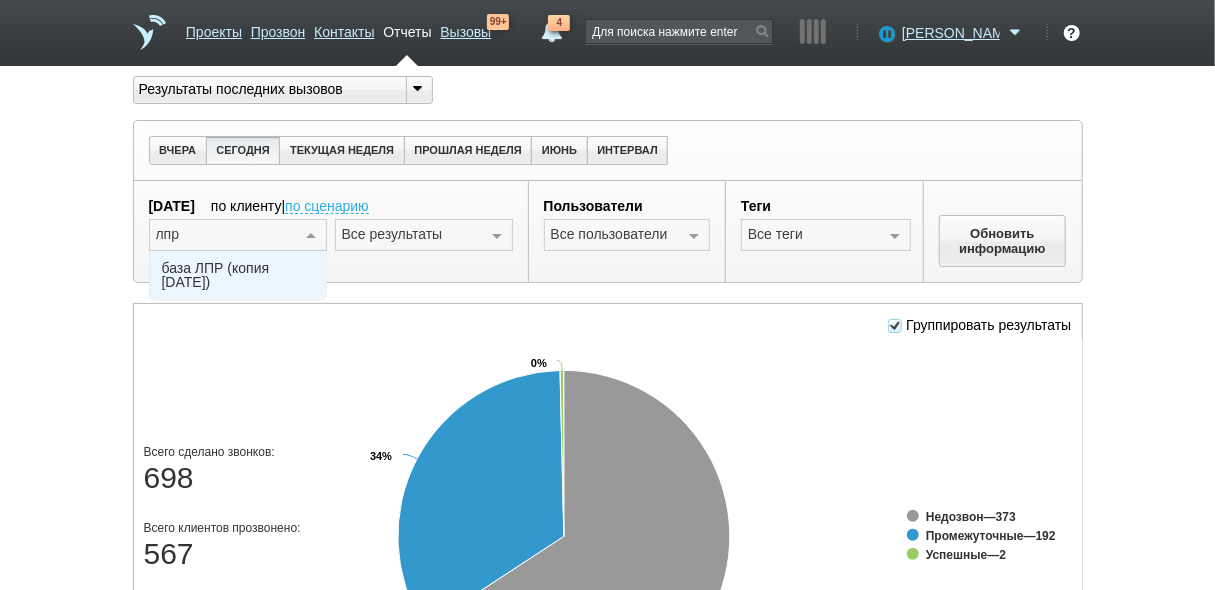 click on "база ЛПР (копия 24.06.25)" at bounding box center [238, 275] 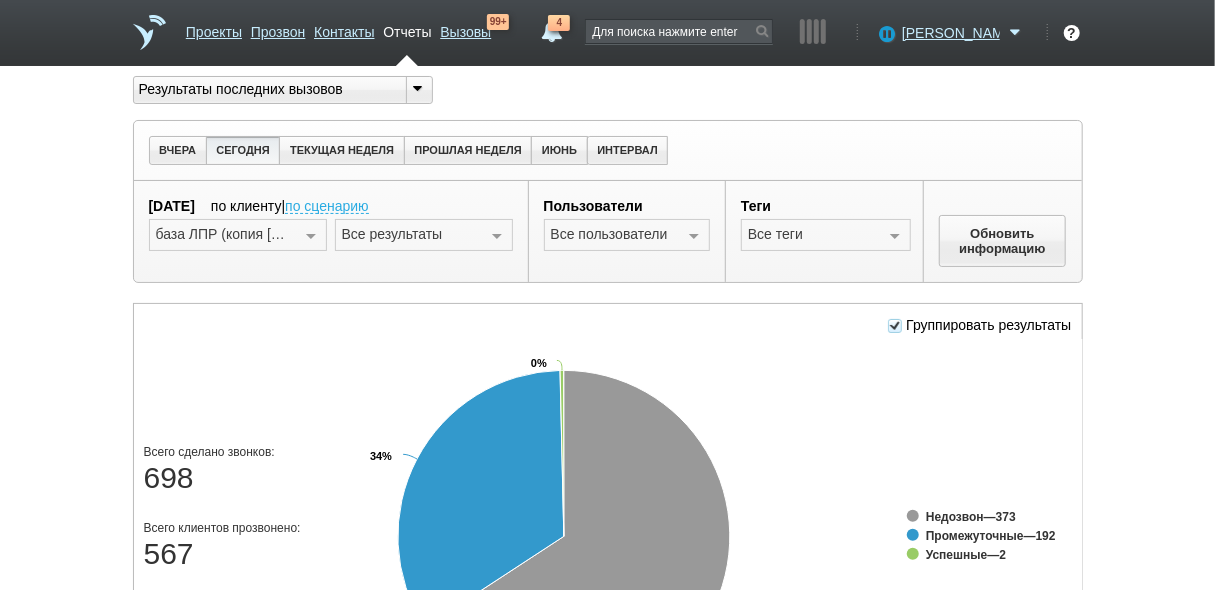 click at bounding box center [497, 236] 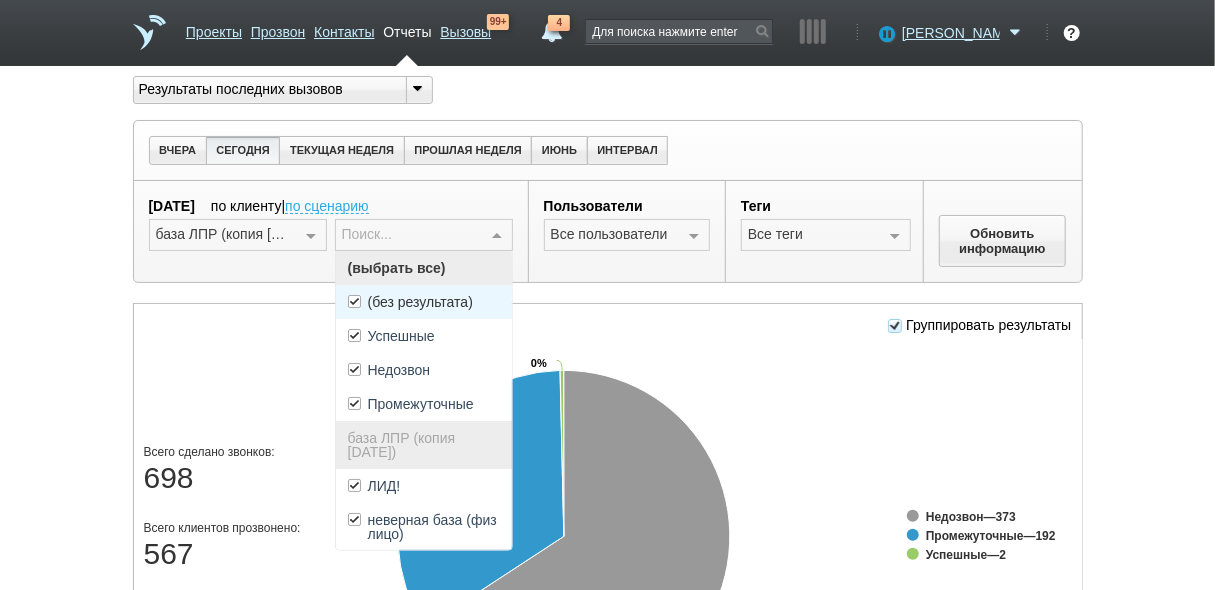 click on "(без результата)" at bounding box center [424, 302] 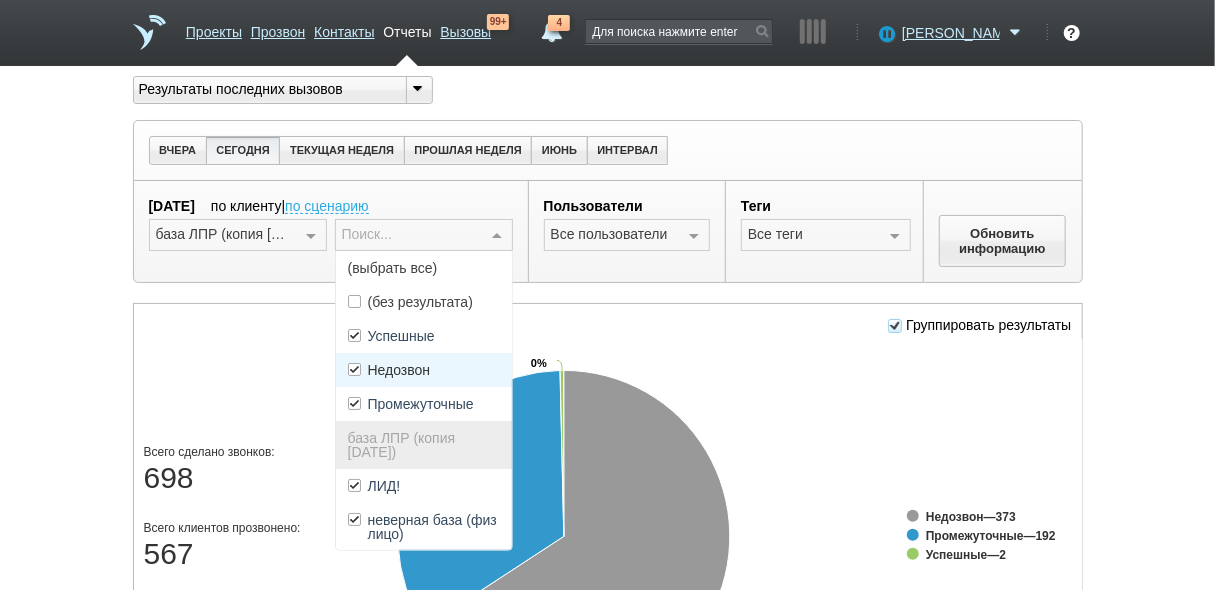 click on "Недозвон" at bounding box center [424, 370] 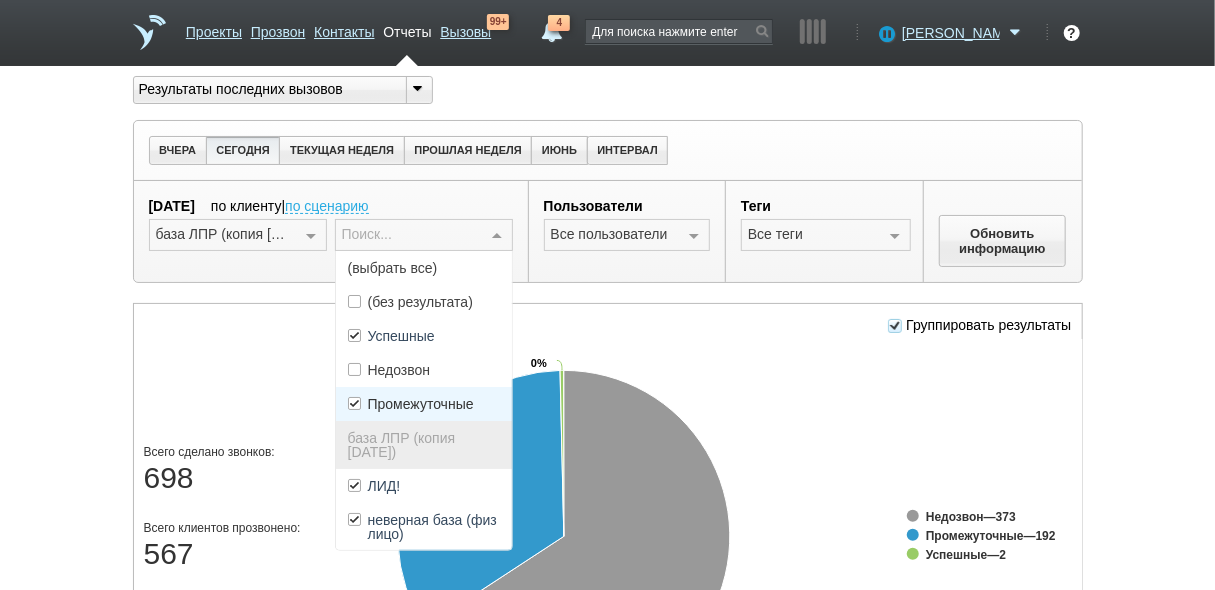 click on "Промежуточные" at bounding box center [421, 404] 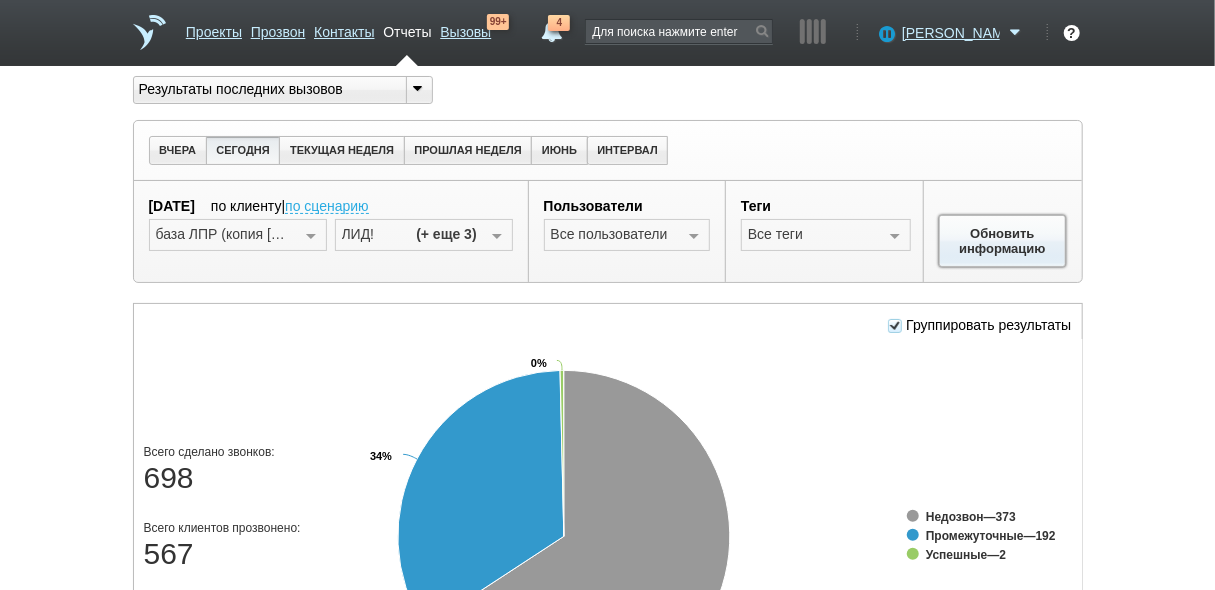 click on "Обновить информацию" at bounding box center [1003, 241] 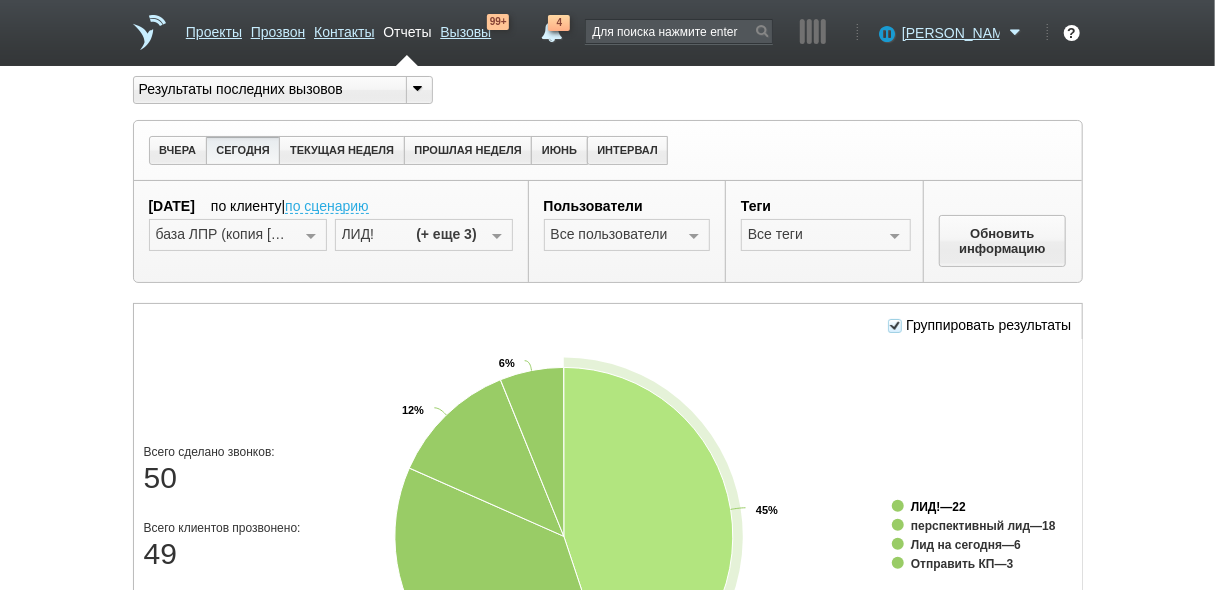 click on "ЛИД!" 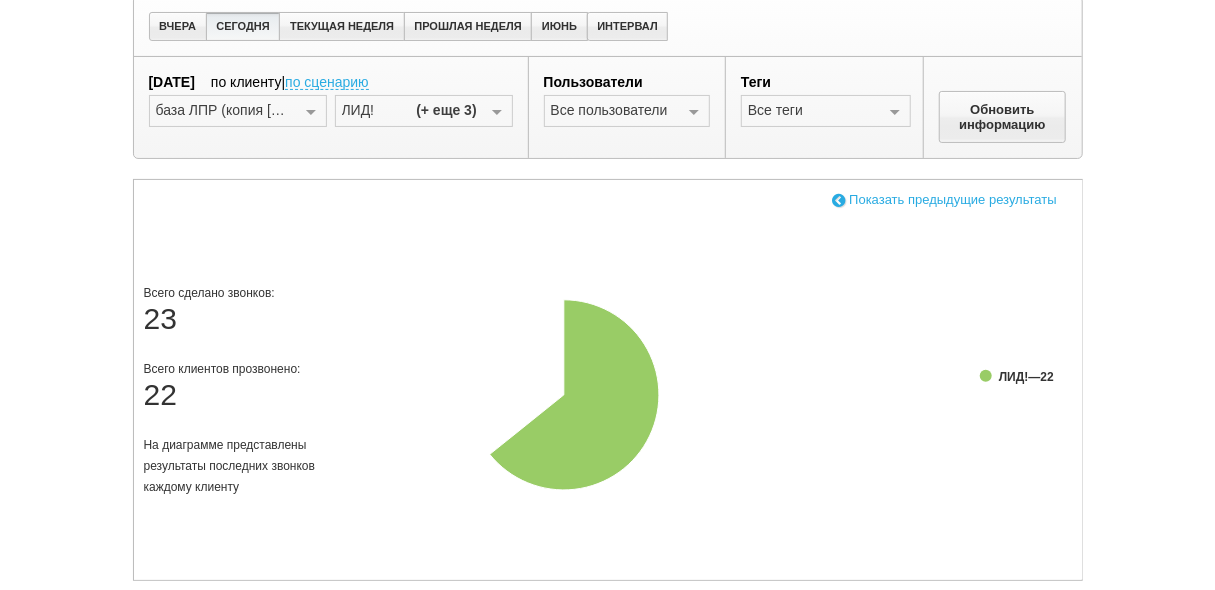 scroll, scrollTop: 480, scrollLeft: 0, axis: vertical 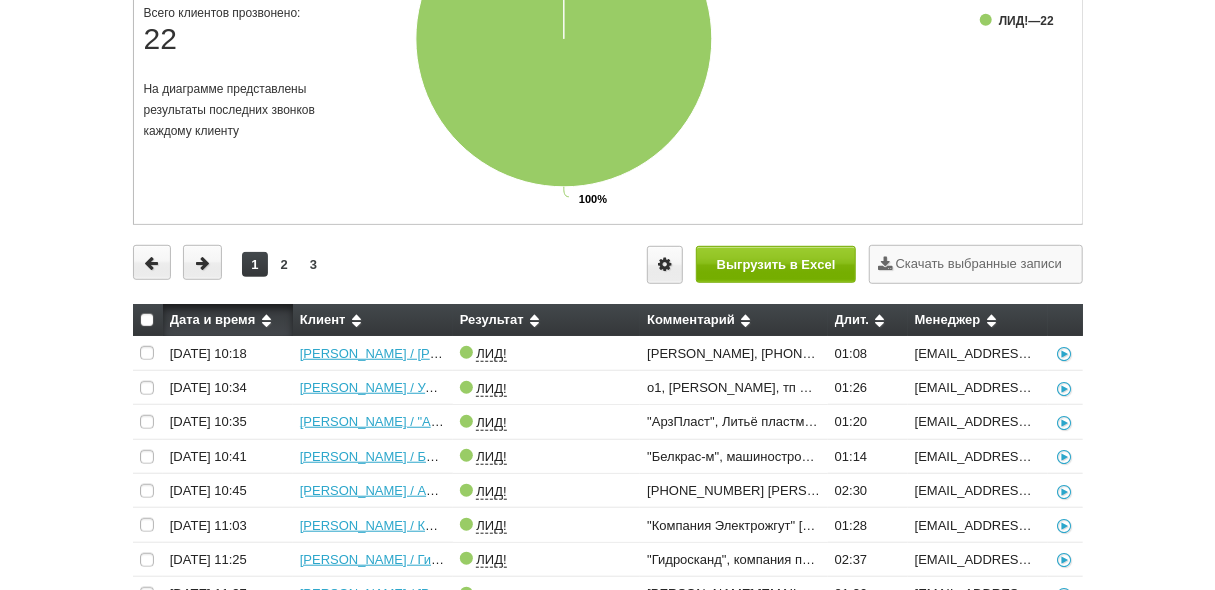 click at bounding box center (147, 320) 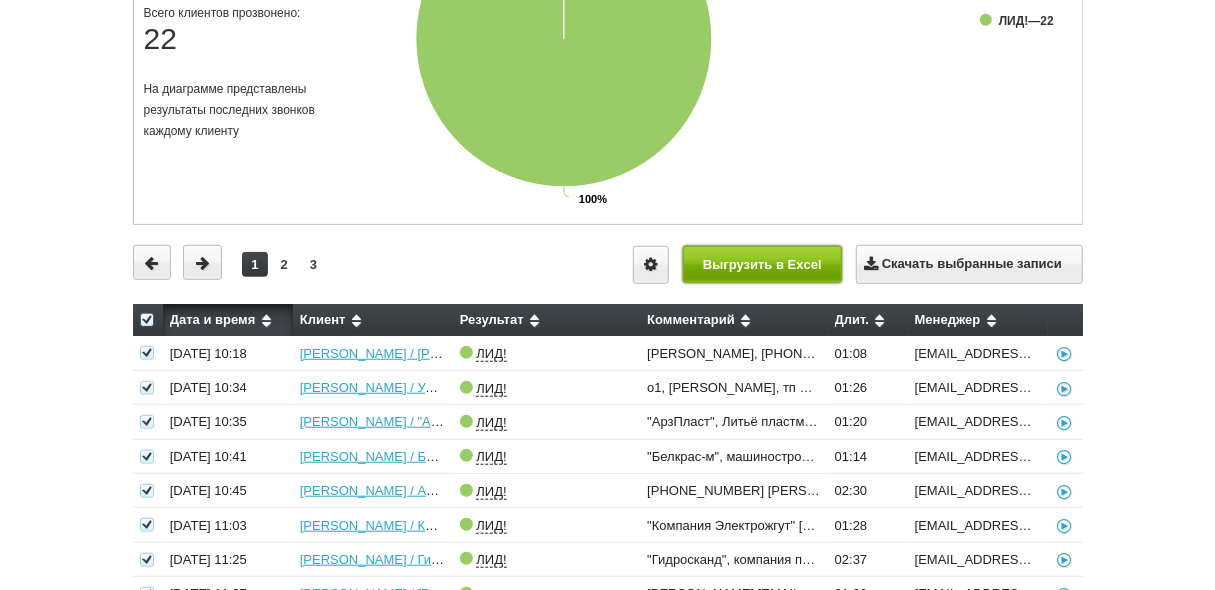 click on "Выгрузить в Excel" at bounding box center [763, 264] 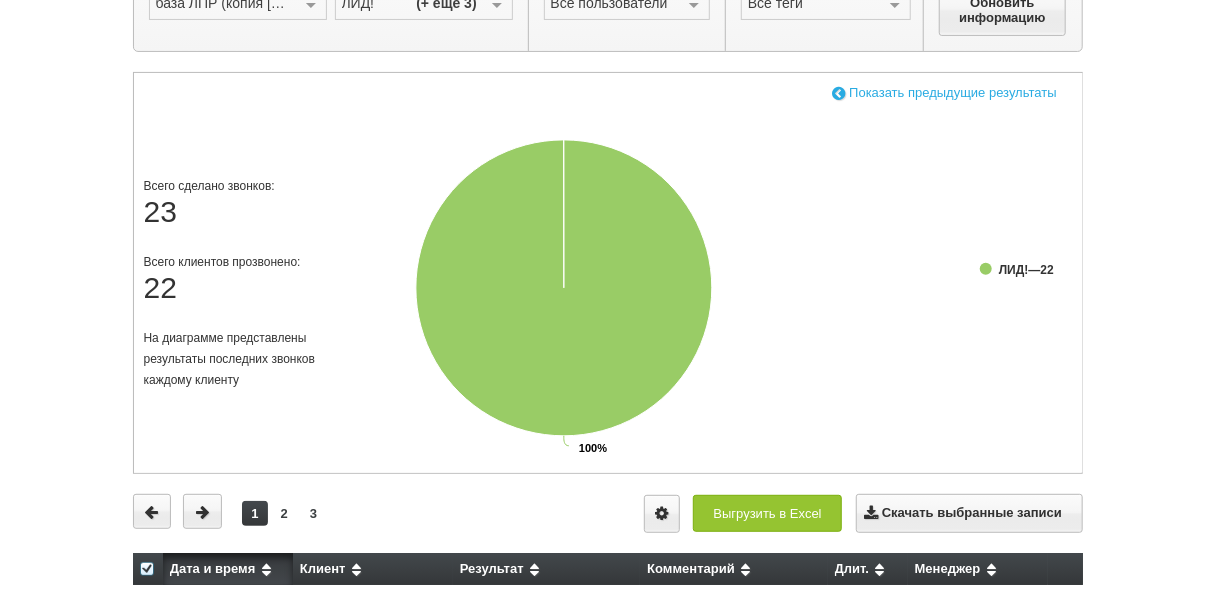 scroll, scrollTop: 80, scrollLeft: 0, axis: vertical 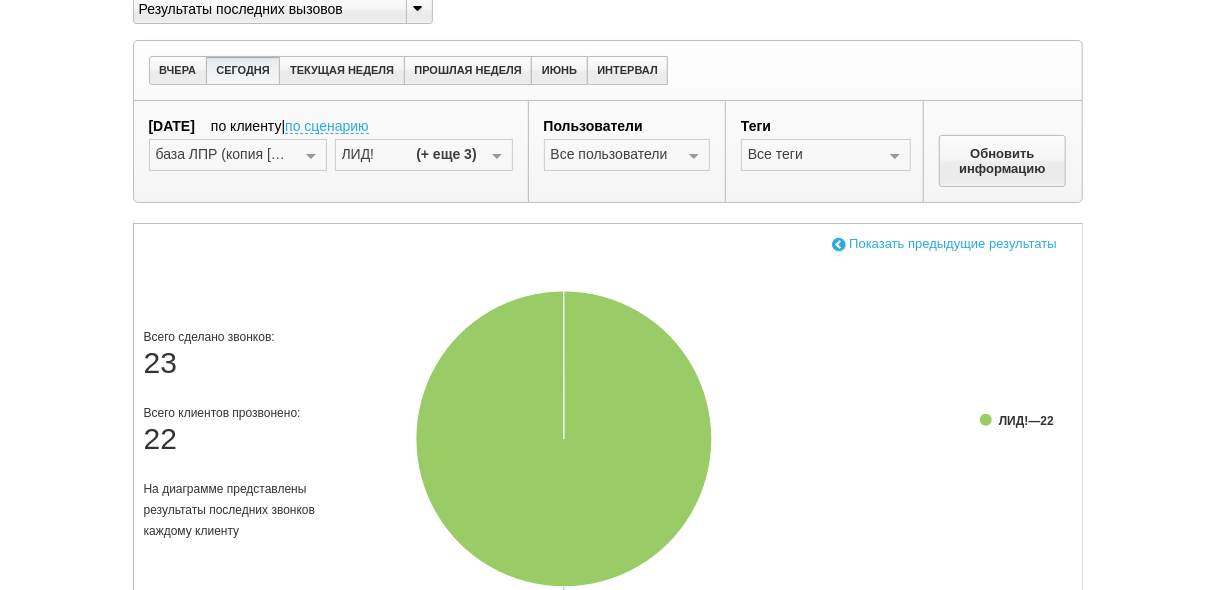 click at bounding box center (839, 243) 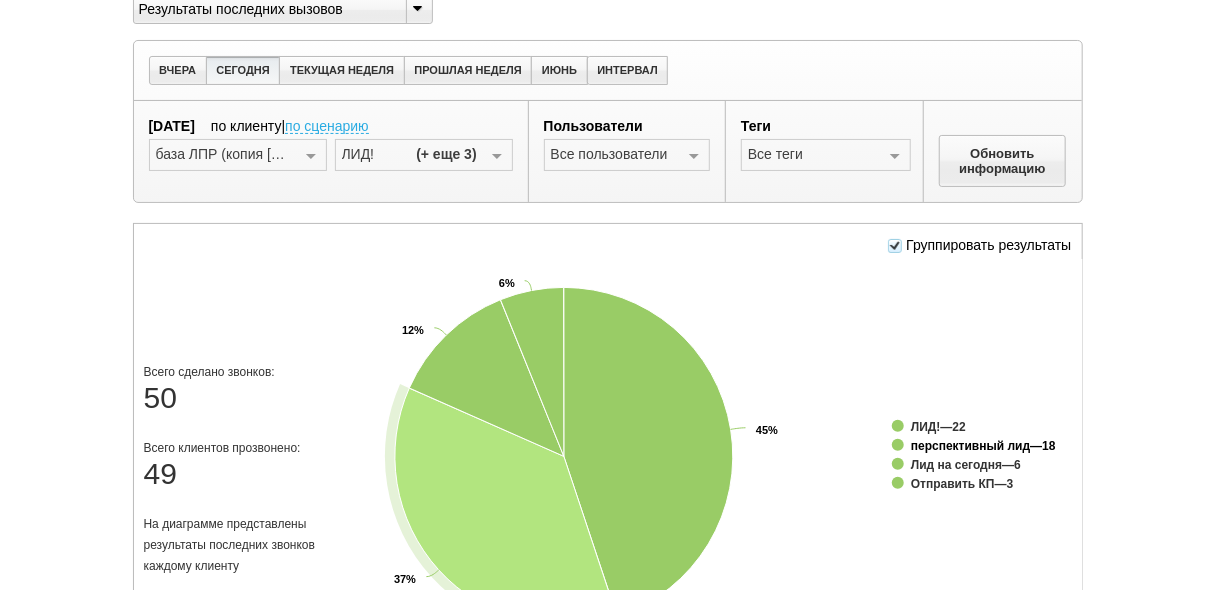 click on "перспективный лид" 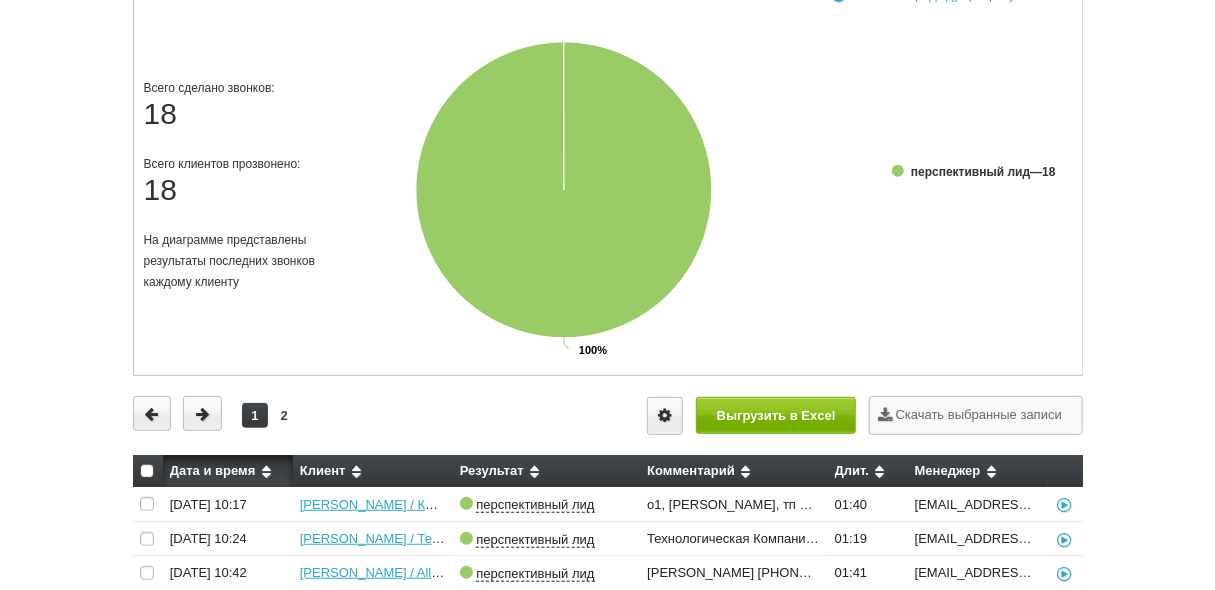 scroll, scrollTop: 240, scrollLeft: 0, axis: vertical 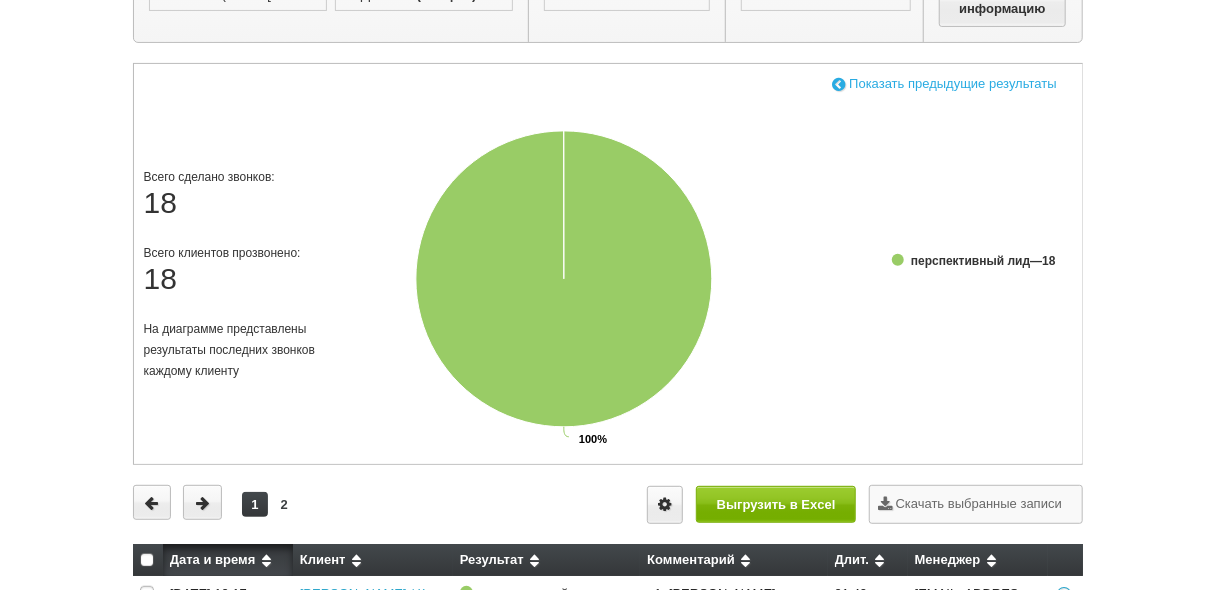 click at bounding box center (839, 83) 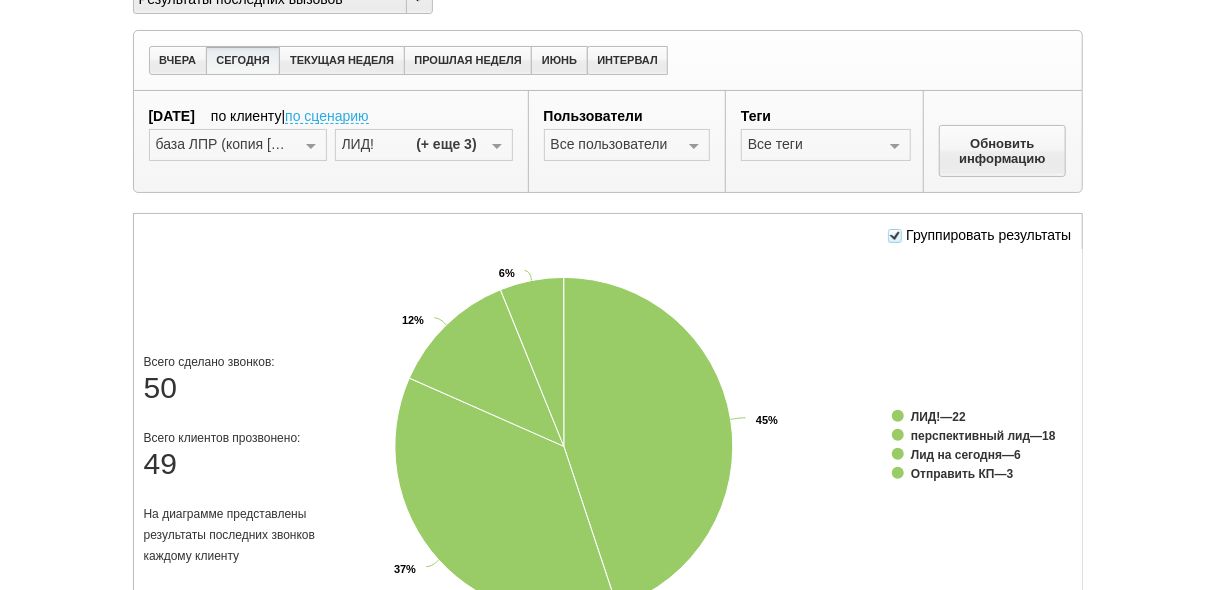 scroll, scrollTop: 80, scrollLeft: 0, axis: vertical 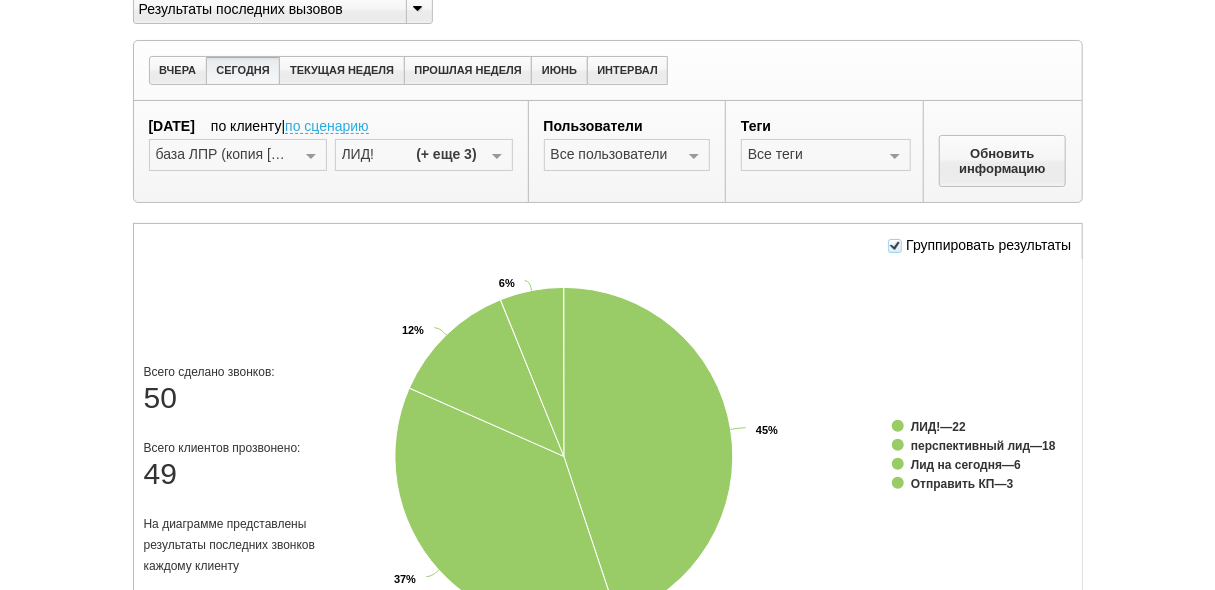 click at bounding box center [497, 156] 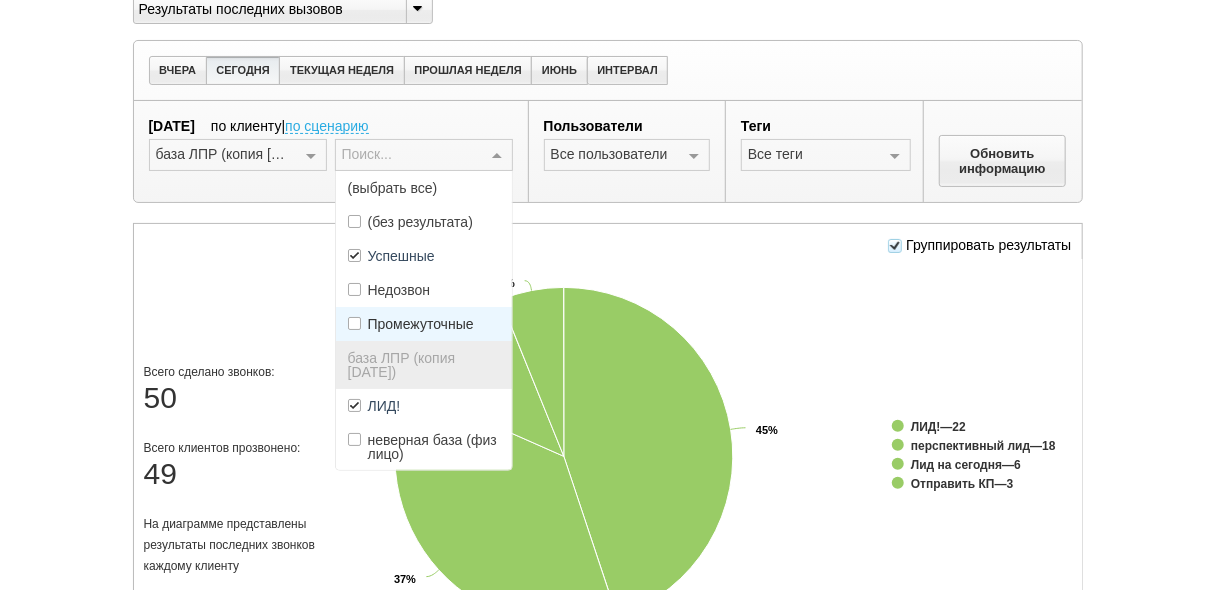 scroll, scrollTop: 80, scrollLeft: 0, axis: vertical 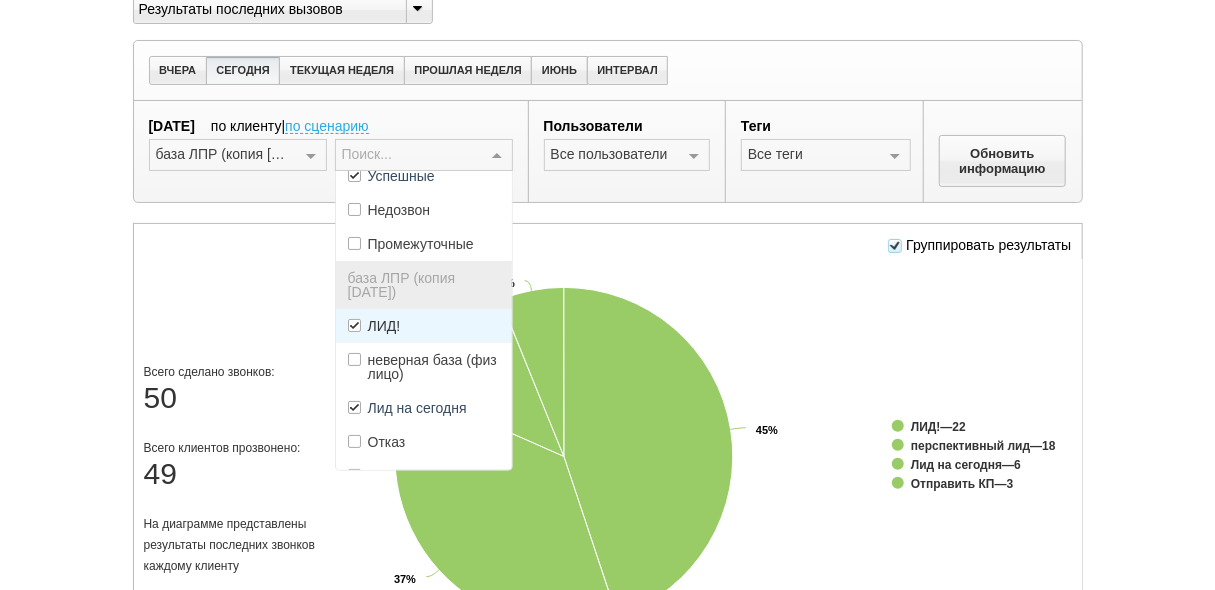 click on "ЛИД!" at bounding box center (424, 326) 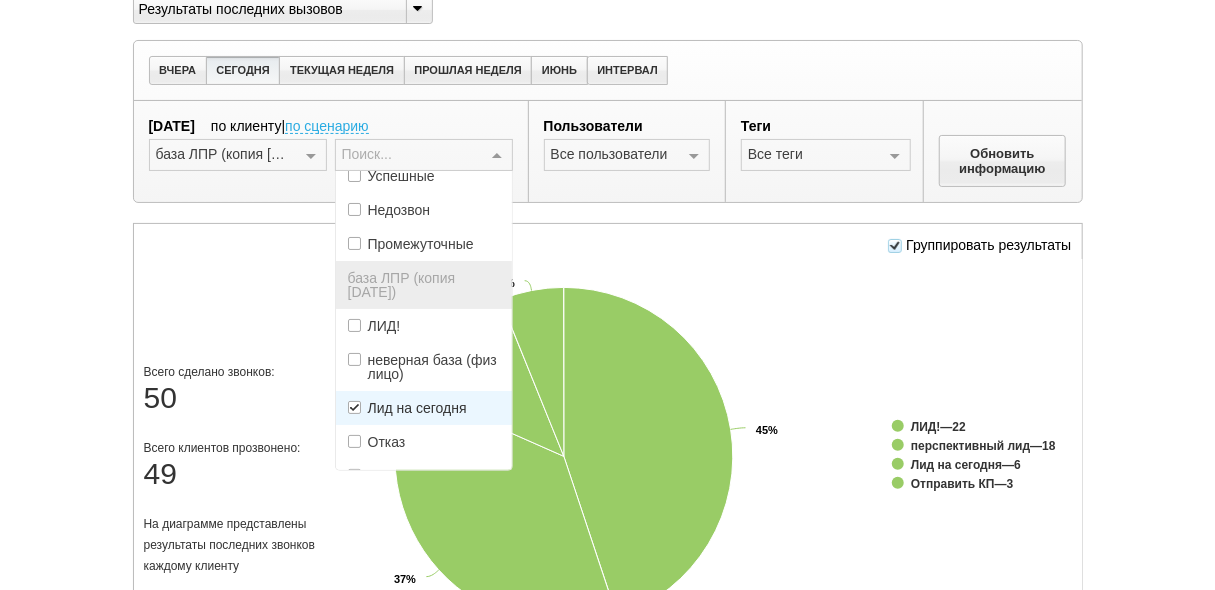 click on "Лид на сегодня" at bounding box center [417, 408] 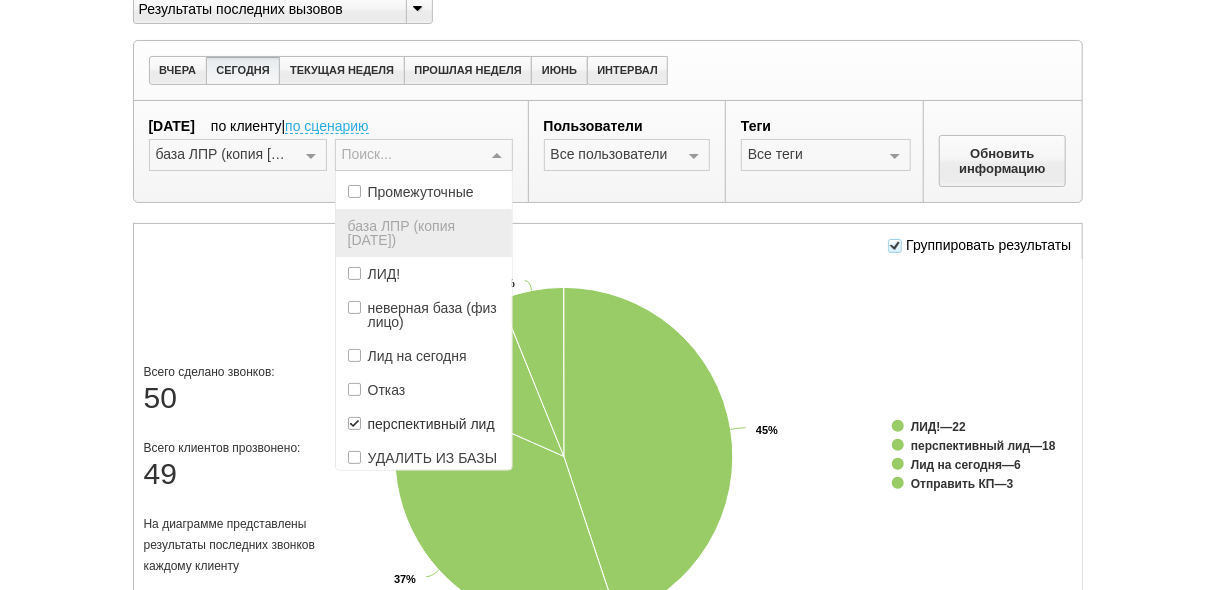scroll, scrollTop: 160, scrollLeft: 0, axis: vertical 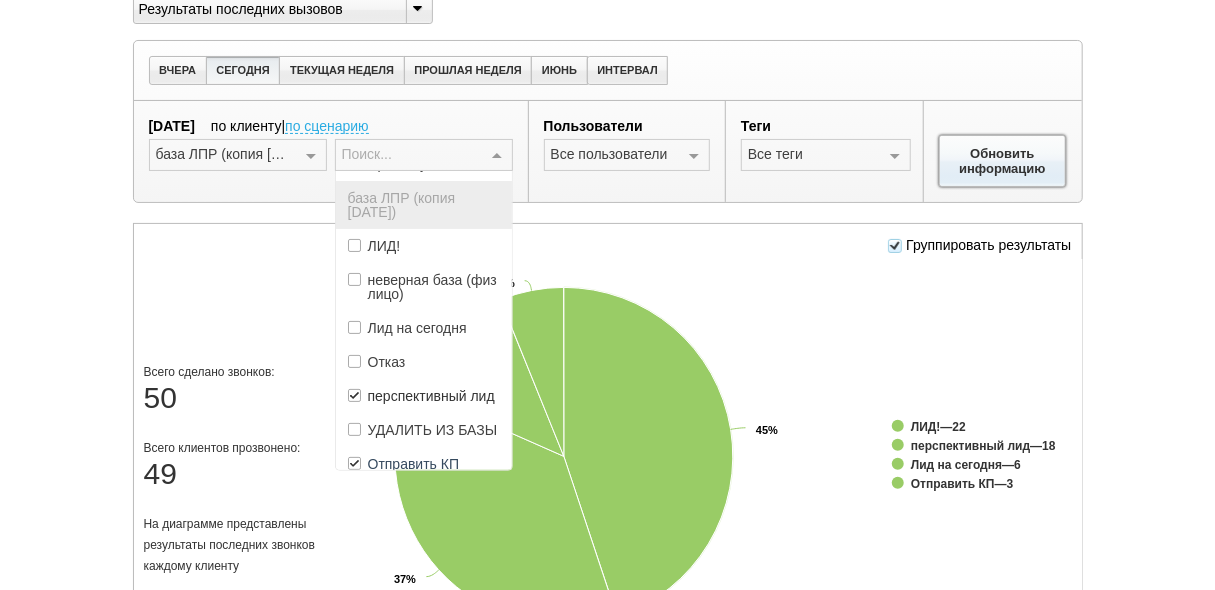 click on "Обновить информацию" at bounding box center [1003, 161] 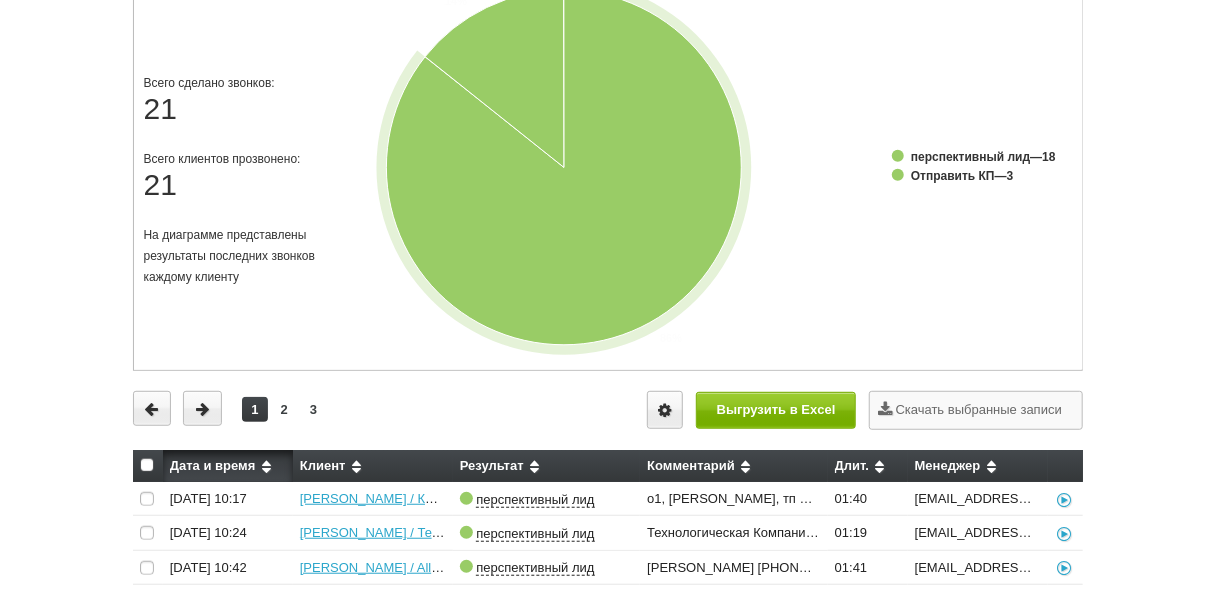scroll, scrollTop: 400, scrollLeft: 0, axis: vertical 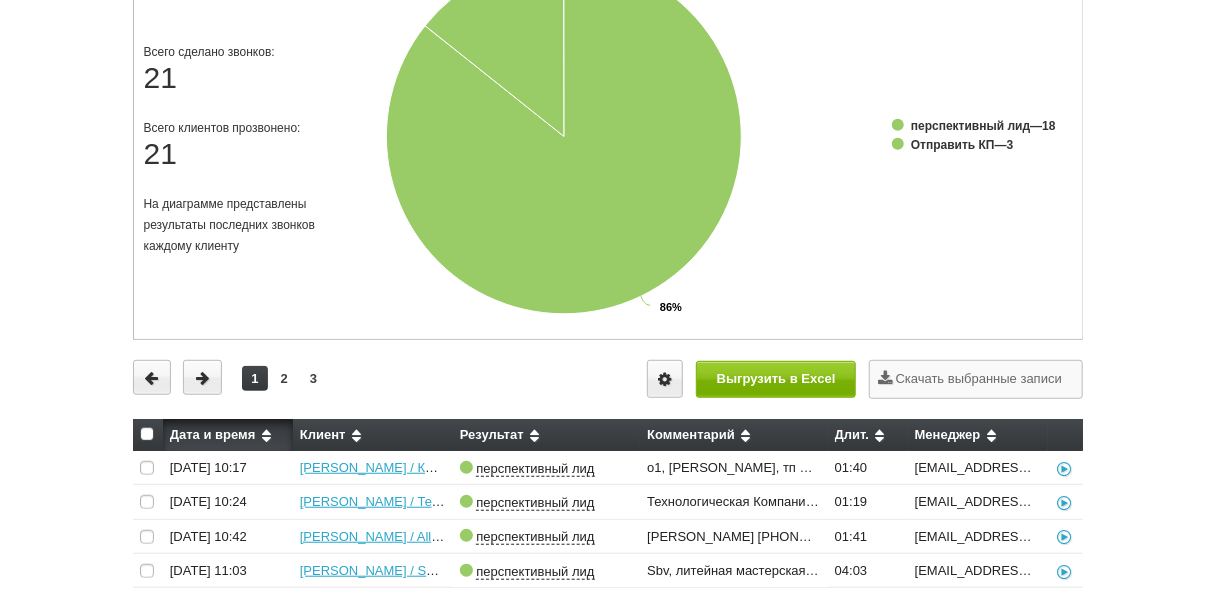 click at bounding box center (147, 434) 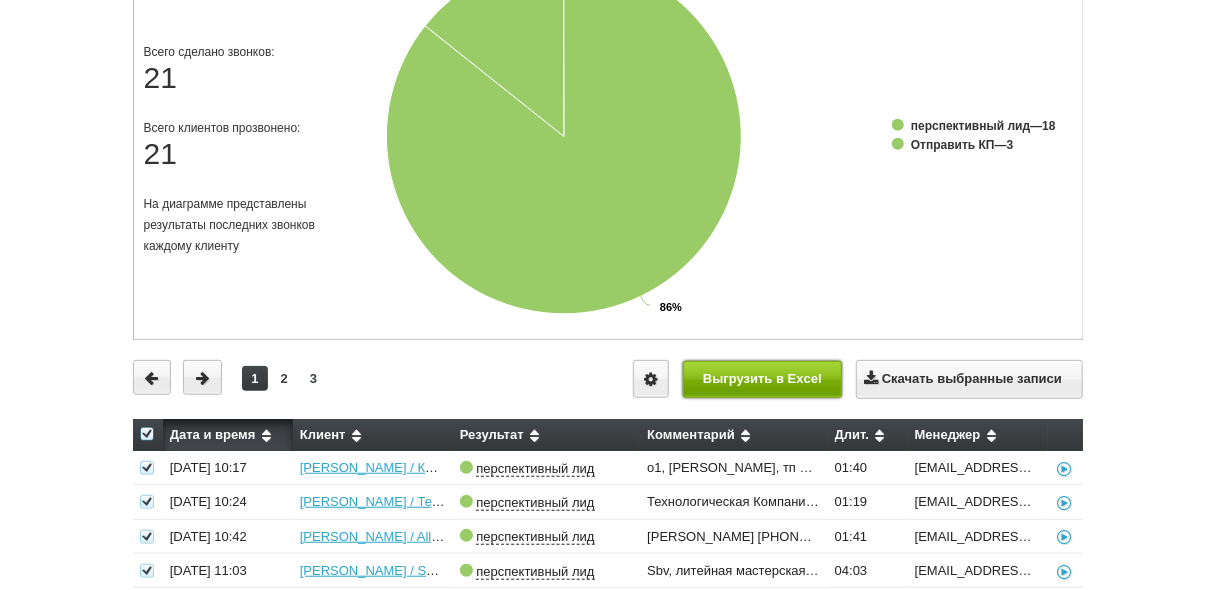 click on "Выгрузить в Excel" at bounding box center (763, 379) 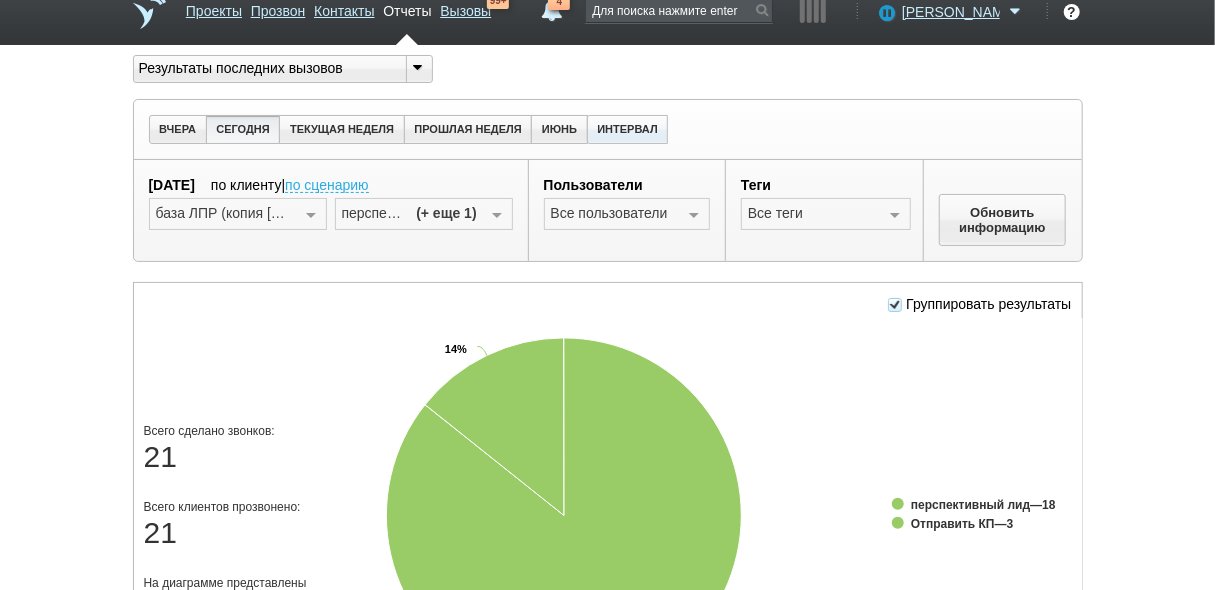 scroll, scrollTop: 0, scrollLeft: 0, axis: both 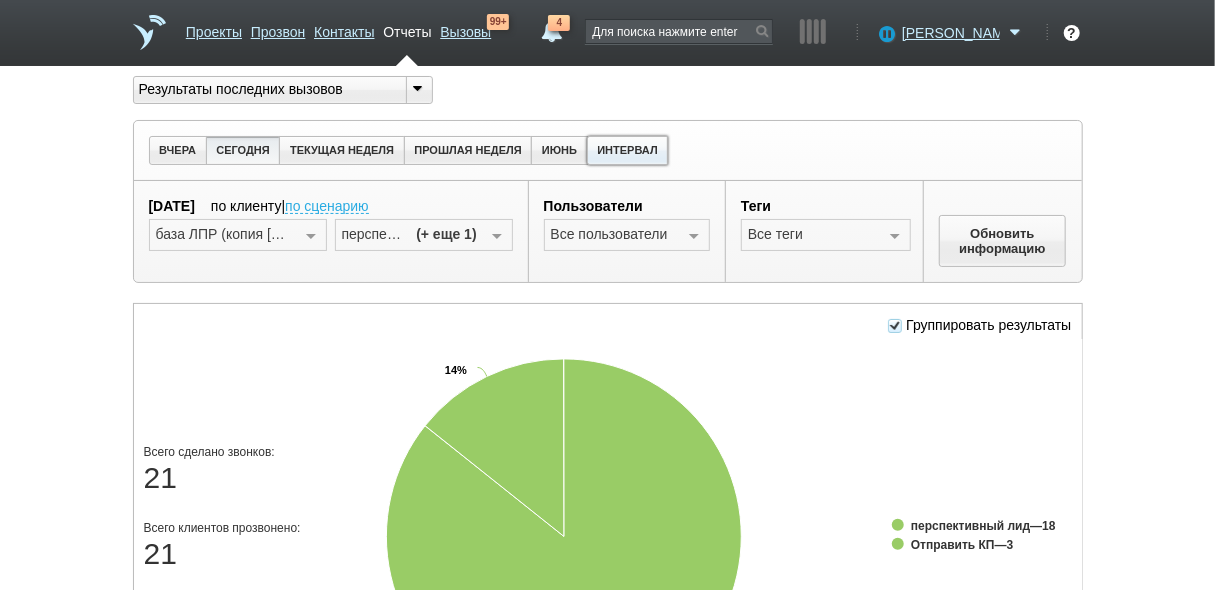 click on "ИНТЕРВАЛ" at bounding box center (628, 150) 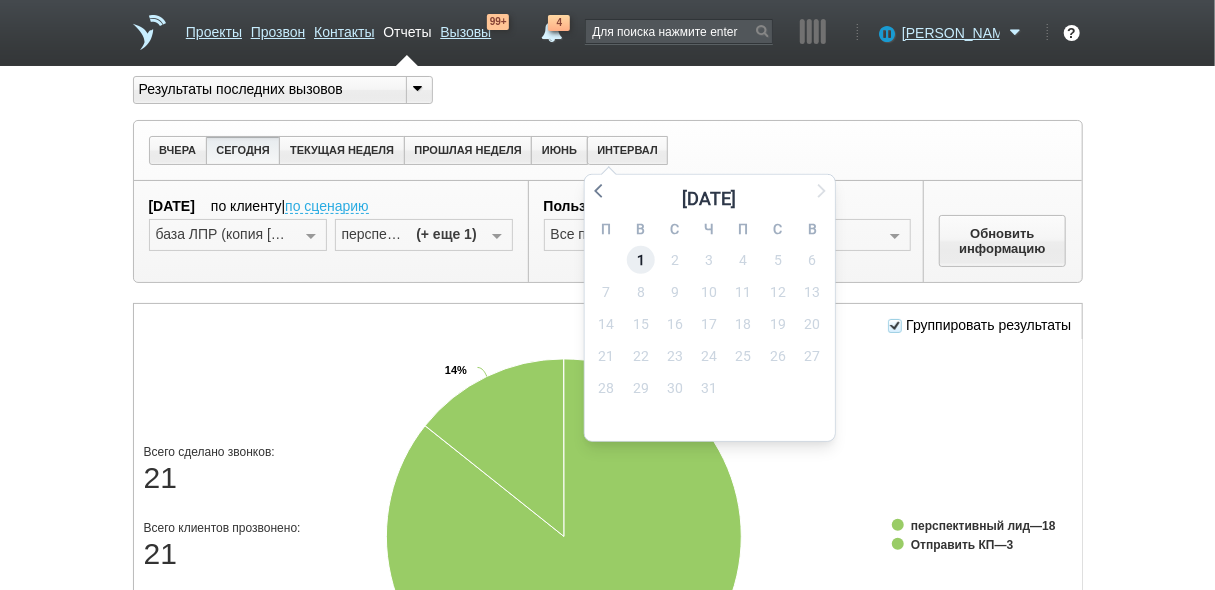 click on "1" at bounding box center [641, 260] 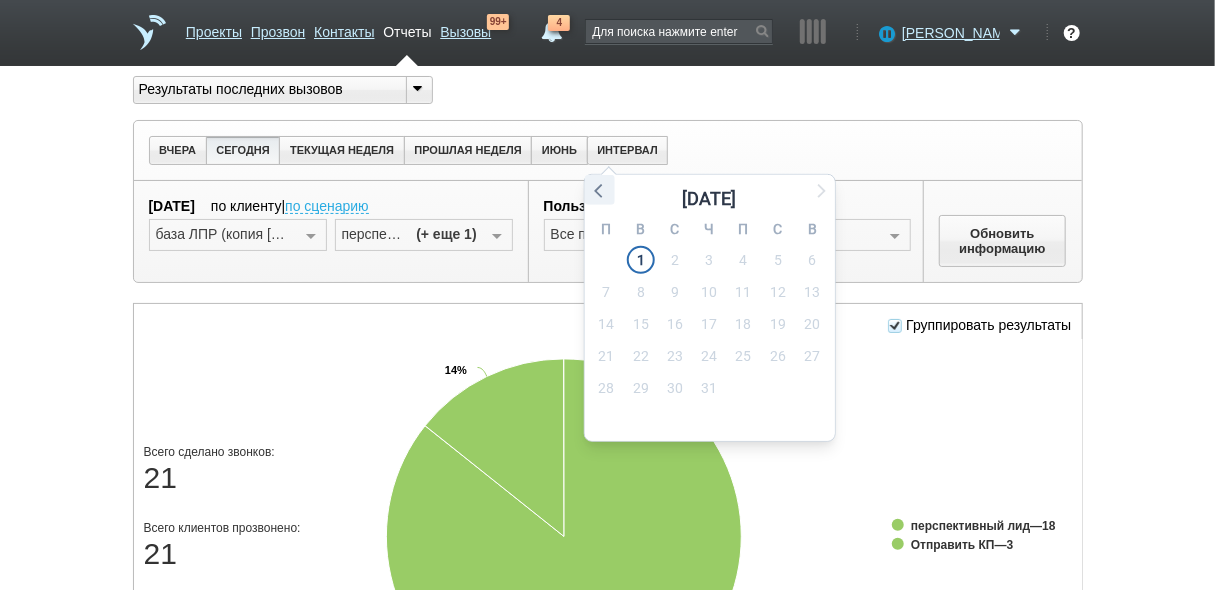 click 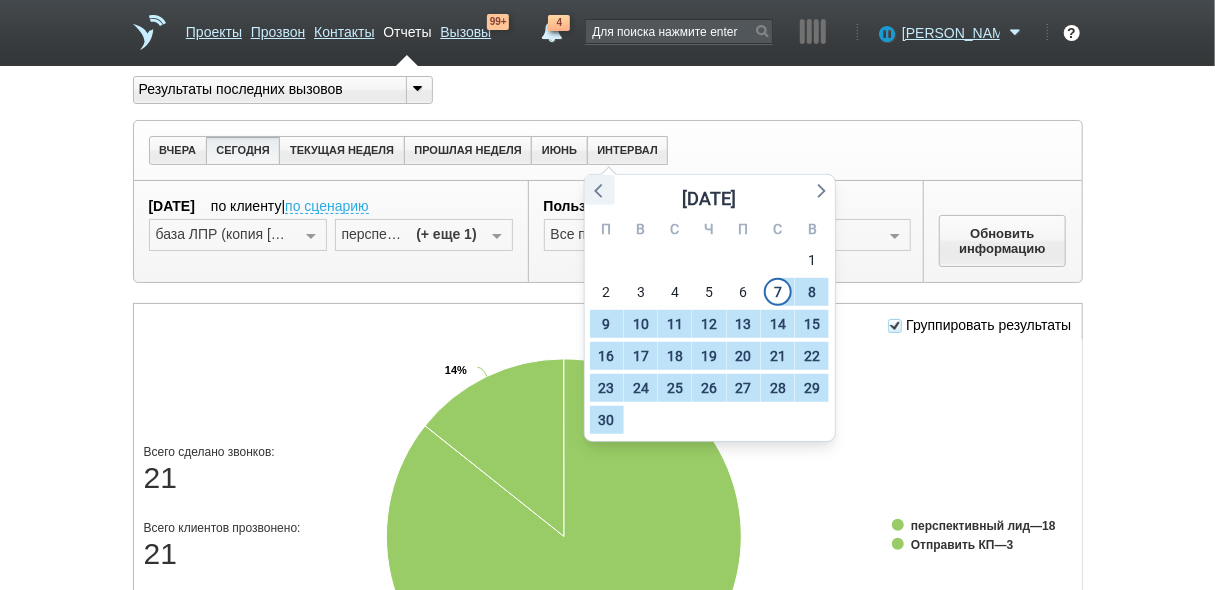 click 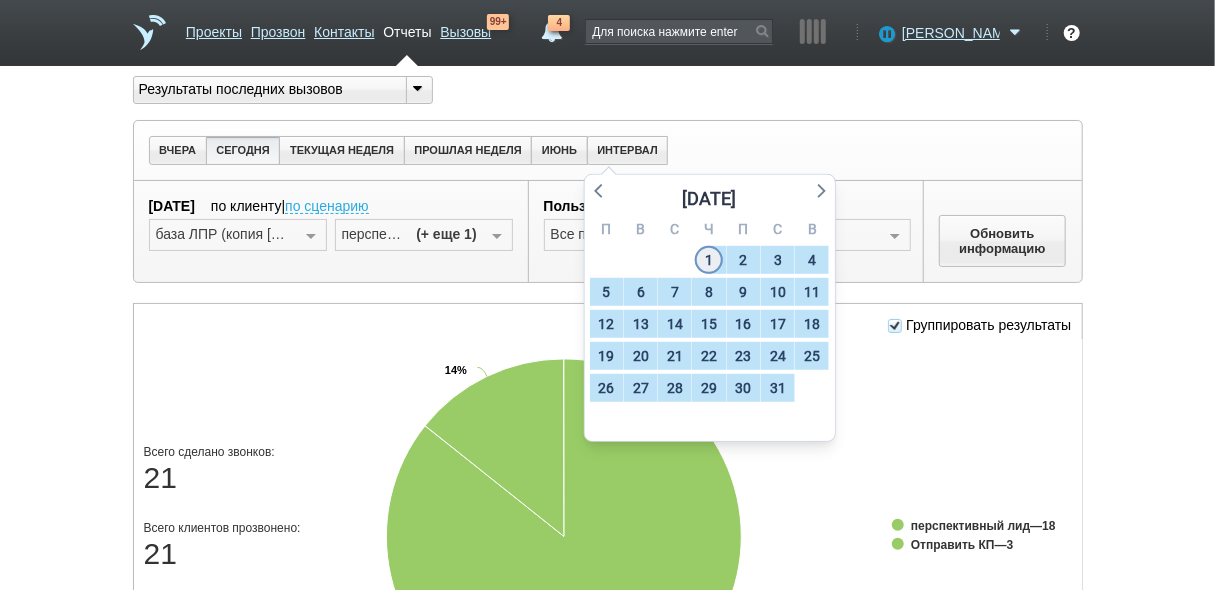click on "1" at bounding box center [709, 260] 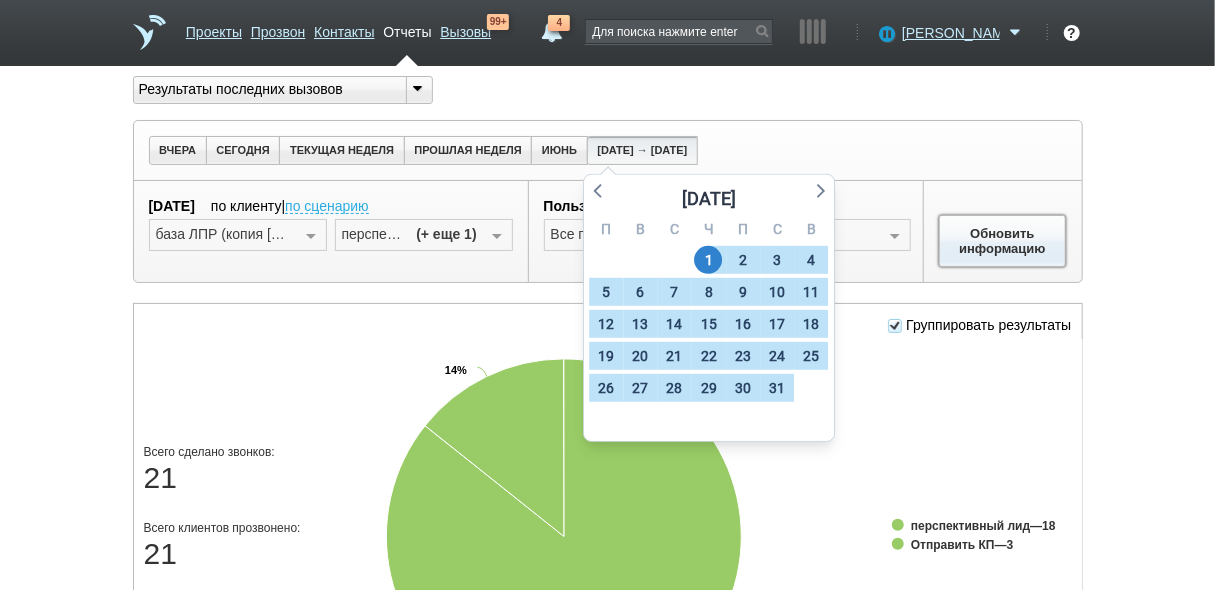 click on "Обновить информацию" at bounding box center [1003, 241] 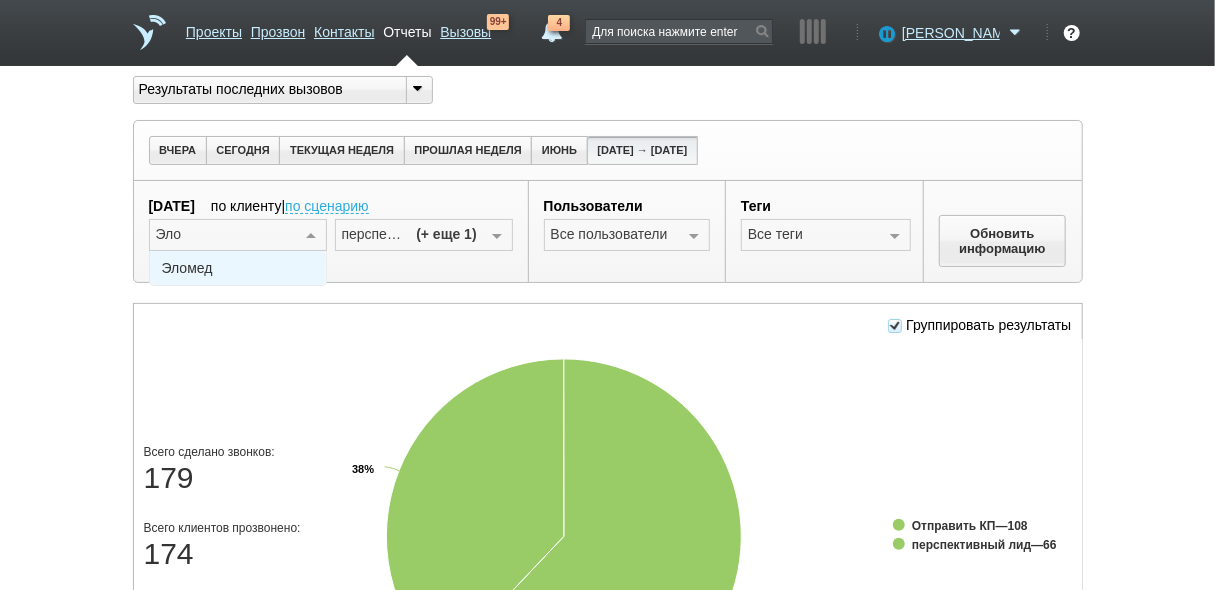type on "Элом" 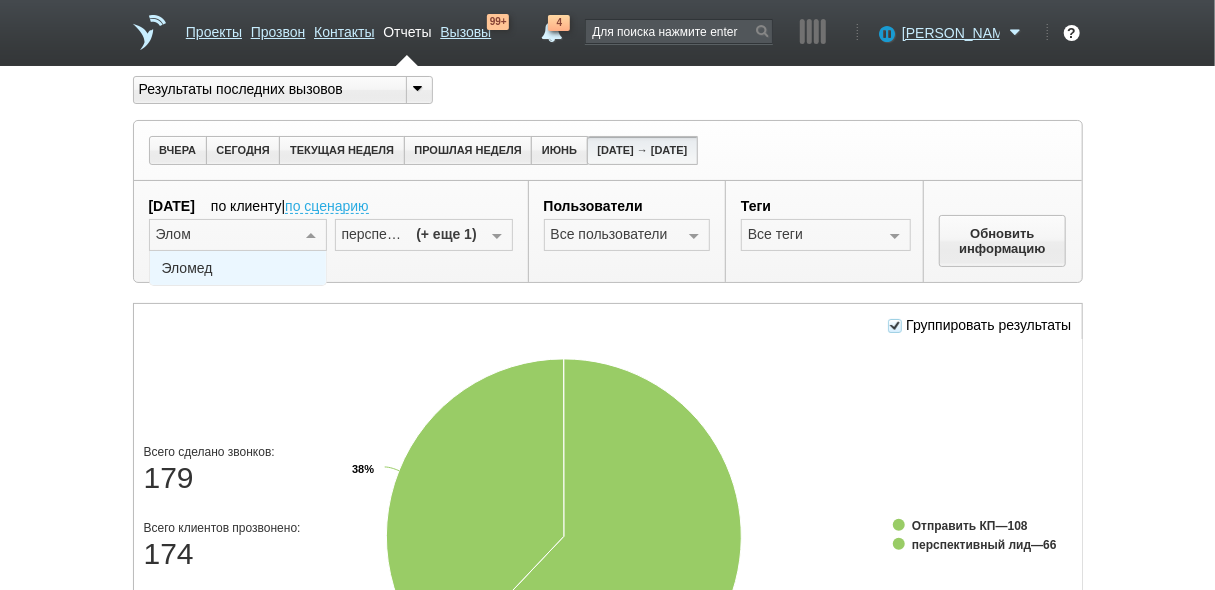 click on "Эломед" at bounding box center (238, 268) 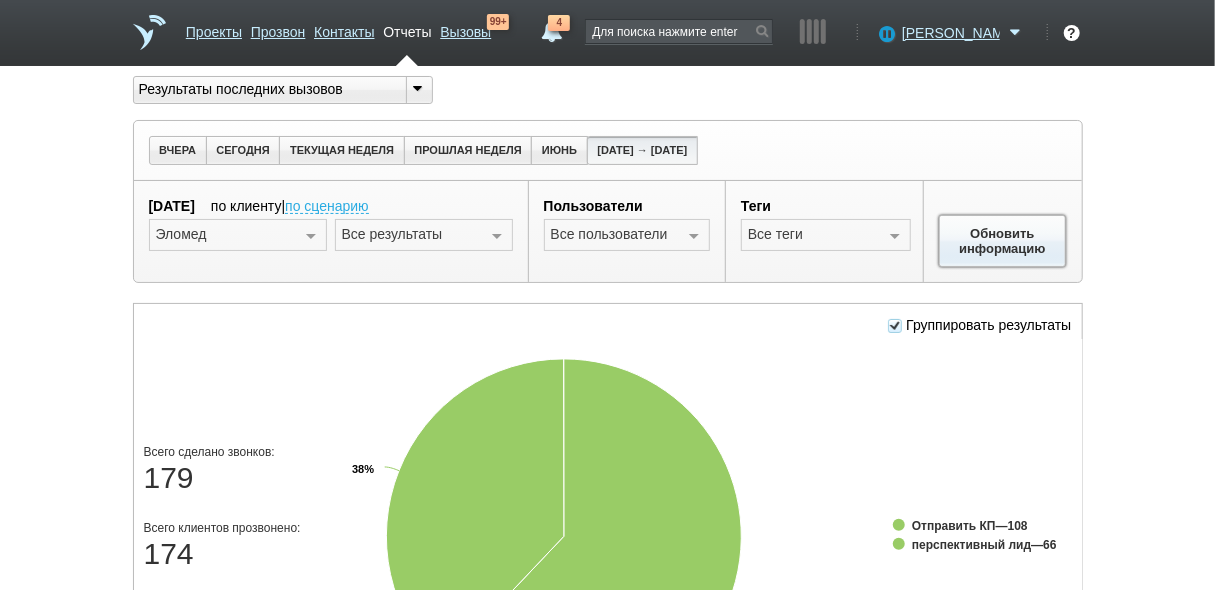 click on "Обновить информацию" at bounding box center (1003, 241) 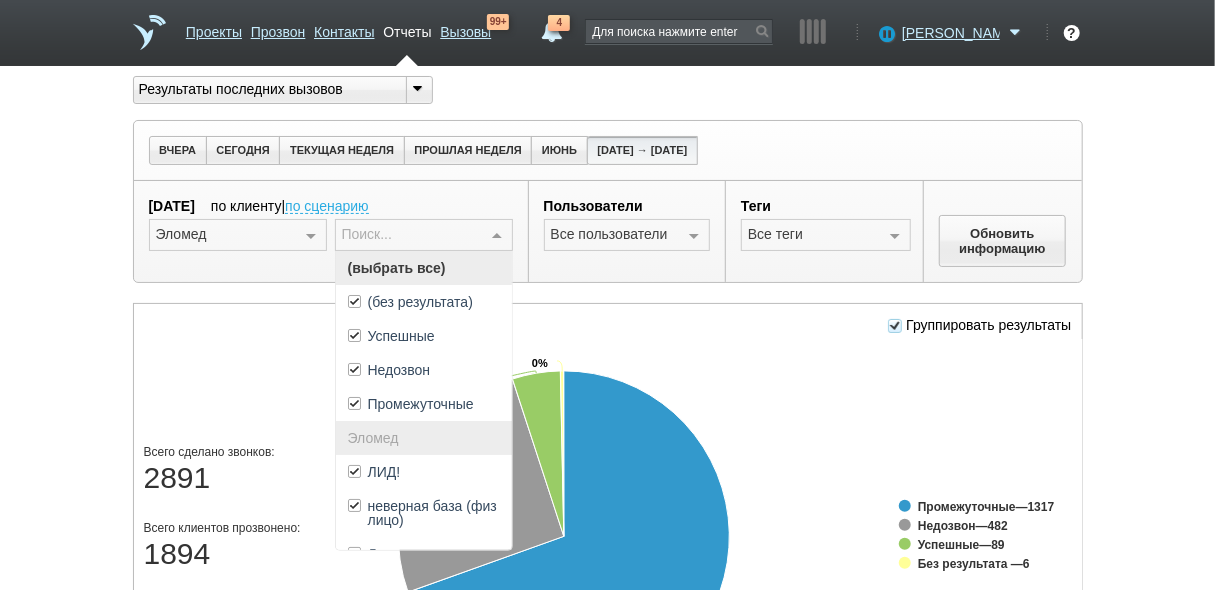 click at bounding box center (497, 236) 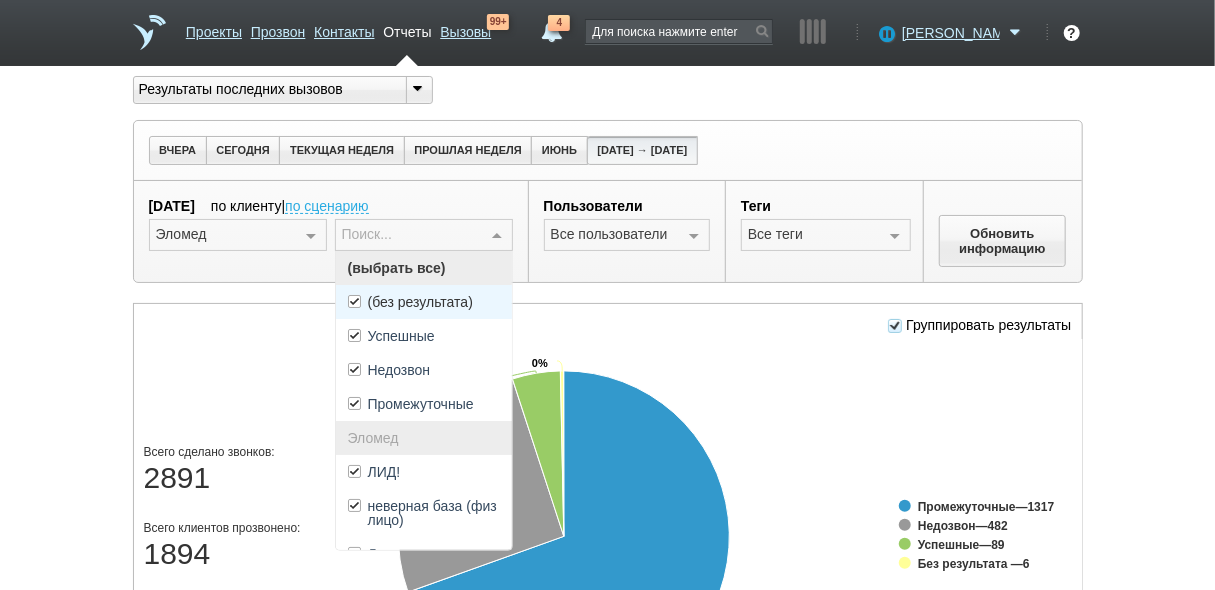 click on "(без результата)" at bounding box center [420, 302] 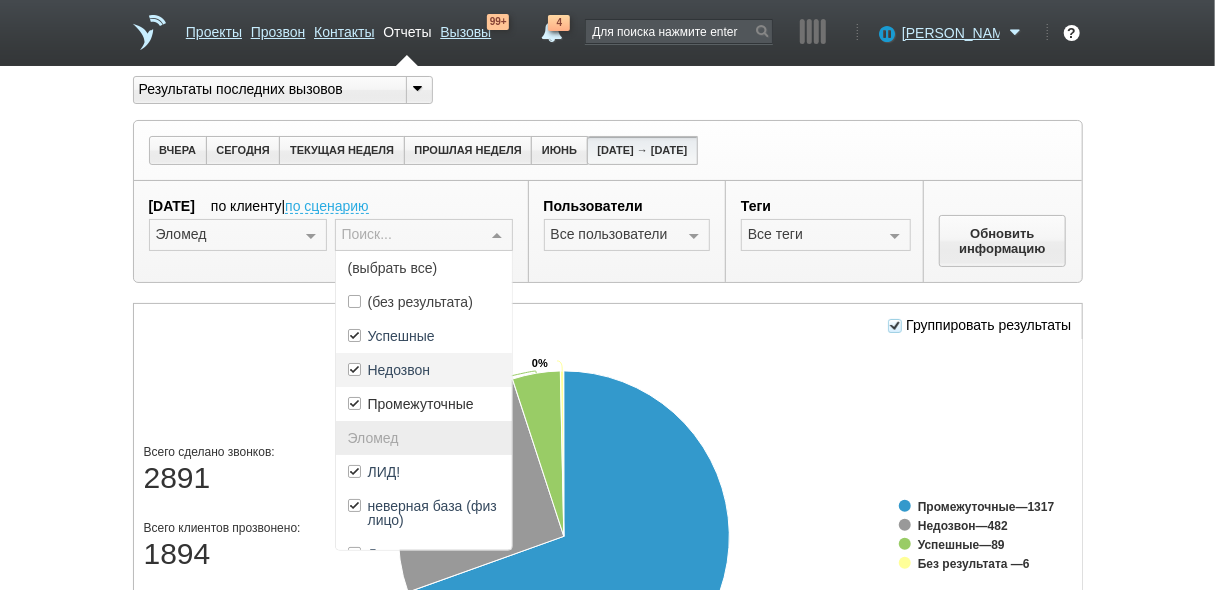 click on "Недозвон" at bounding box center [424, 370] 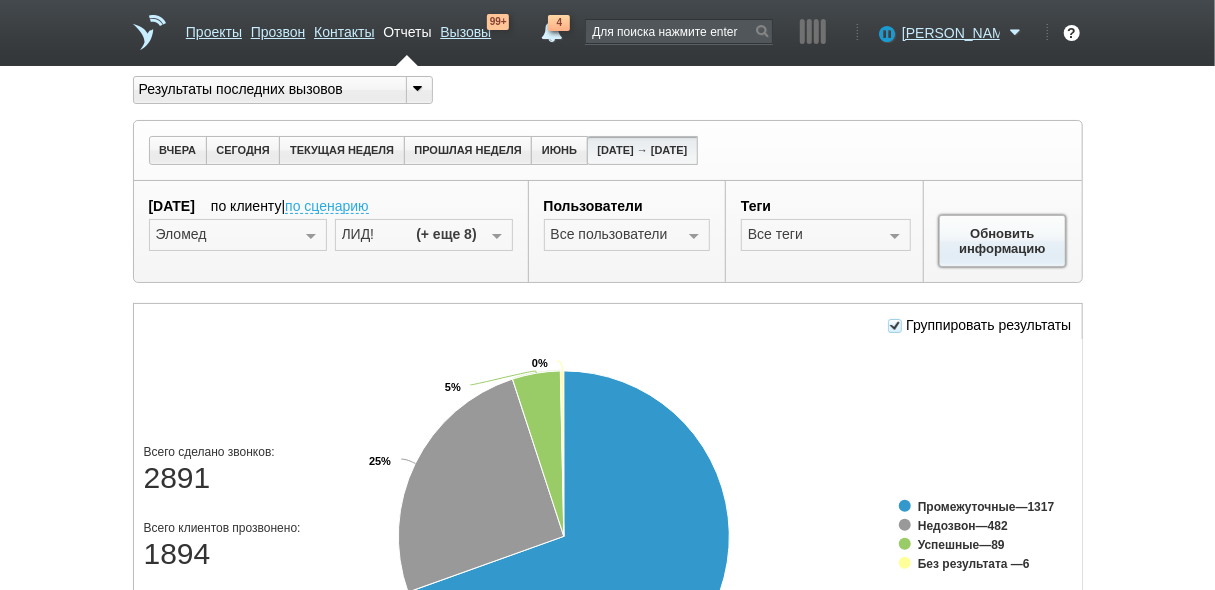 click on "Обновить информацию" at bounding box center [1003, 241] 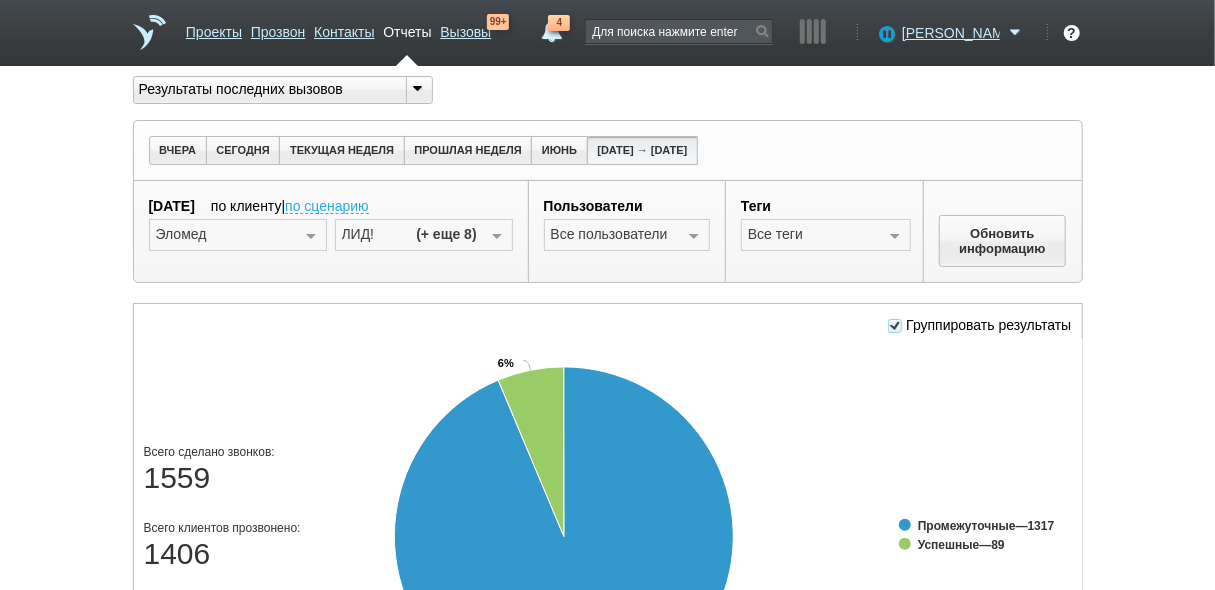 click at bounding box center (895, 326) 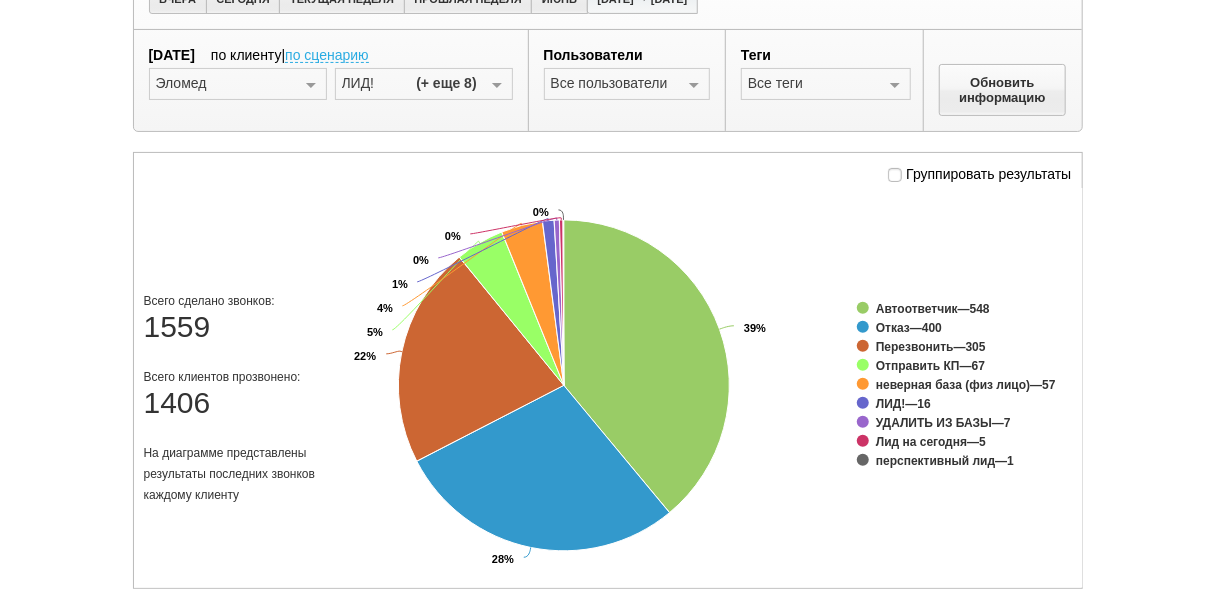 scroll, scrollTop: 160, scrollLeft: 0, axis: vertical 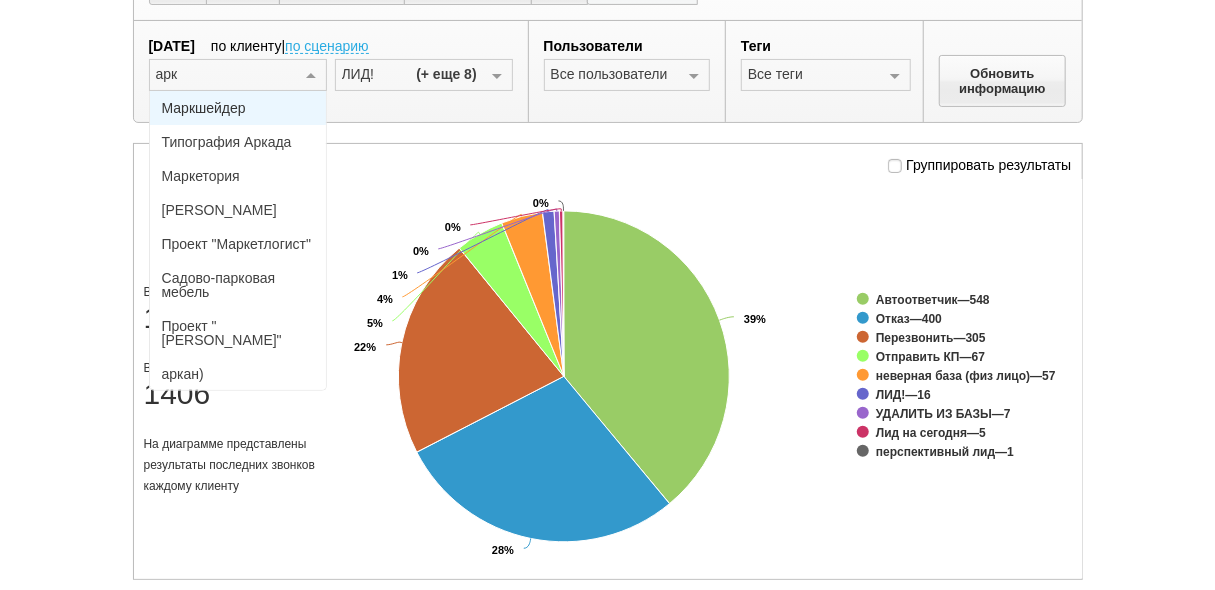 type on "арка" 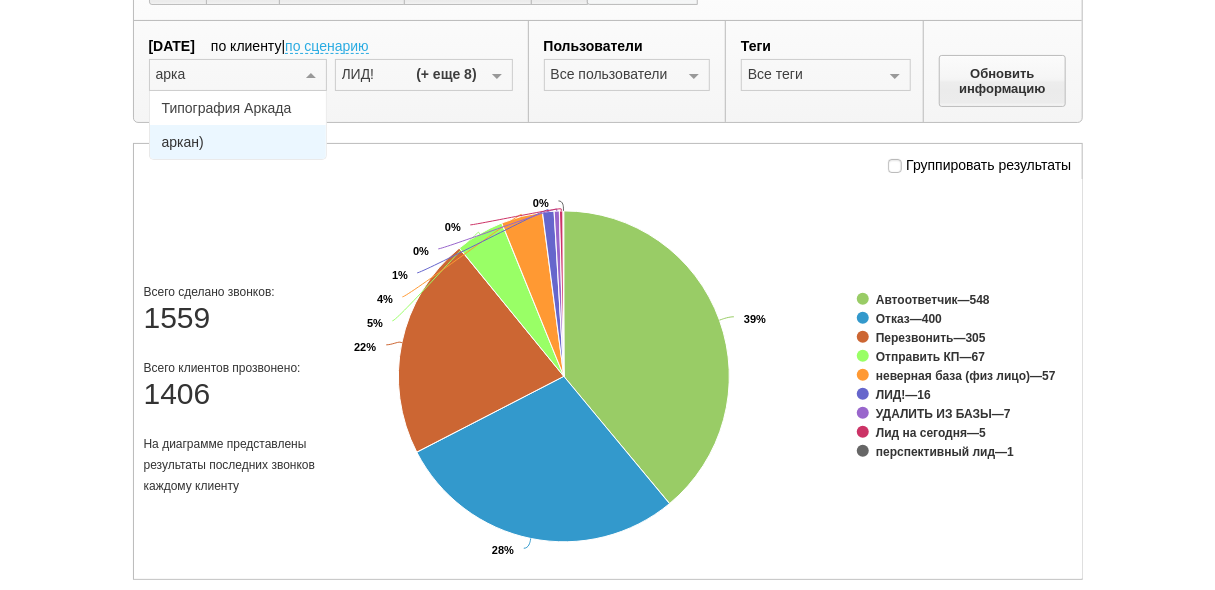 click on "аркан)" at bounding box center (238, 142) 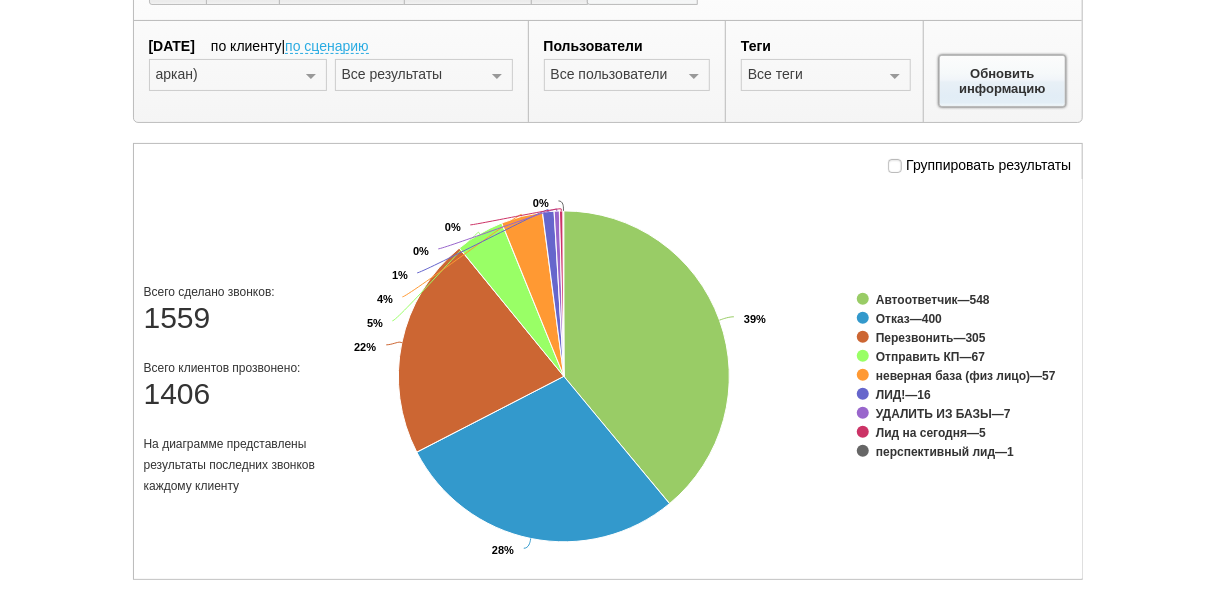 click on "Обновить информацию" at bounding box center [1003, 81] 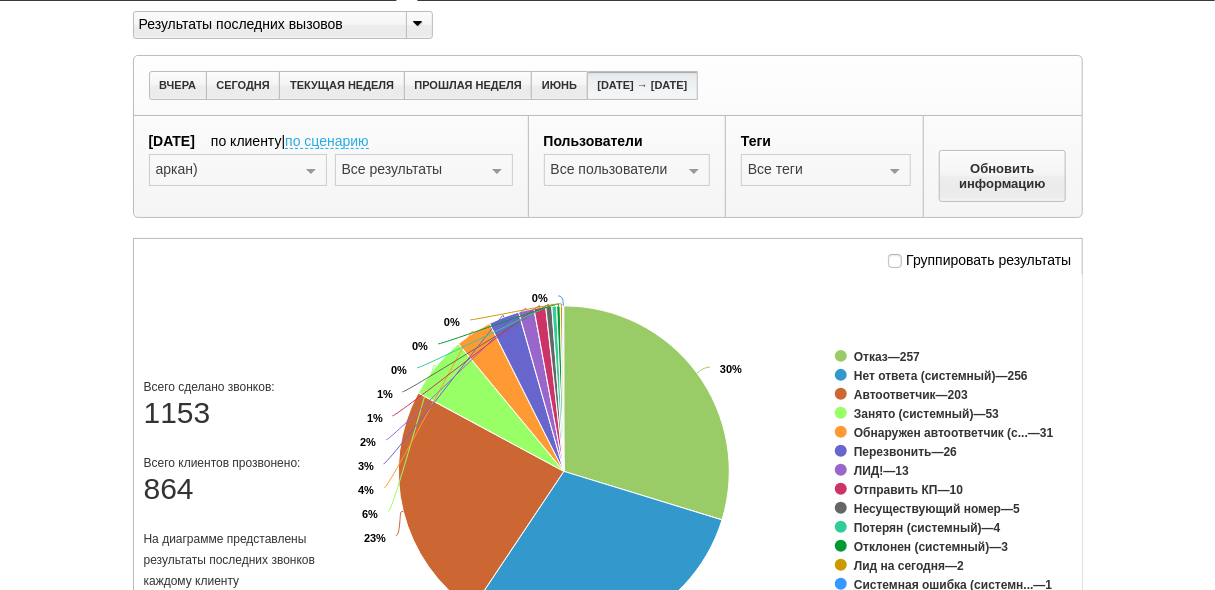 scroll, scrollTop: 0, scrollLeft: 0, axis: both 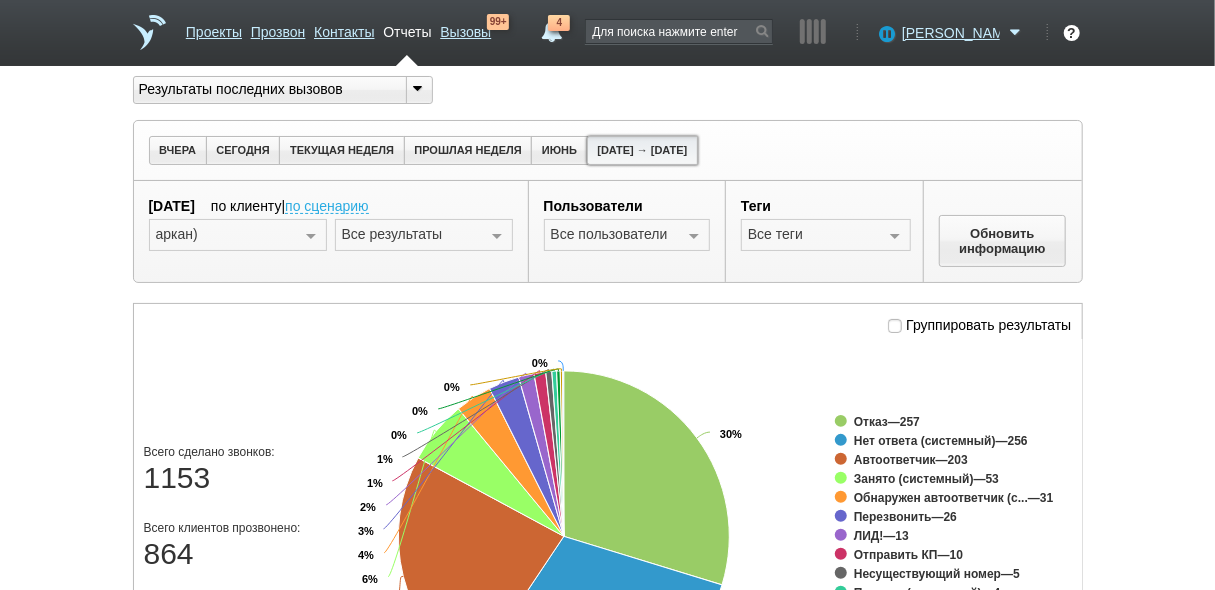 click on "01.05.2025 → 01.07.2025" at bounding box center [642, 150] 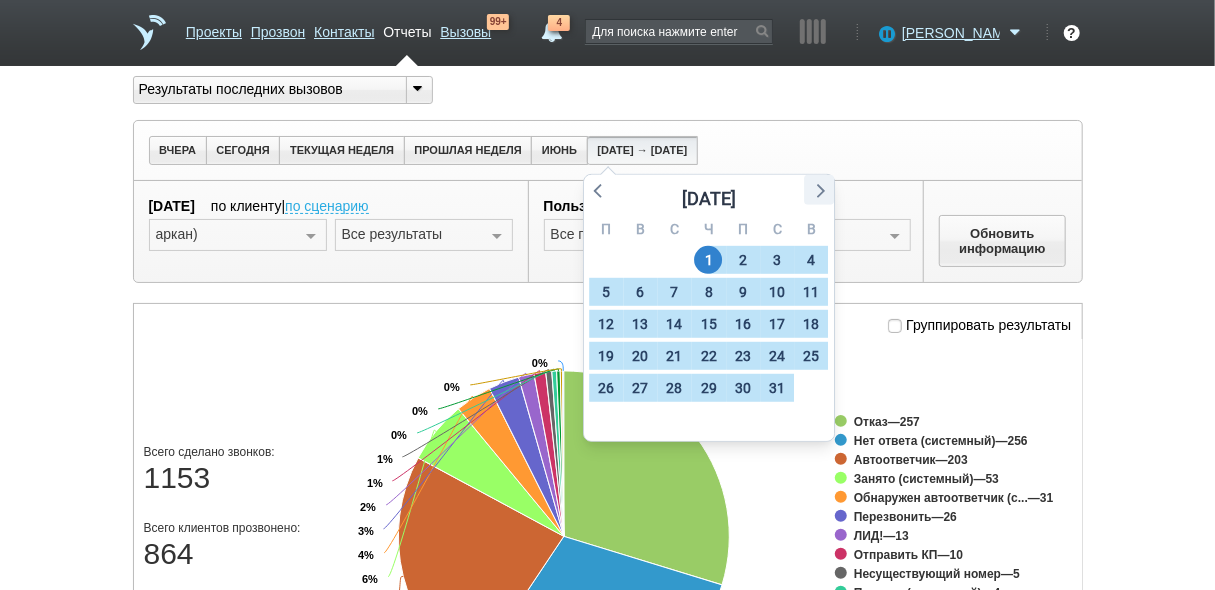 click 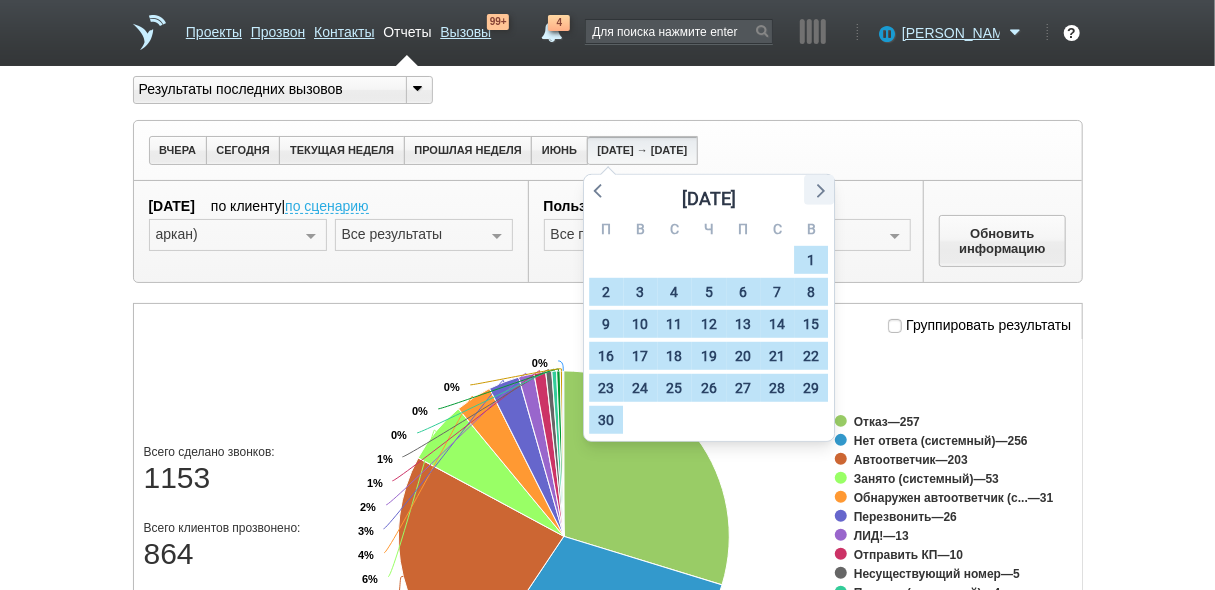 click 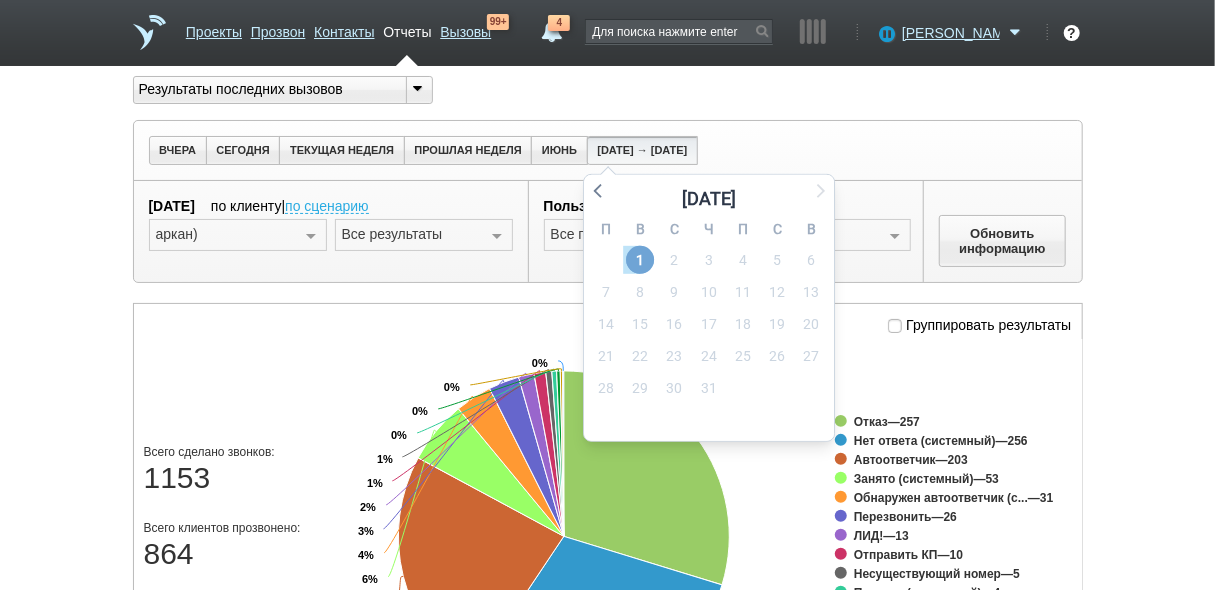 click on "1" at bounding box center (640, 260) 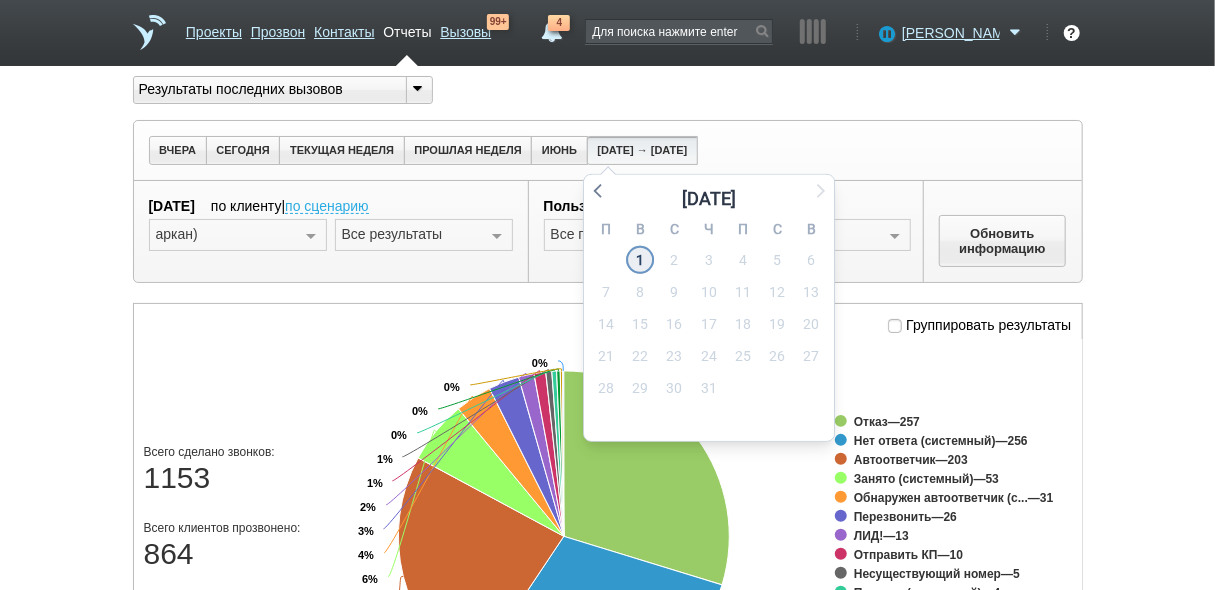 click on "1" at bounding box center (640, 260) 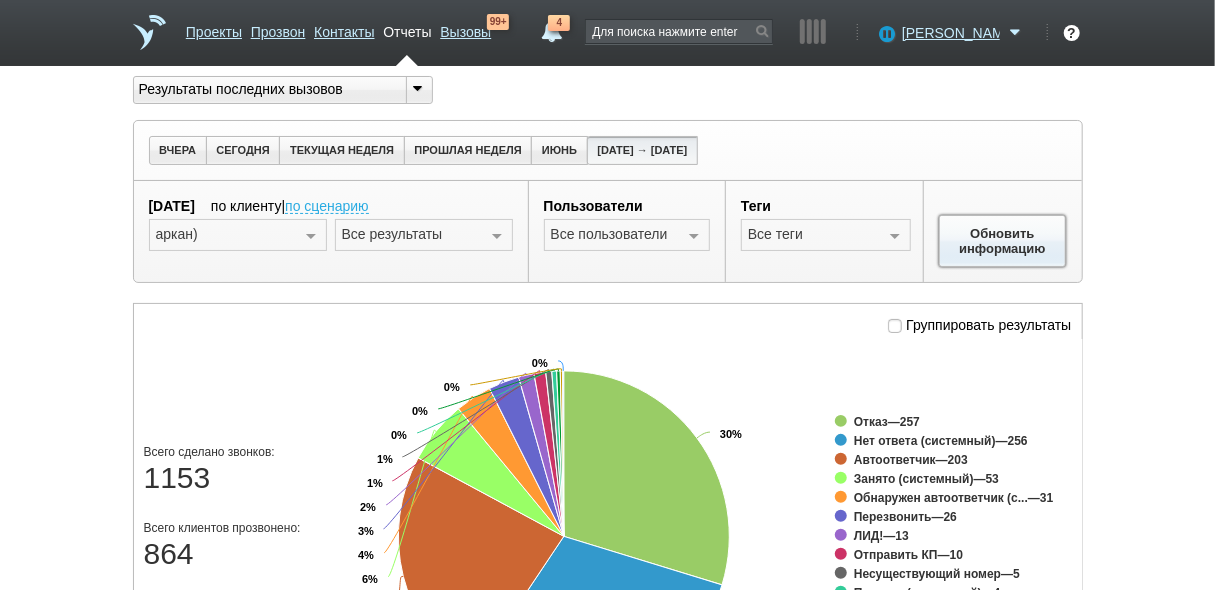 click on "Обновить информацию" at bounding box center [1003, 241] 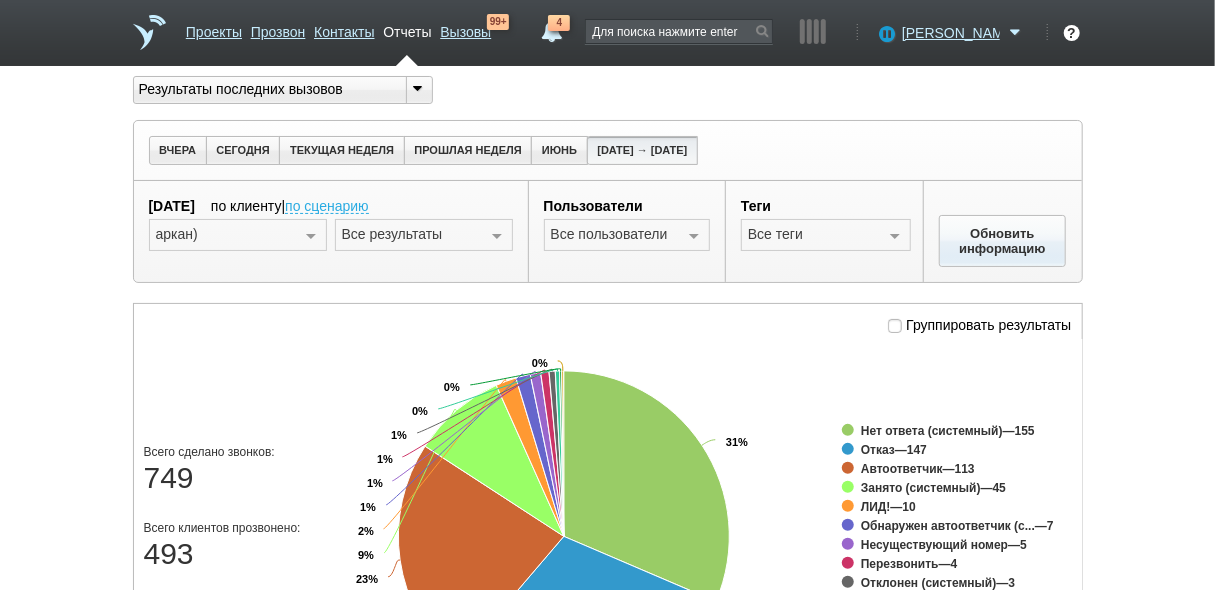 scroll, scrollTop: 80, scrollLeft: 0, axis: vertical 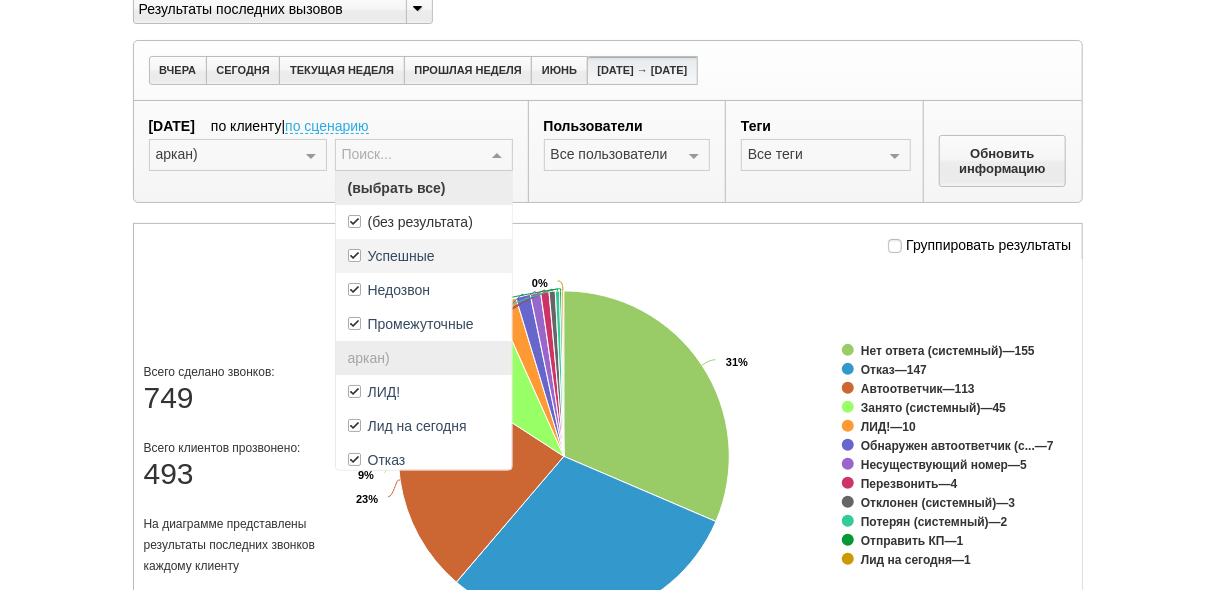 click on "(без результата)" at bounding box center [420, 222] 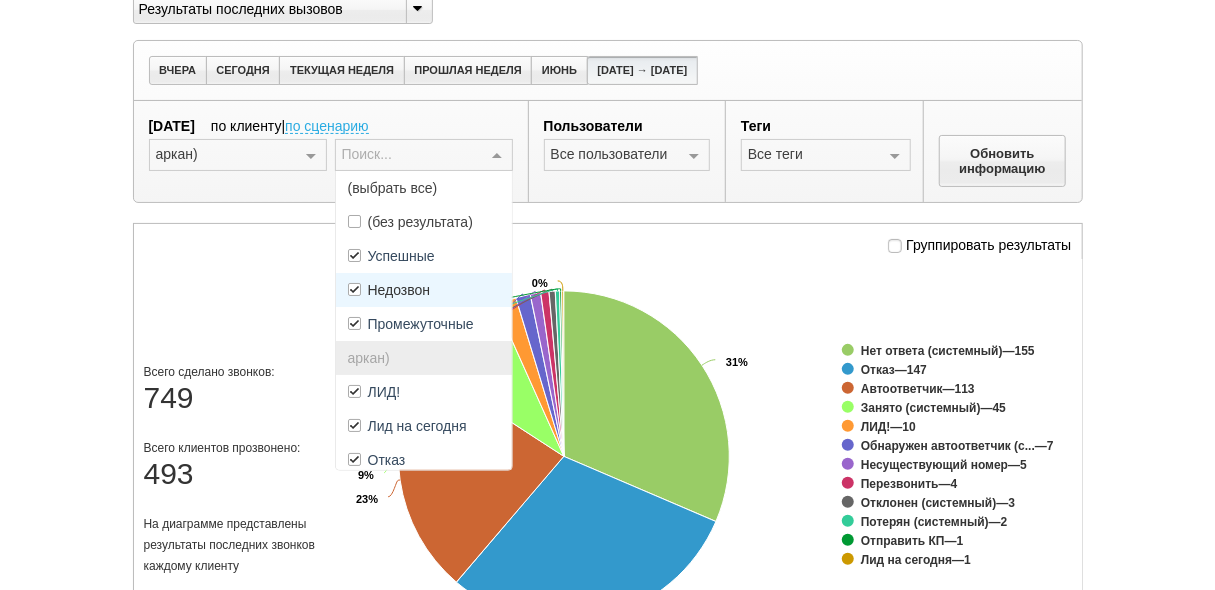 click on "Недозвон" at bounding box center [399, 290] 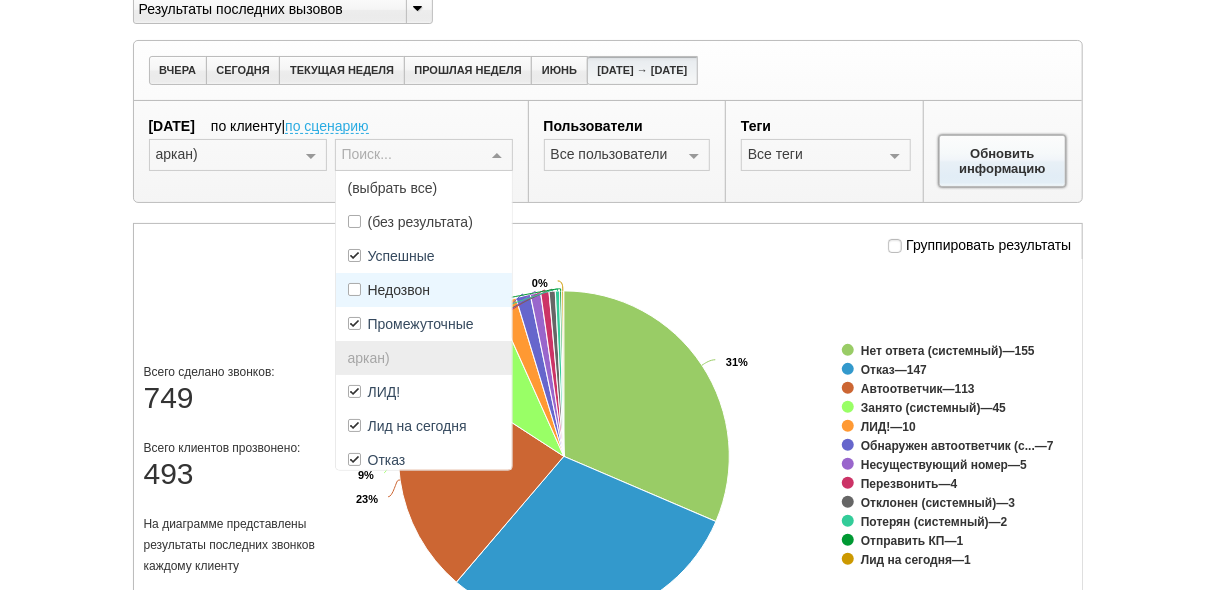 click on "Обновить информацию" at bounding box center (1003, 161) 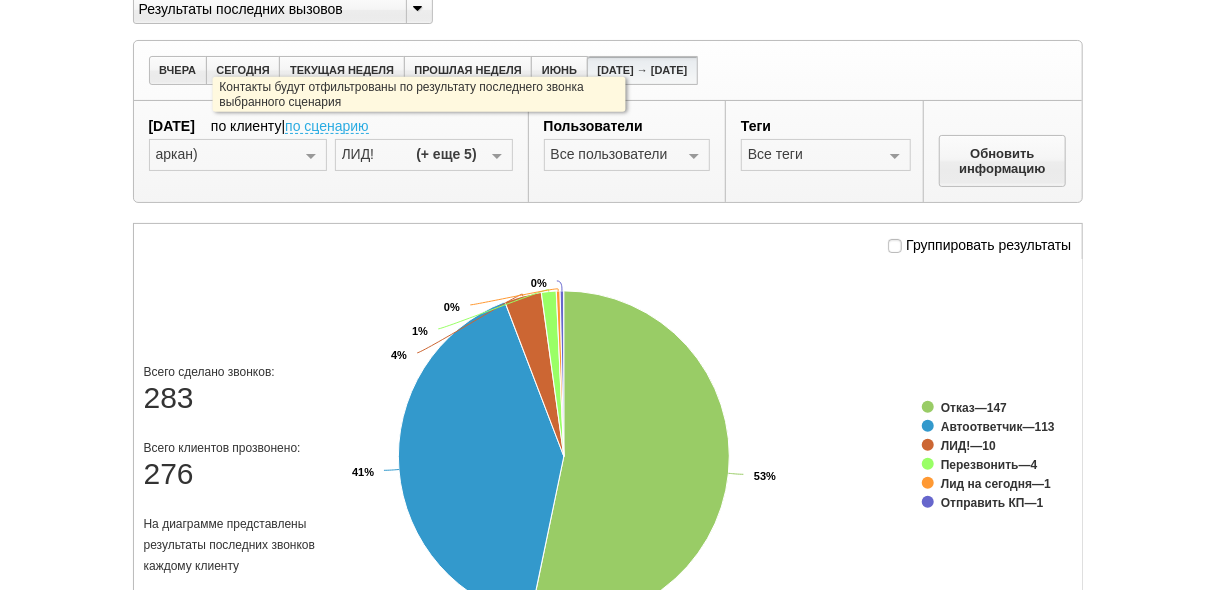 click on "по сценарию" at bounding box center (327, 127) 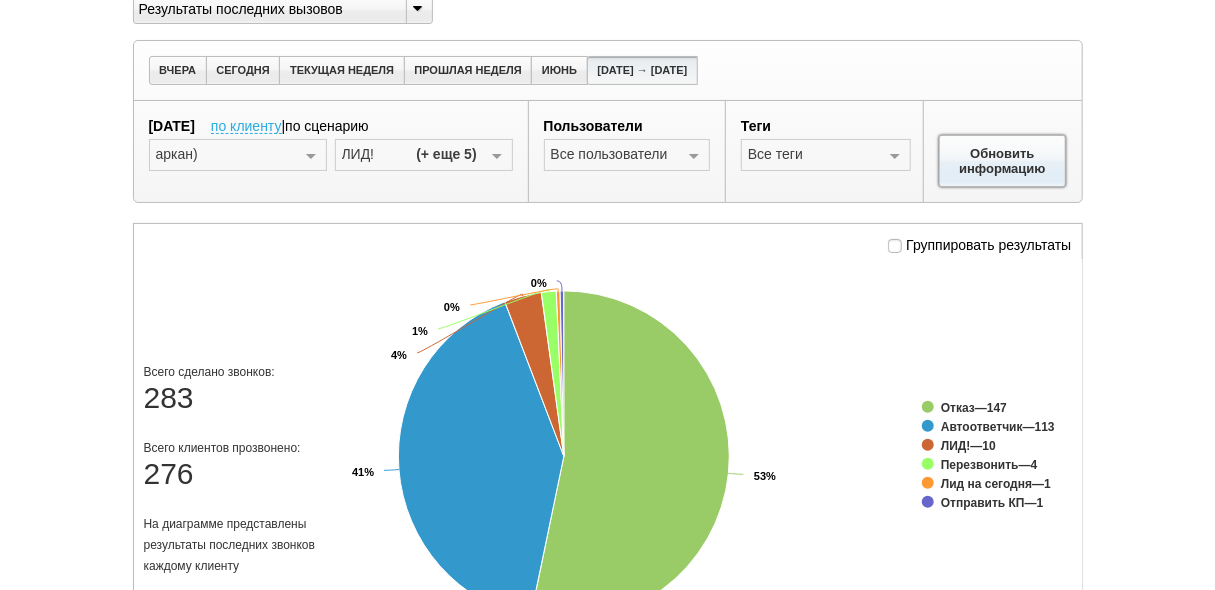 click on "Обновить информацию" at bounding box center (1003, 161) 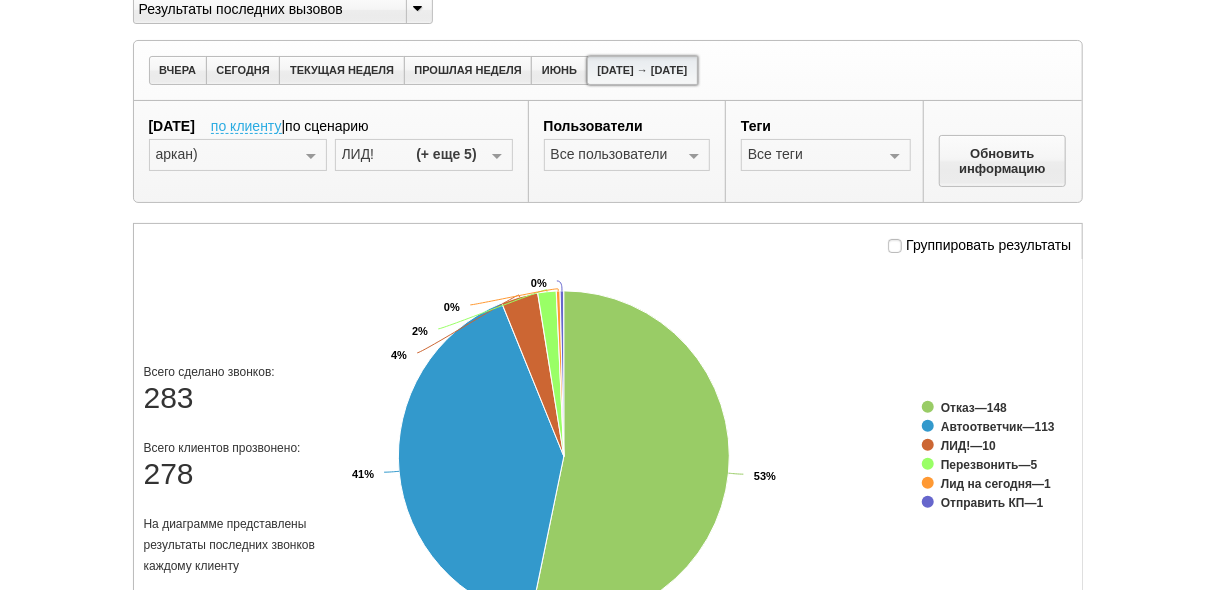 click on "01.07.2025 → 01.07.2025" at bounding box center [642, 70] 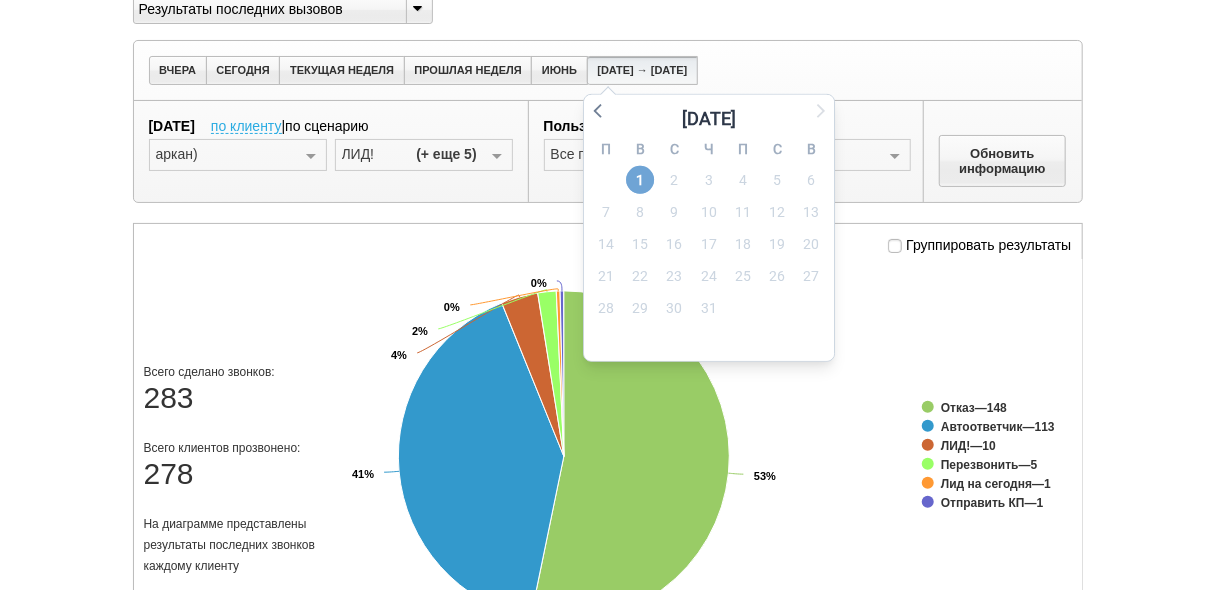 click on "1" at bounding box center [640, 180] 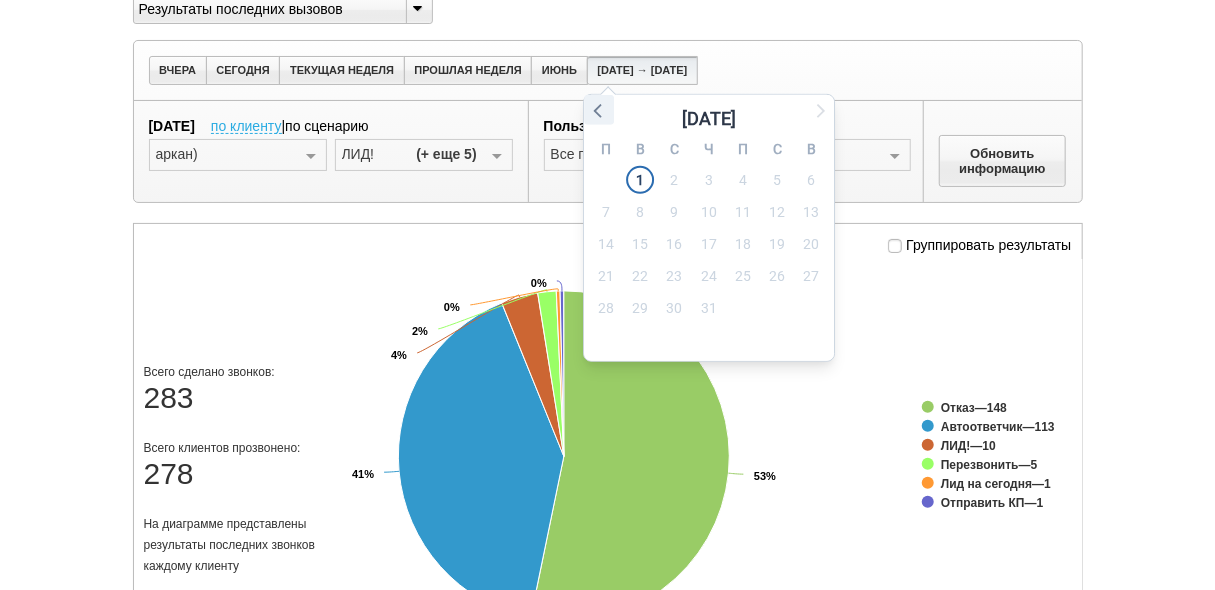 click 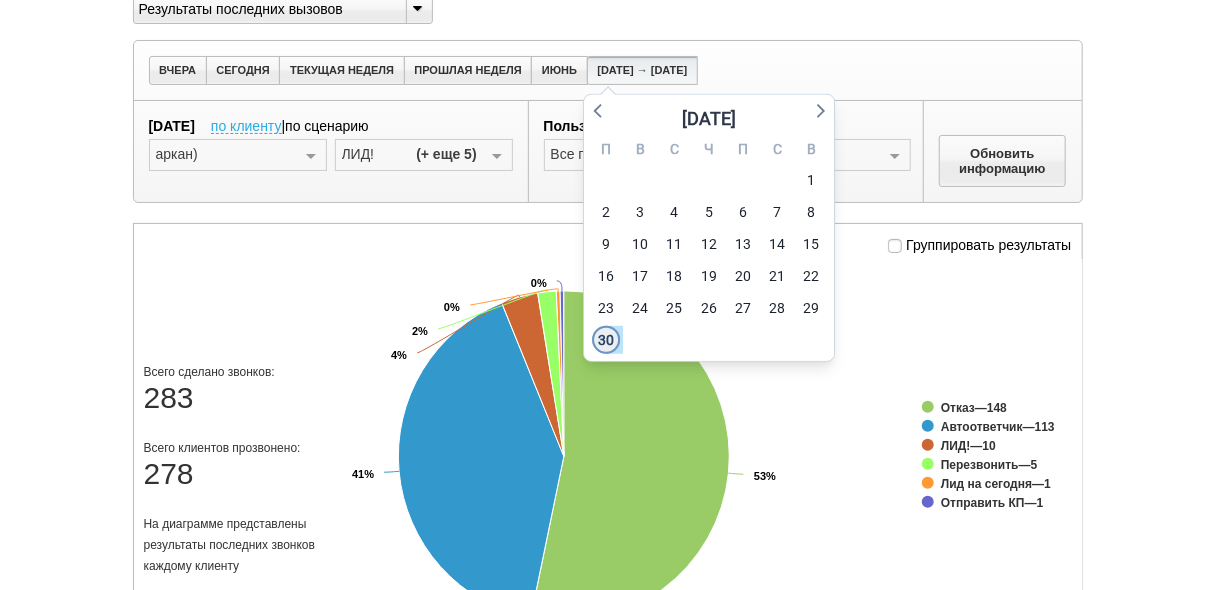 click on "30" at bounding box center [606, 340] 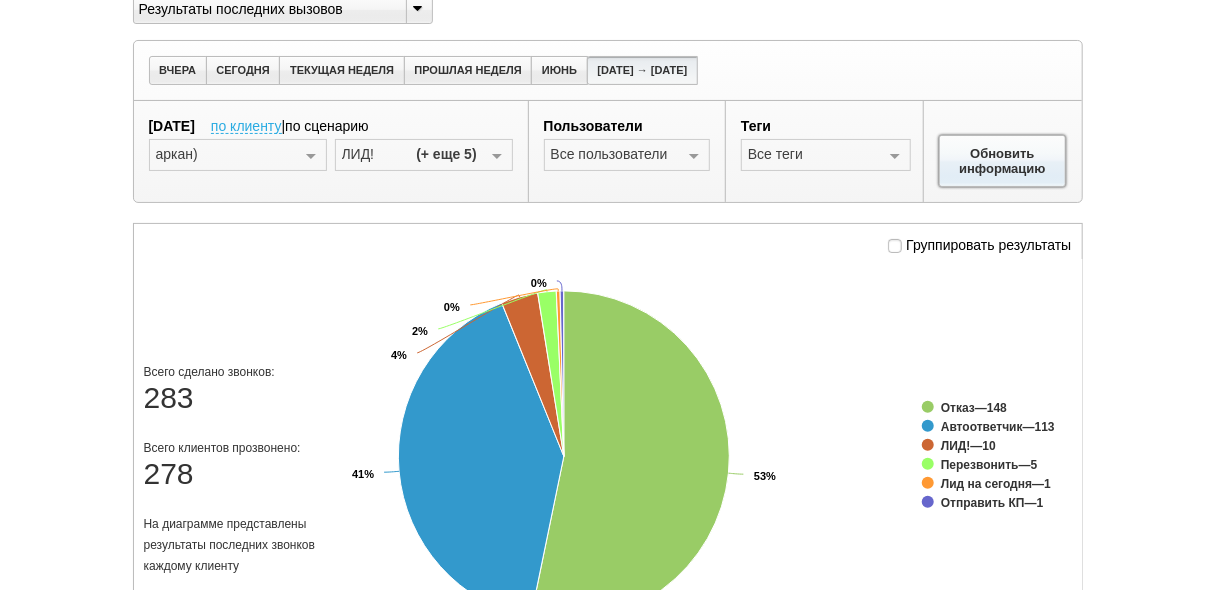 click on "Обновить информацию" at bounding box center [1003, 161] 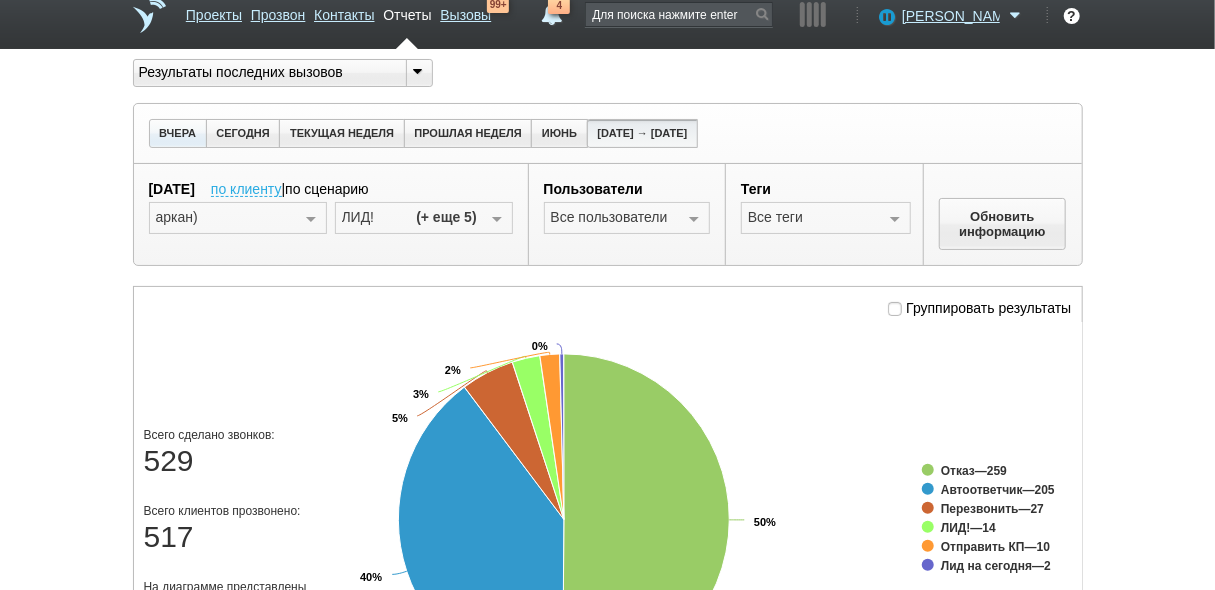 scroll, scrollTop: 0, scrollLeft: 0, axis: both 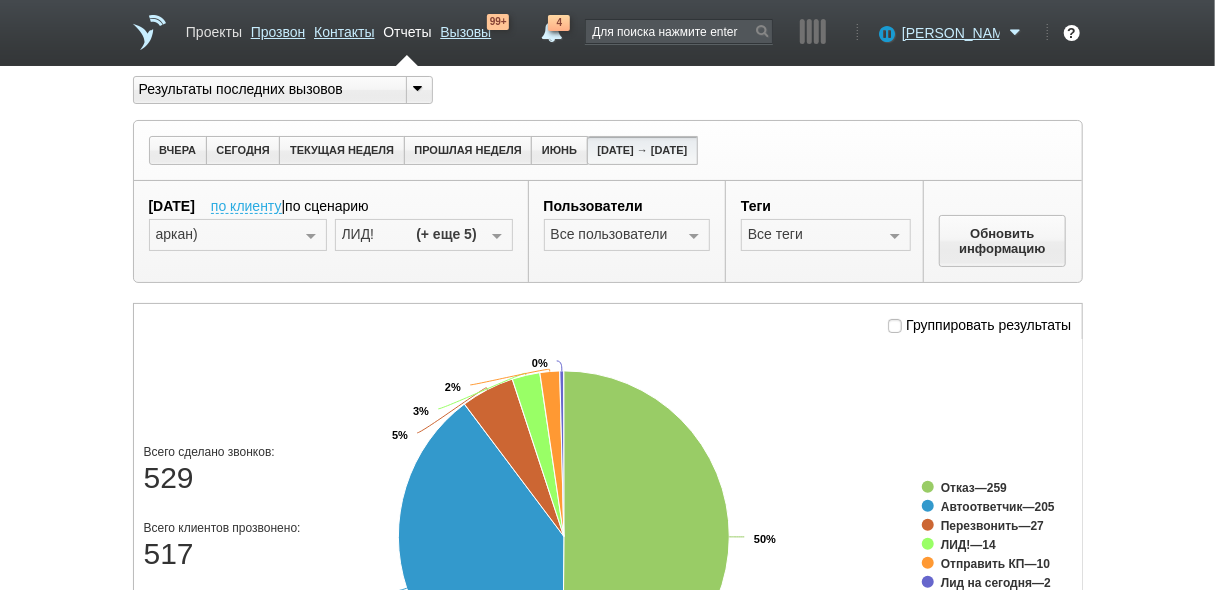 click on "Проекты" at bounding box center (214, 28) 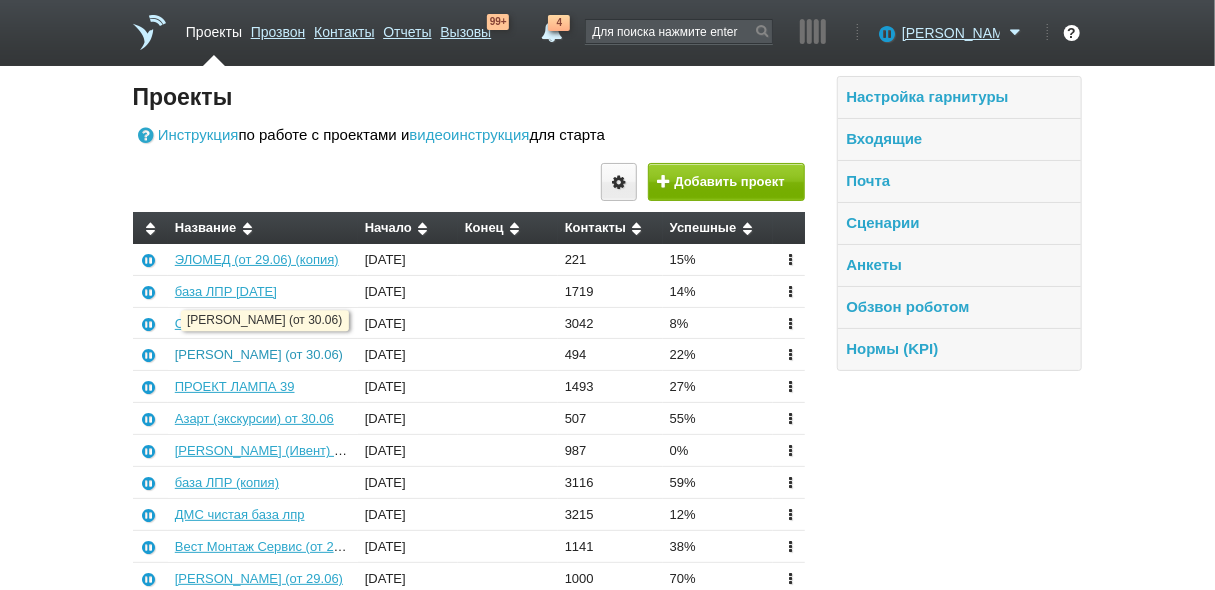 click on "[PERSON_NAME] (от 30.06)" at bounding box center (259, 354) 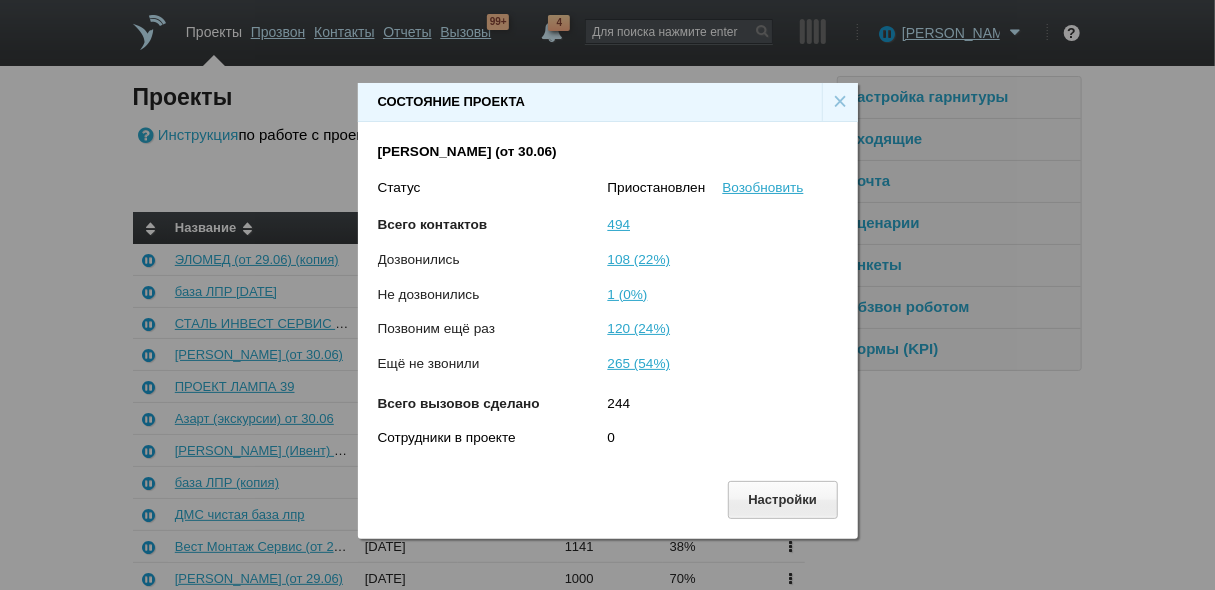 click on "×" at bounding box center (840, 102) 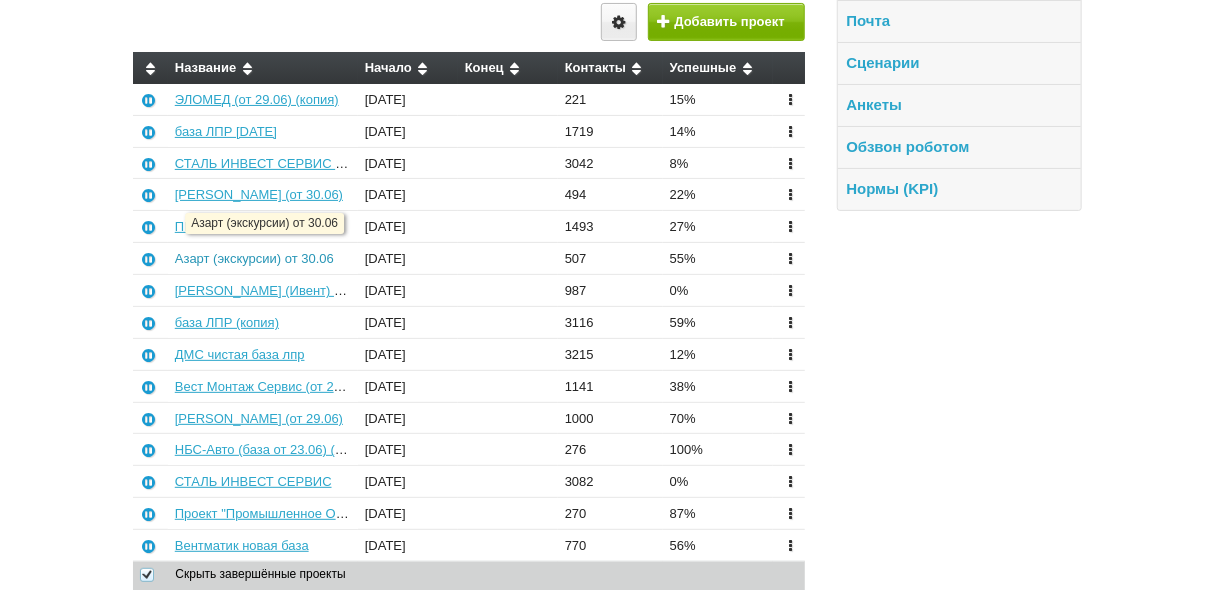 scroll, scrollTop: 213, scrollLeft: 0, axis: vertical 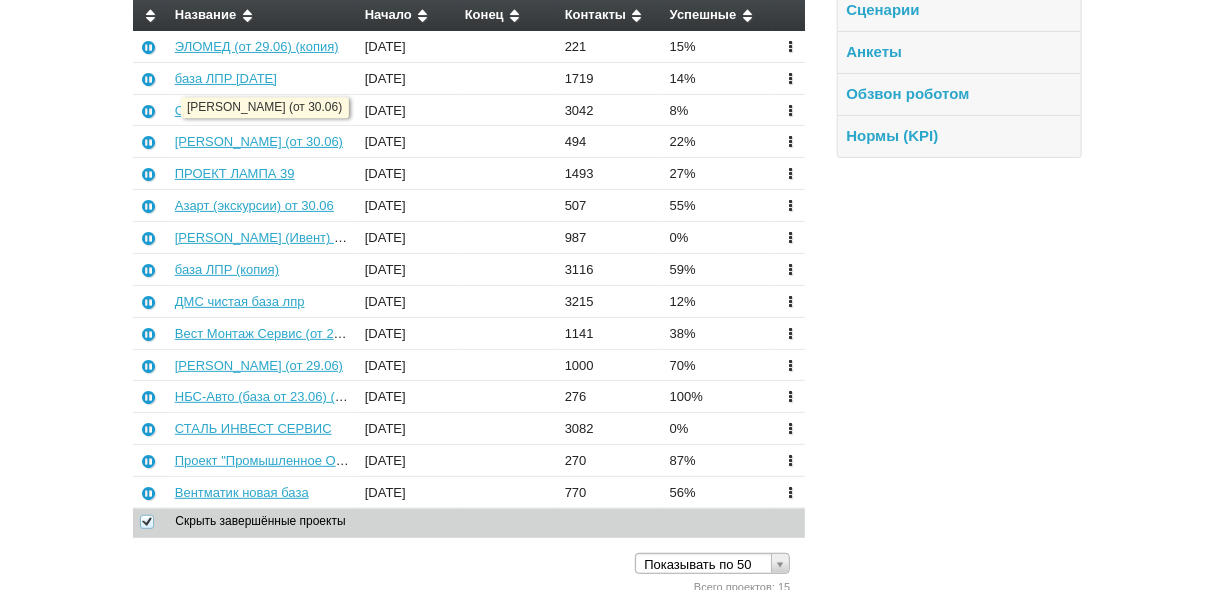 click on "[PERSON_NAME] (от 30.06)" at bounding box center (263, 142) 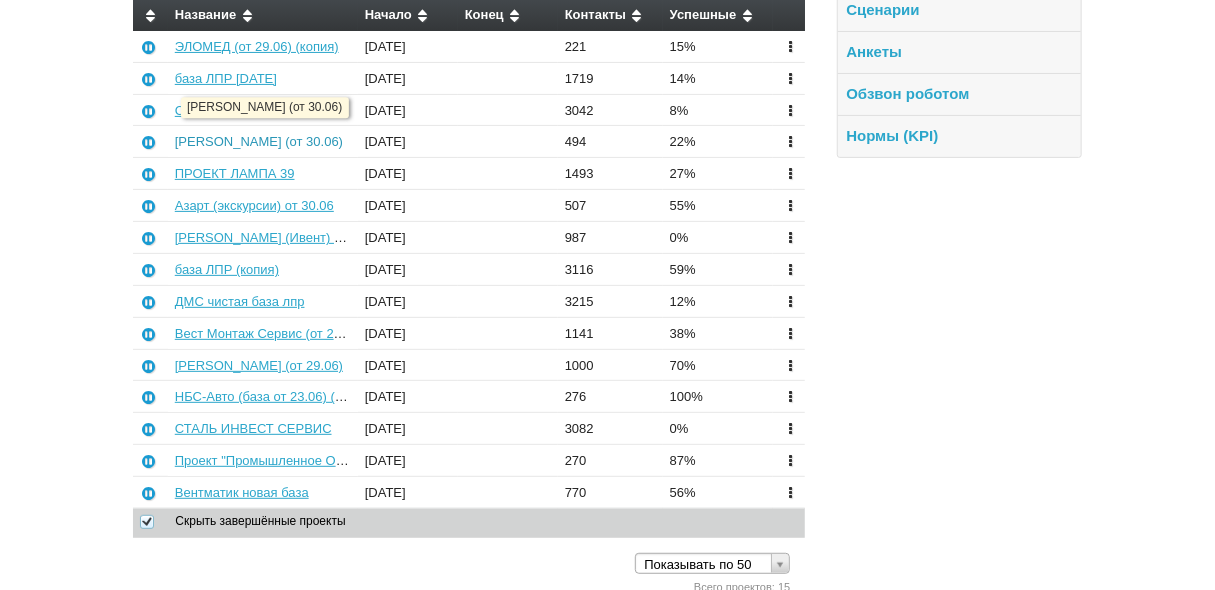 click on "[PERSON_NAME] (от 30.06)" at bounding box center (259, 141) 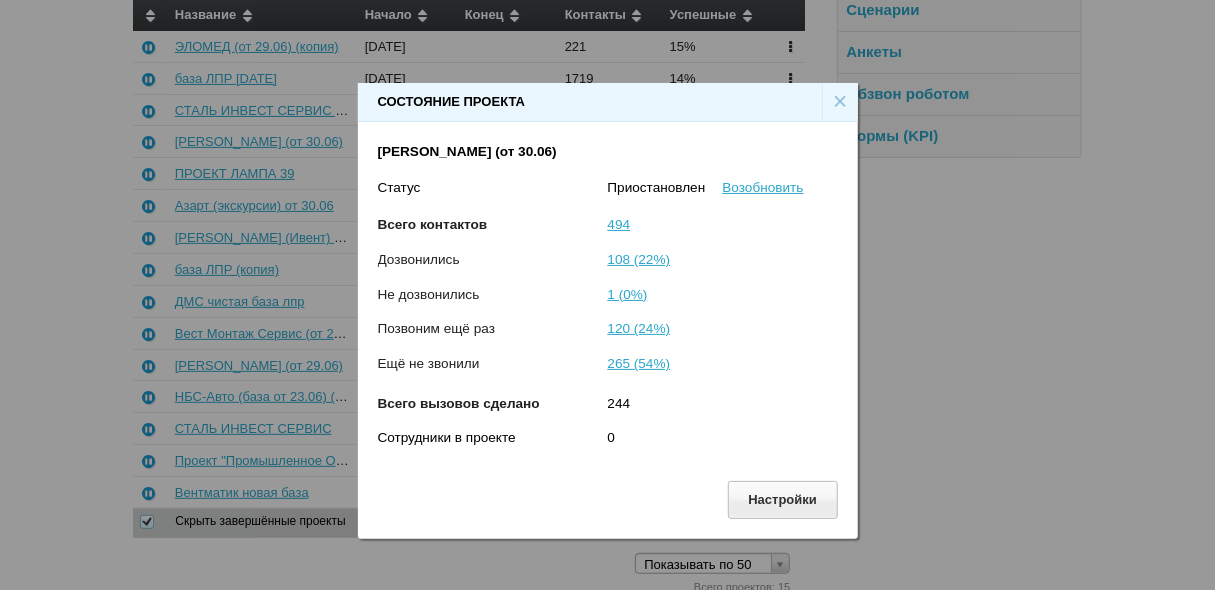 drag, startPoint x: 828, startPoint y: 103, endPoint x: 817, endPoint y: 108, distance: 12.083046 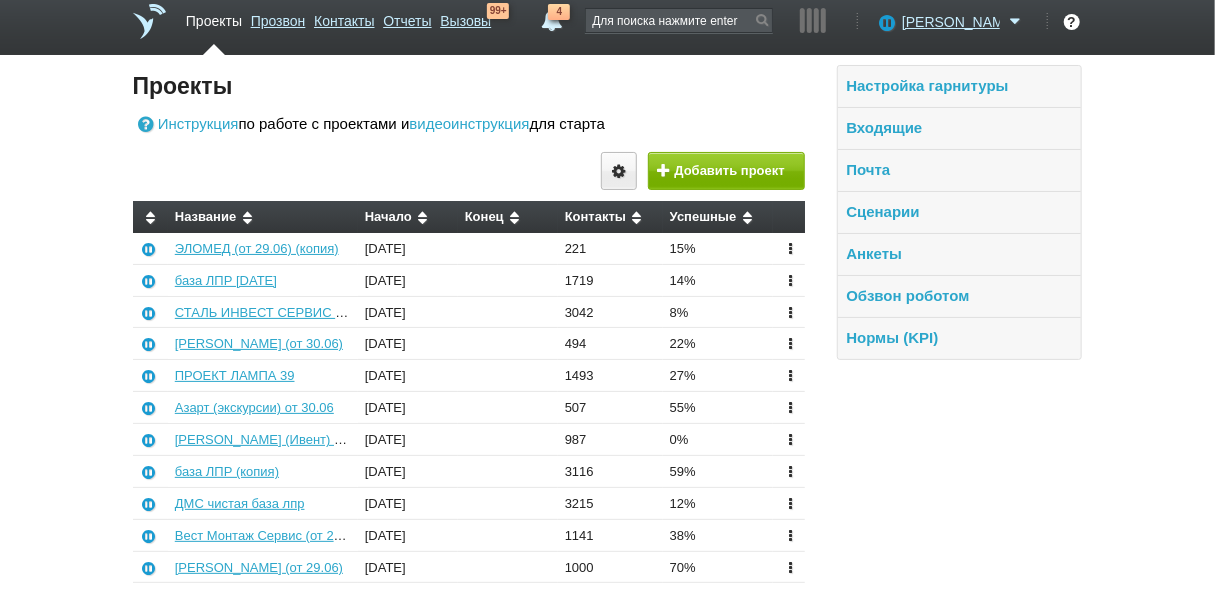 scroll, scrollTop: 0, scrollLeft: 0, axis: both 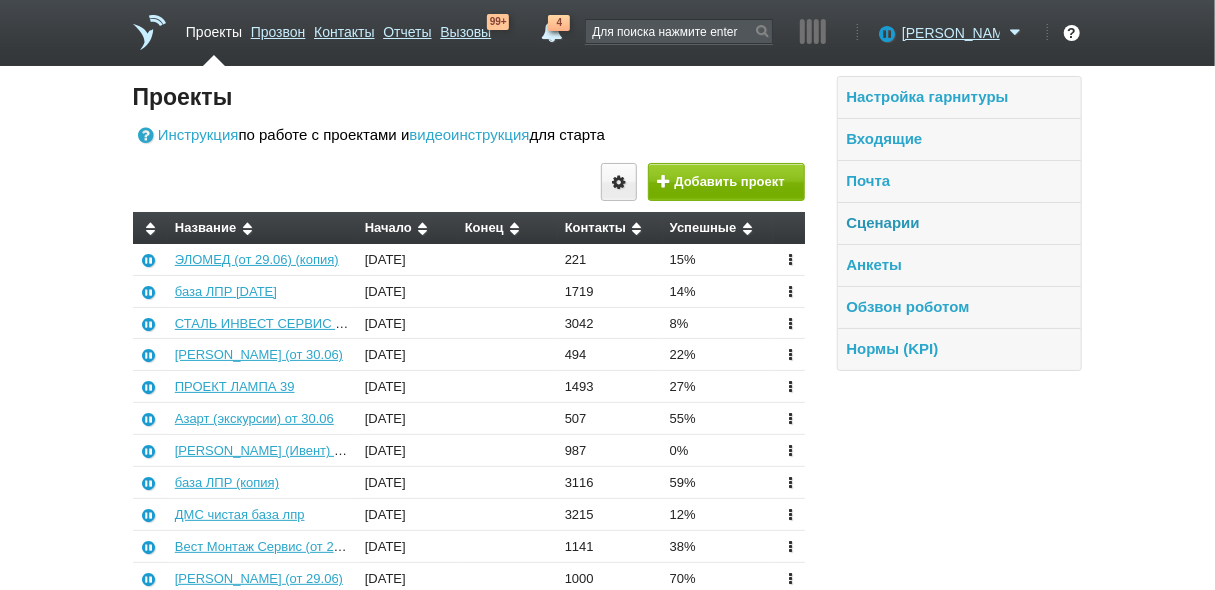 click on "Сценарии" at bounding box center (882, 222) 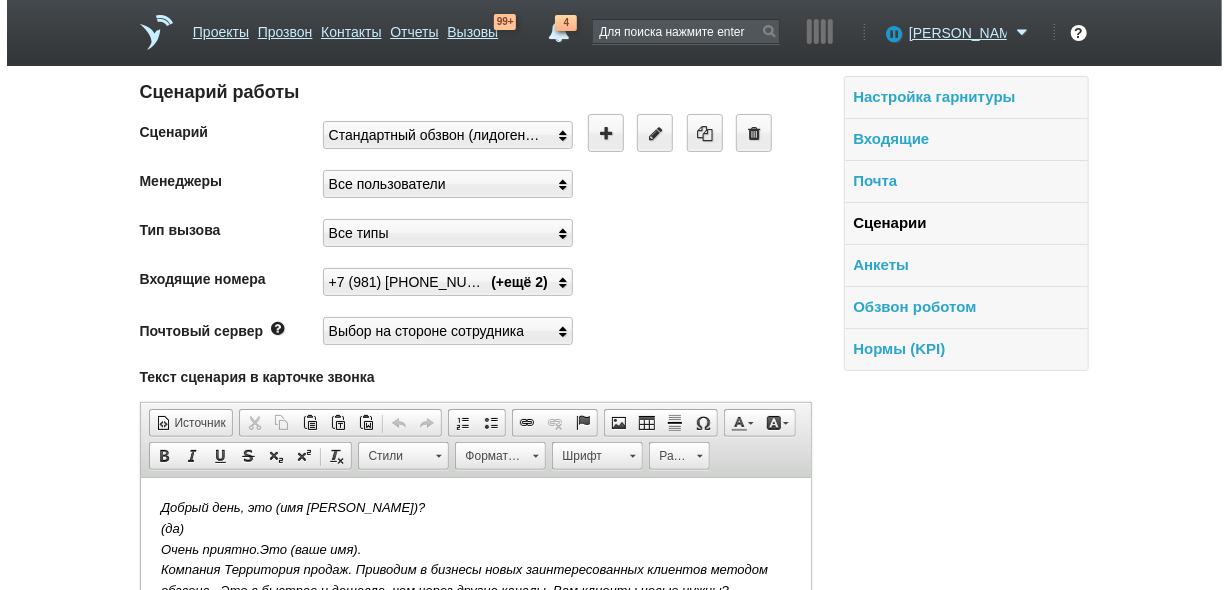 scroll, scrollTop: 0, scrollLeft: 0, axis: both 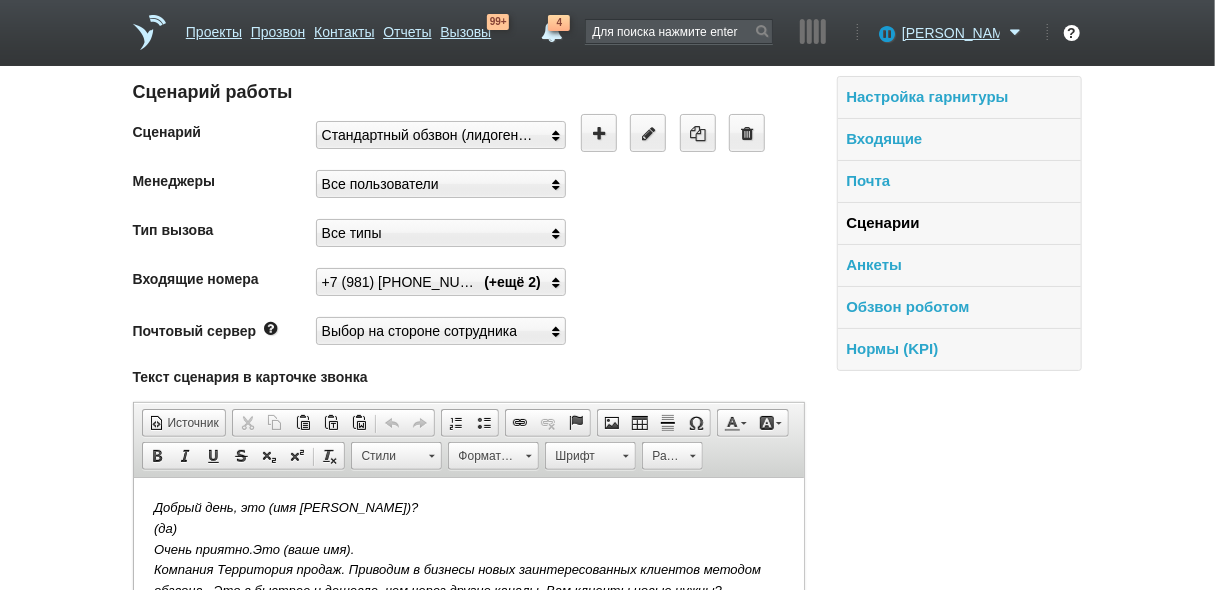 click on "Стандартный обзвон (лидогенерация)" at bounding box center (430, 135) 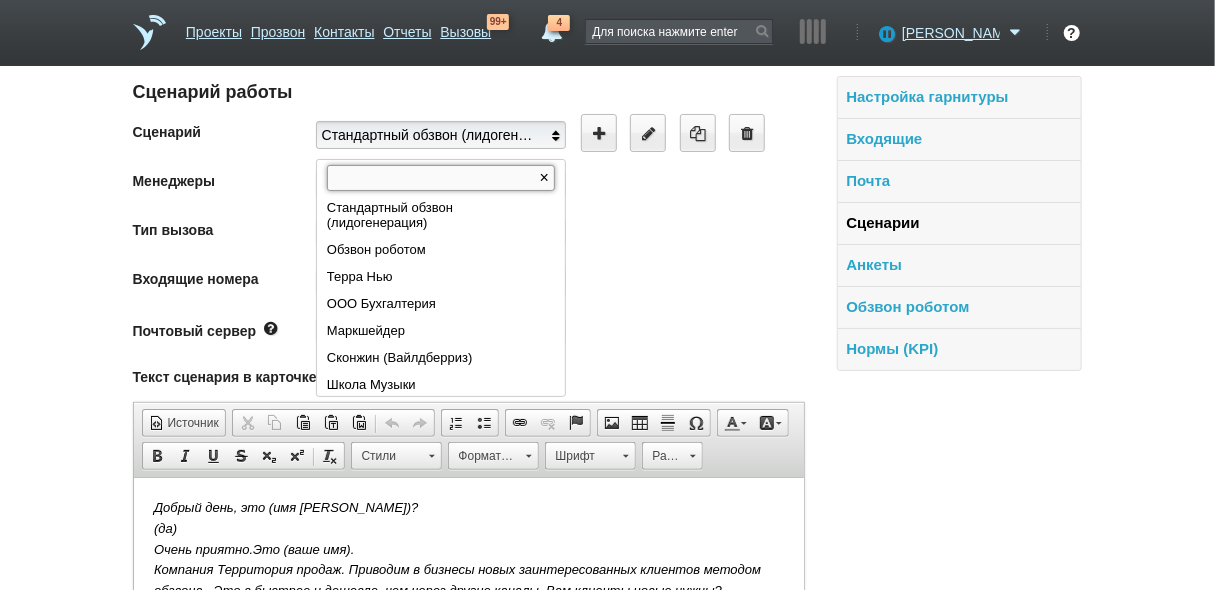 click at bounding box center (441, 178) 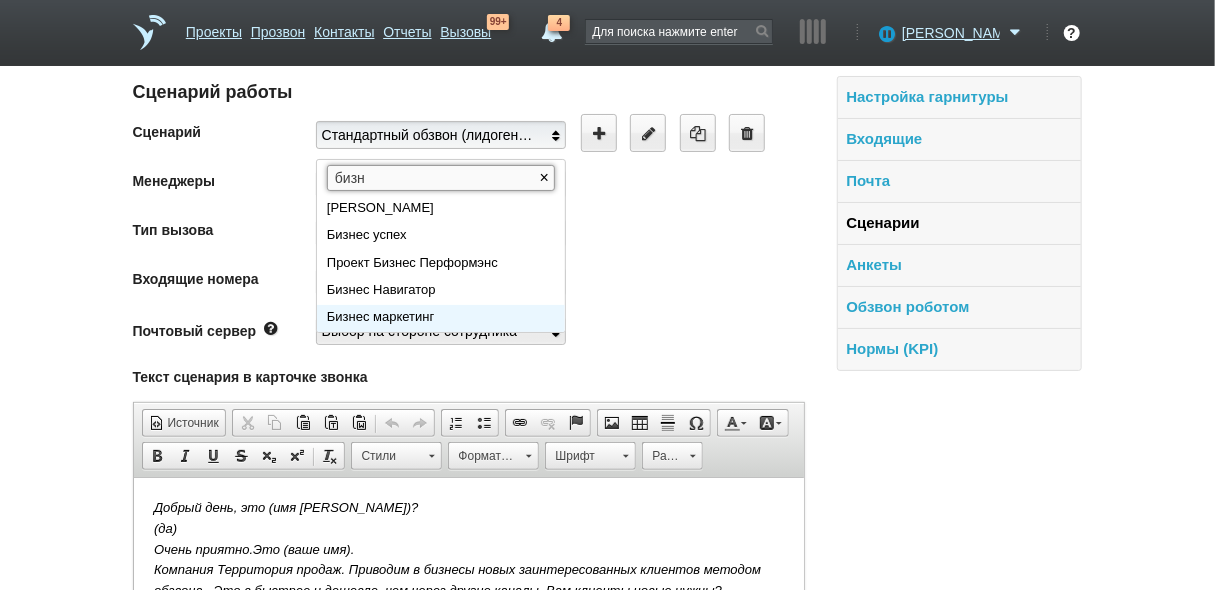 type on "бизн" 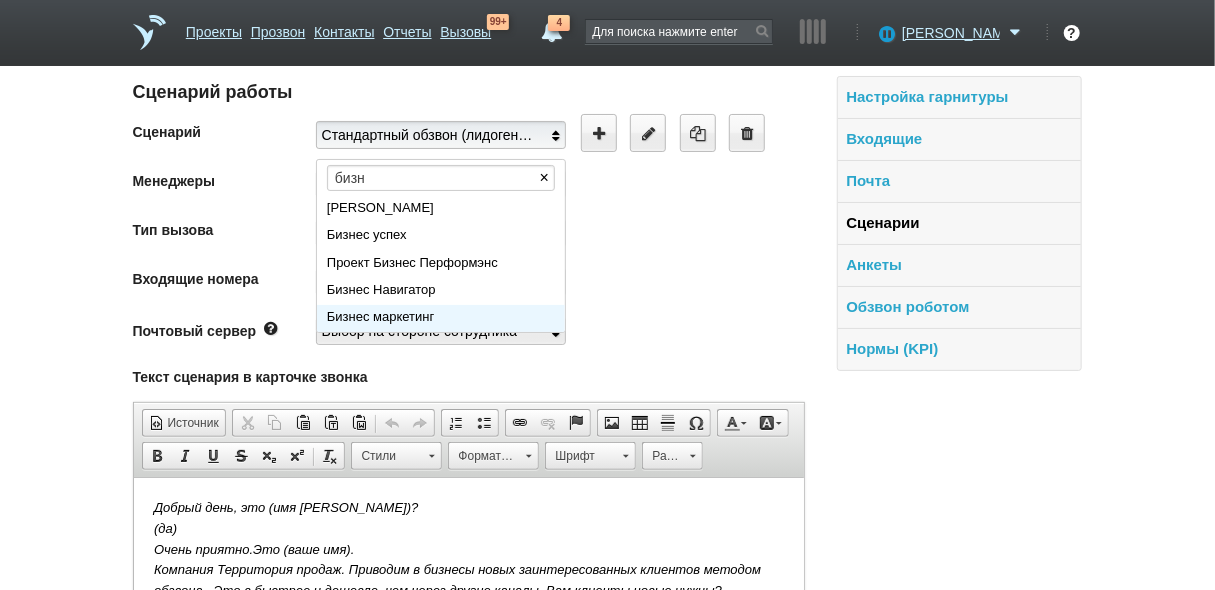 click on "Бизнес маркетинг" at bounding box center [441, 318] 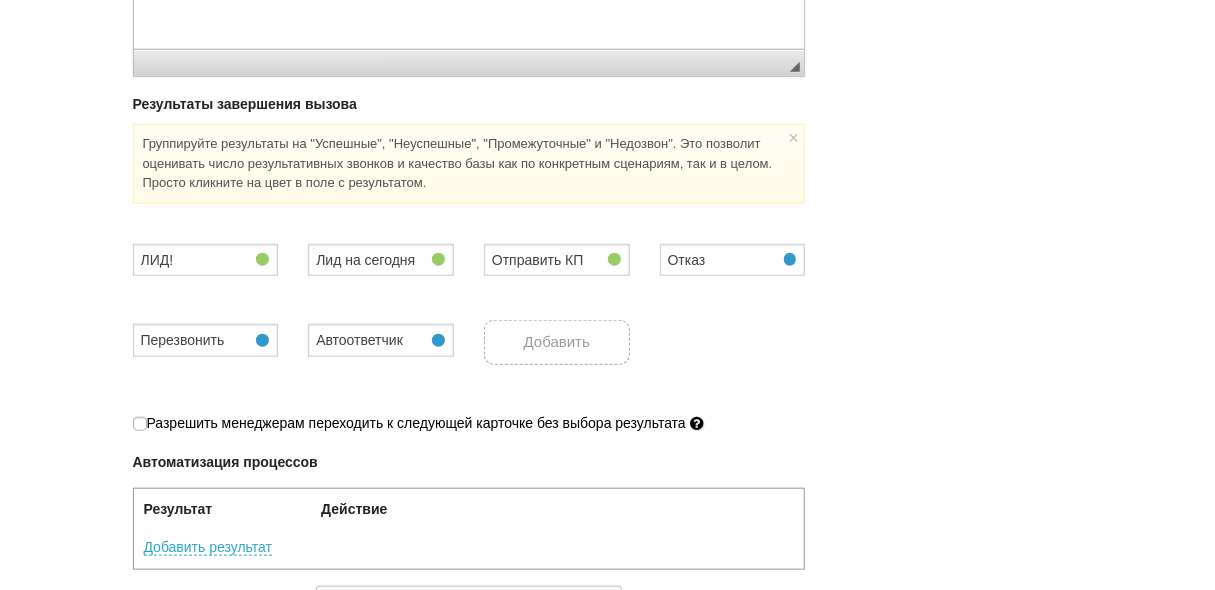 scroll, scrollTop: 640, scrollLeft: 0, axis: vertical 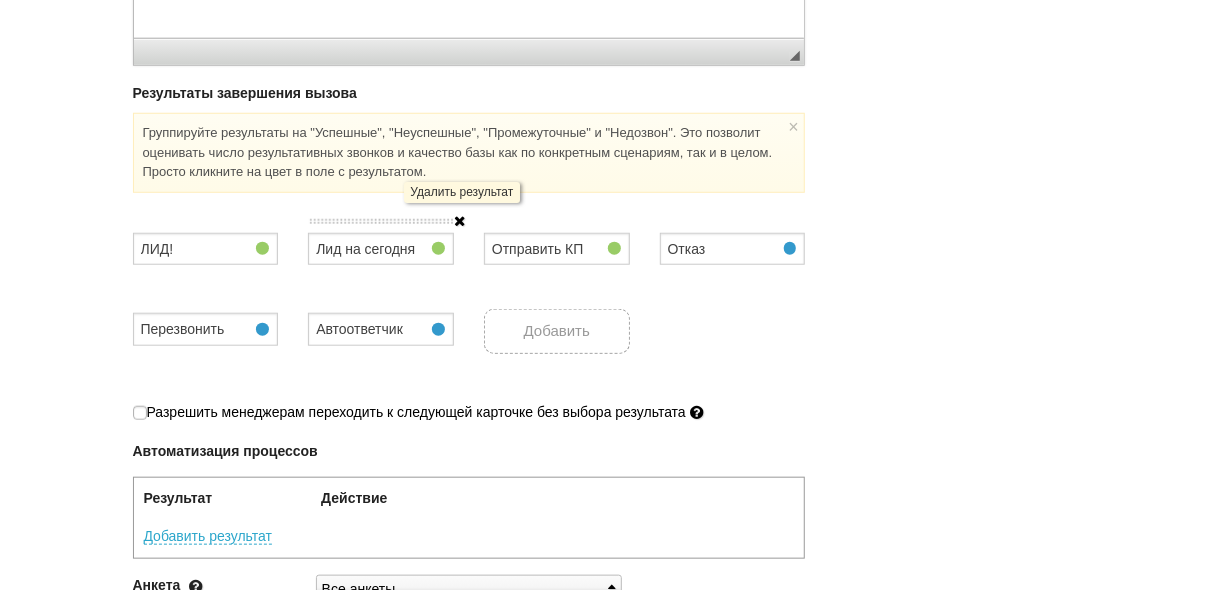 click at bounding box center [460, 221] 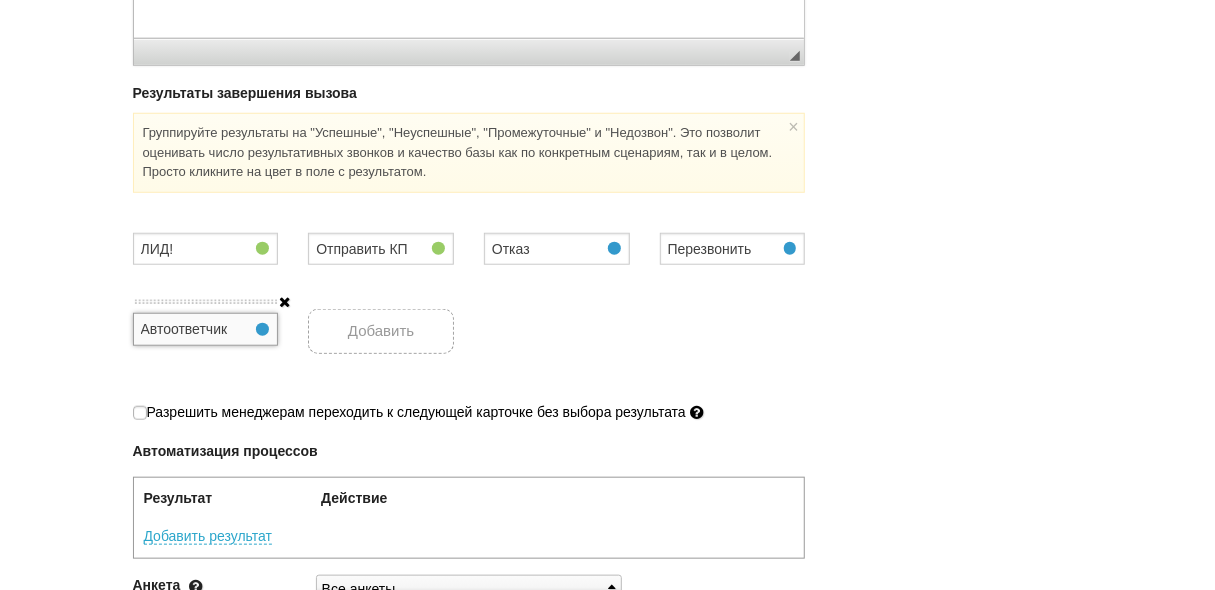 click on "Автоответчик" at bounding box center [206, 329] 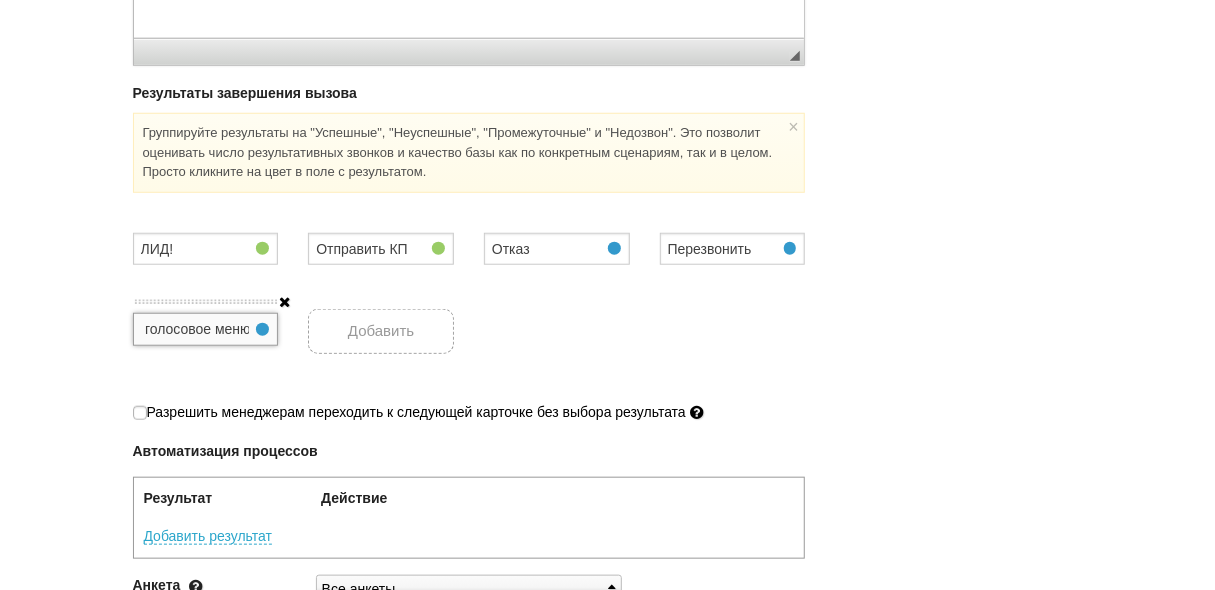 scroll, scrollTop: 0, scrollLeft: 94, axis: horizontal 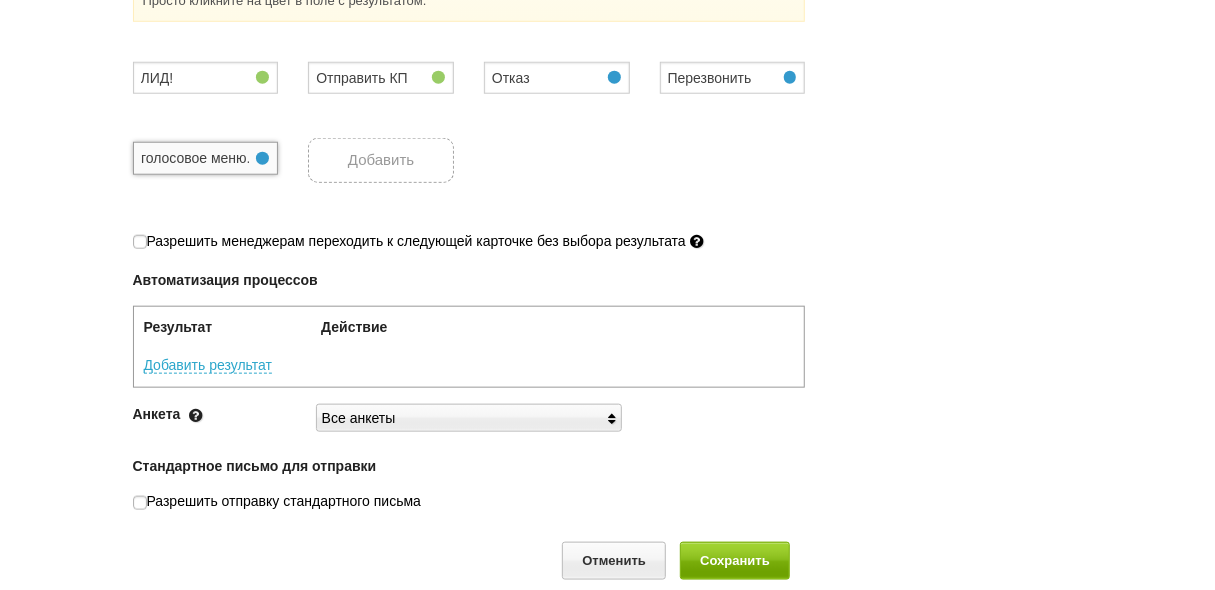 type on "Автоответчик, голосовое меню." 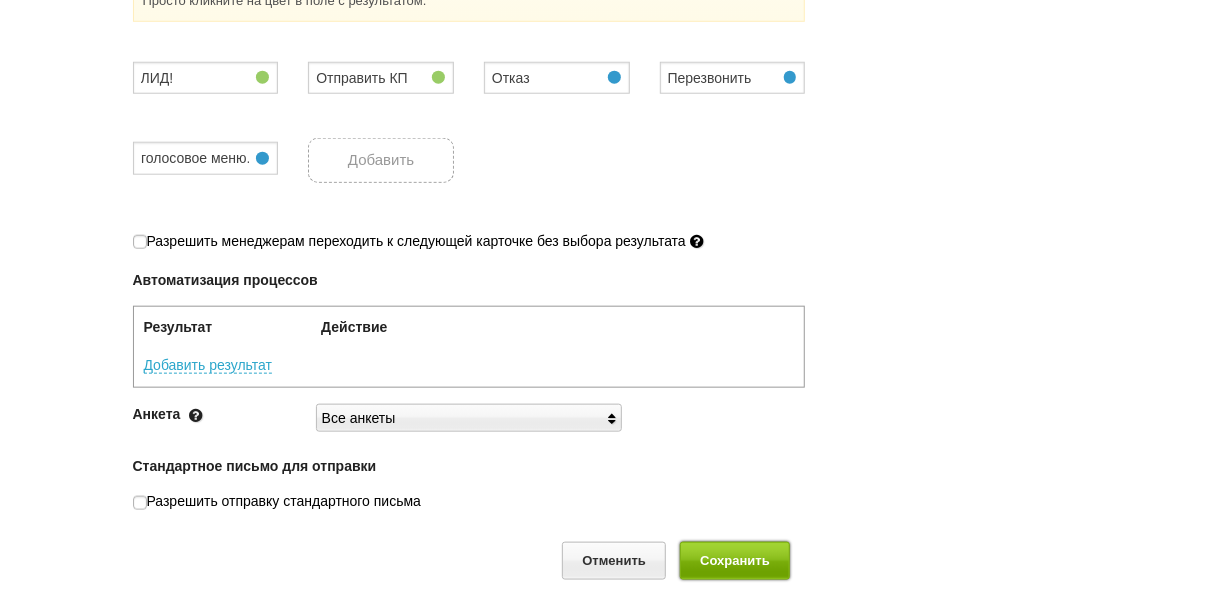 click on "Сохранить" at bounding box center [735, 560] 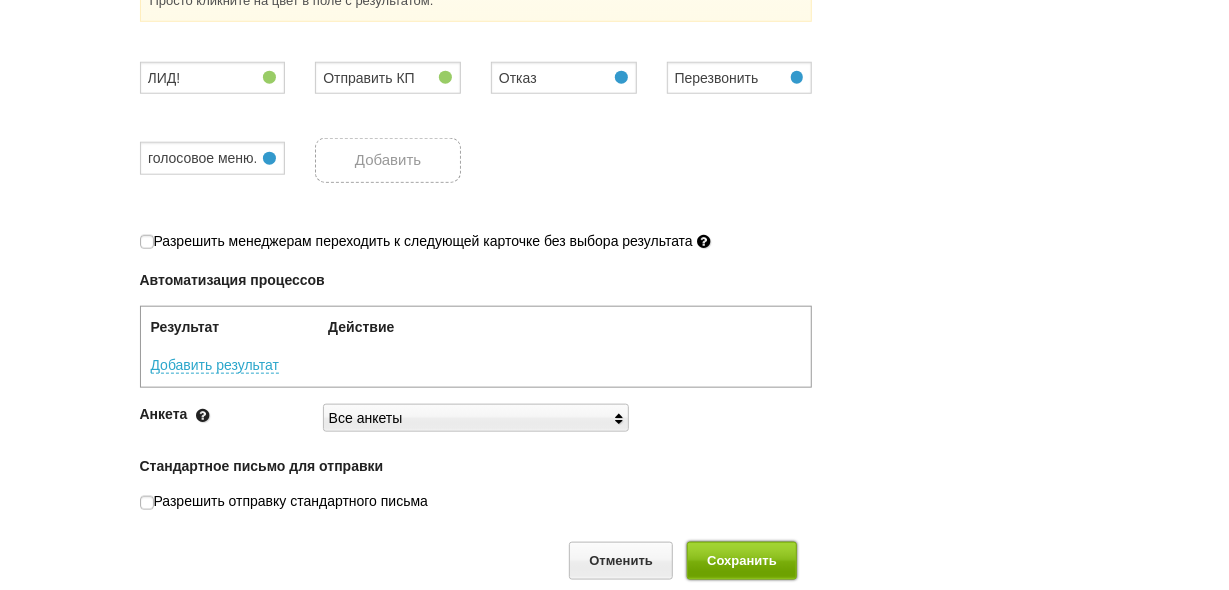 scroll, scrollTop: 0, scrollLeft: 0, axis: both 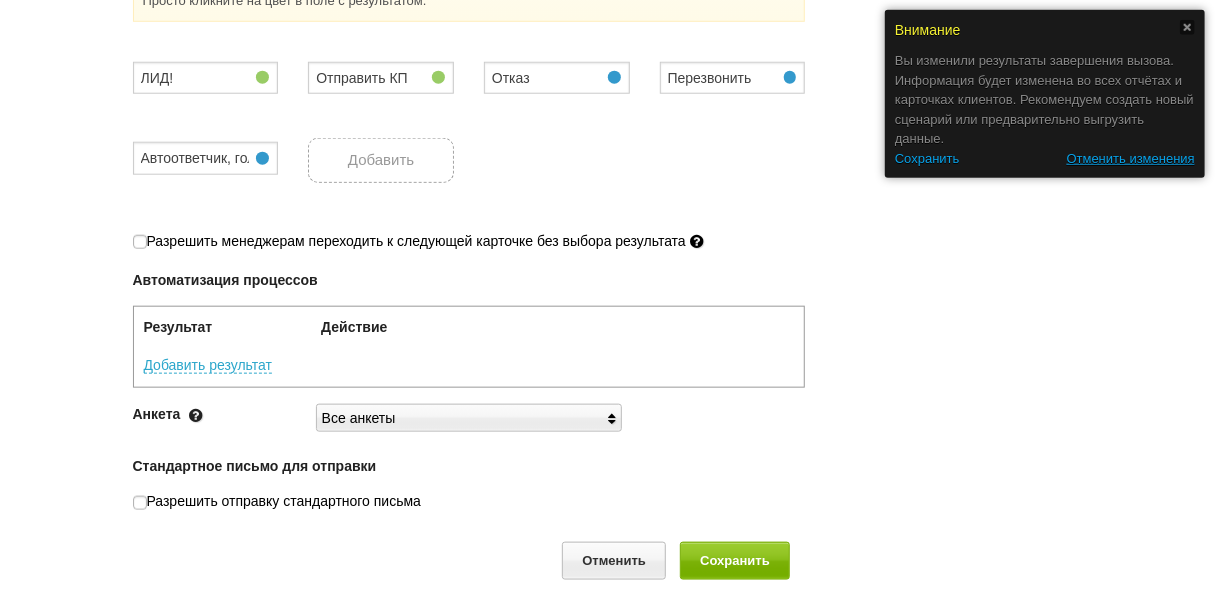 click on "Сохранить" at bounding box center (927, 158) 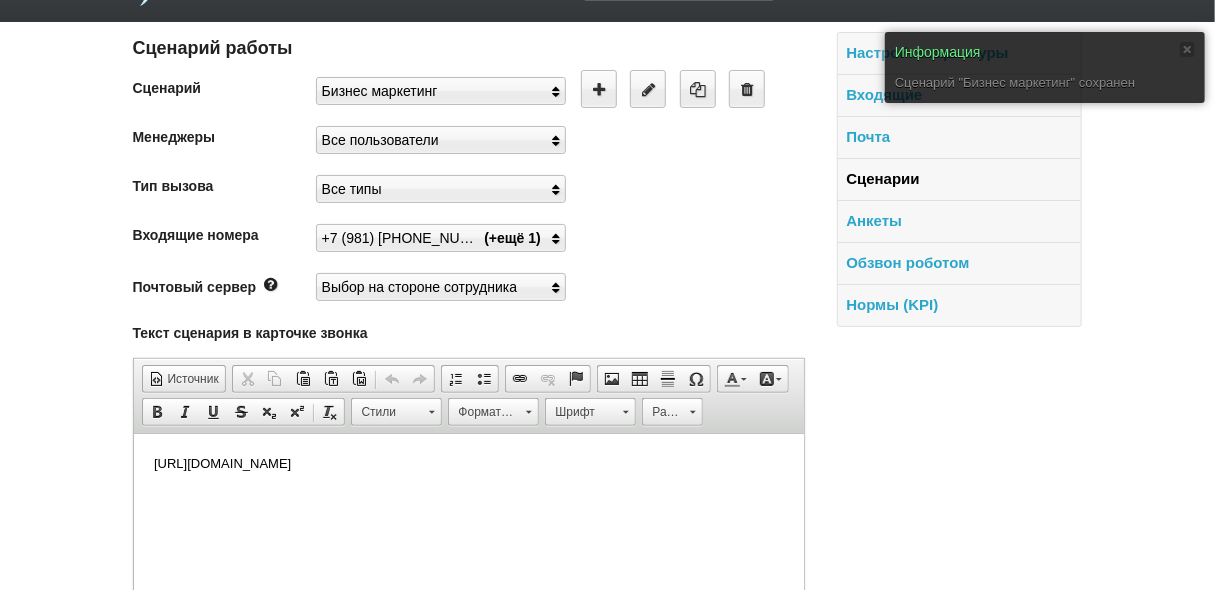 scroll, scrollTop: 0, scrollLeft: 0, axis: both 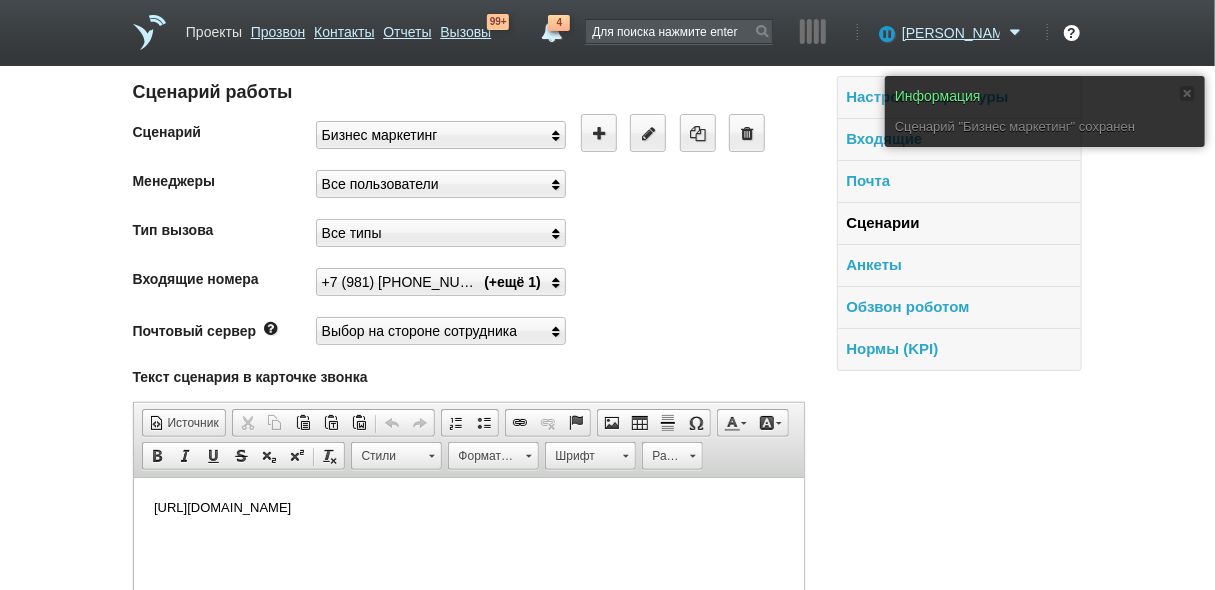 click on "Проекты" at bounding box center [214, 28] 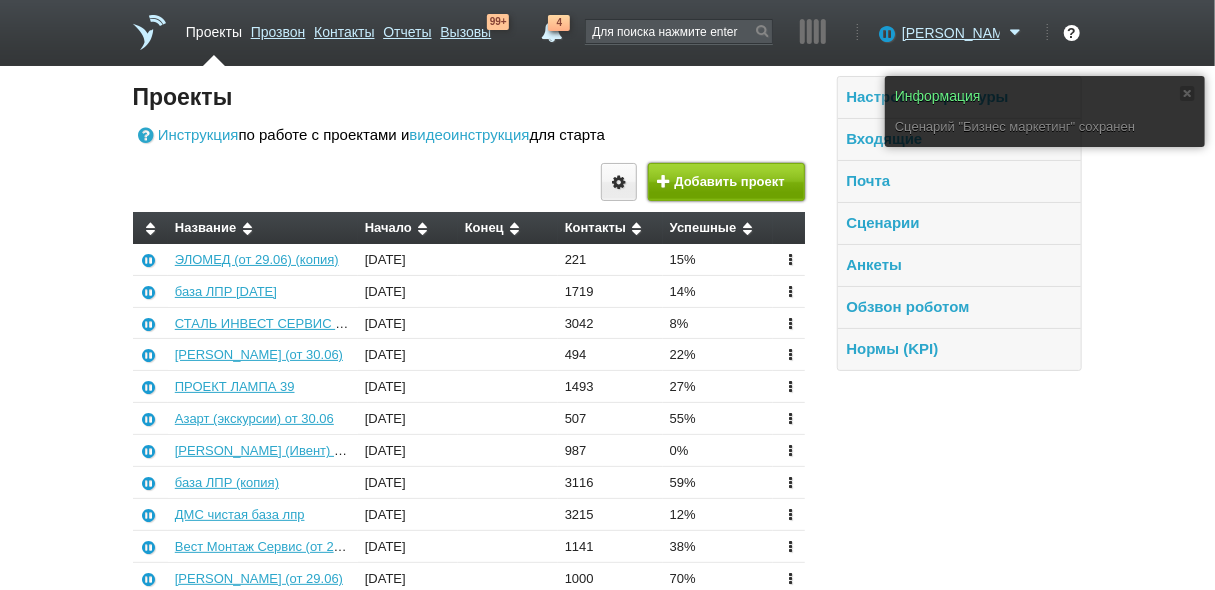 click on "Добавить проект" at bounding box center [726, 182] 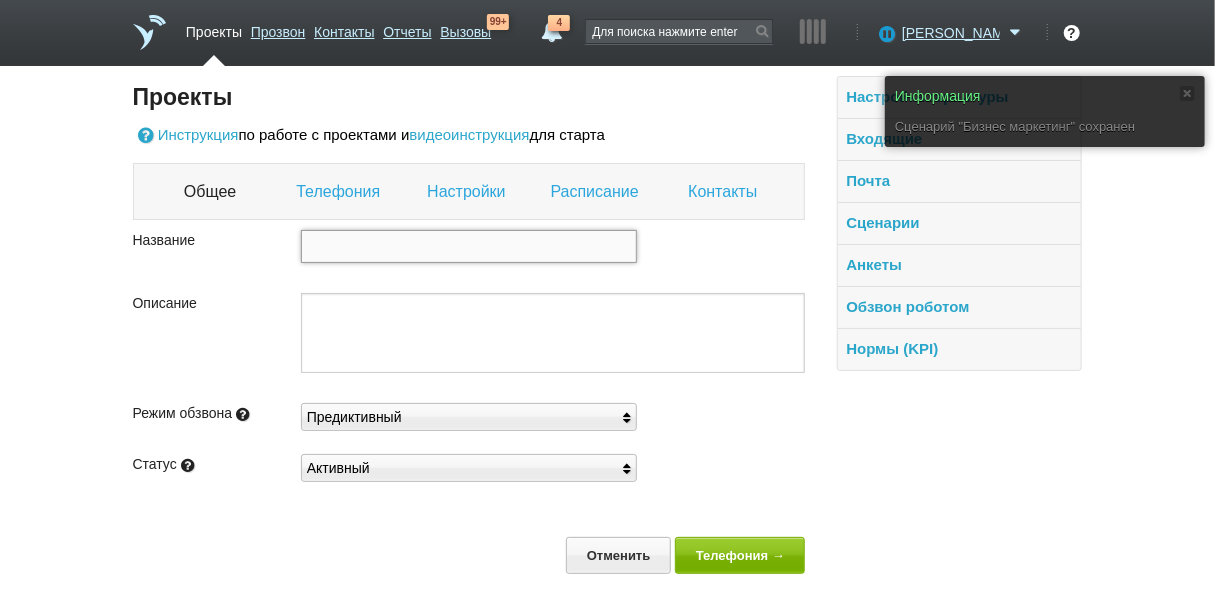 click at bounding box center (469, 246) 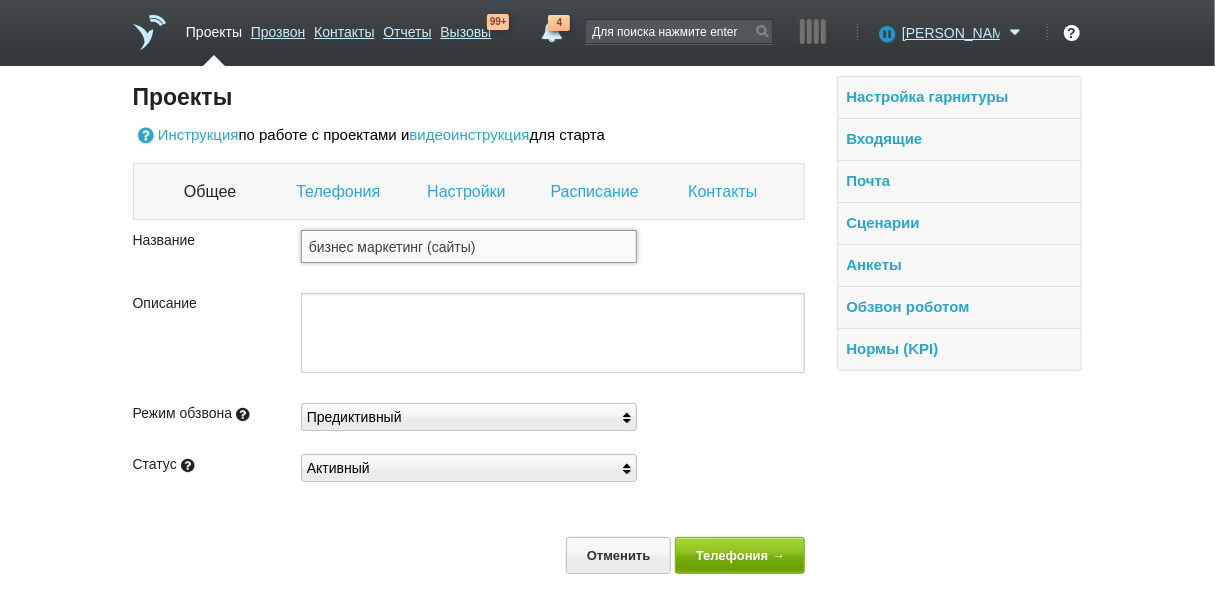 type on "бизнес маркетинг (сайты)" 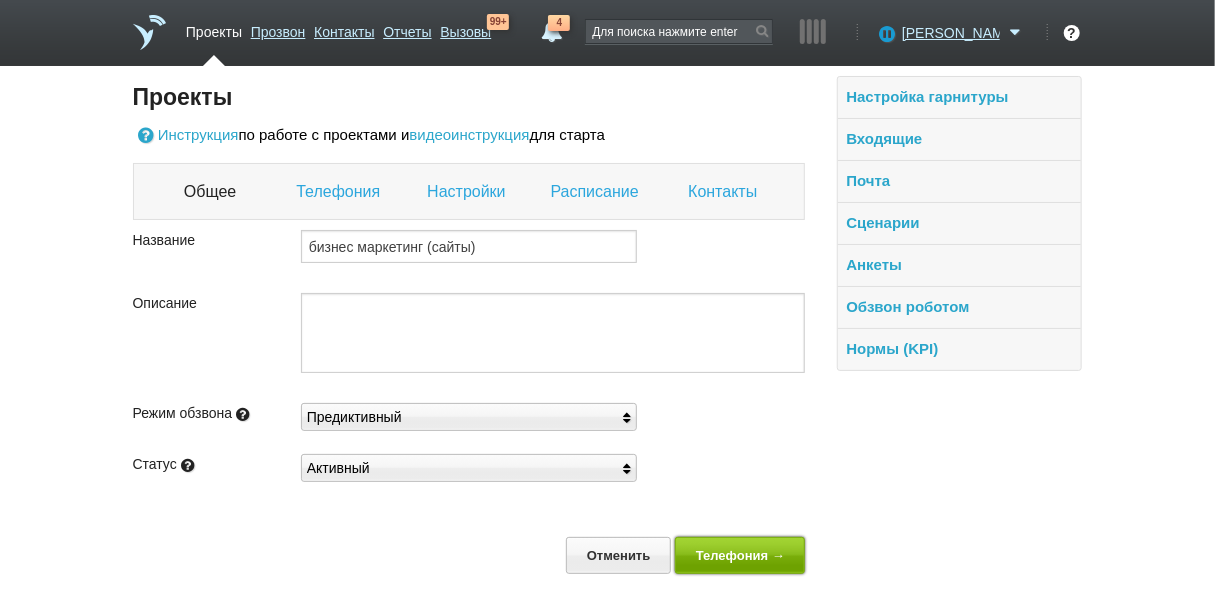 click on "Телефония →" at bounding box center [740, 555] 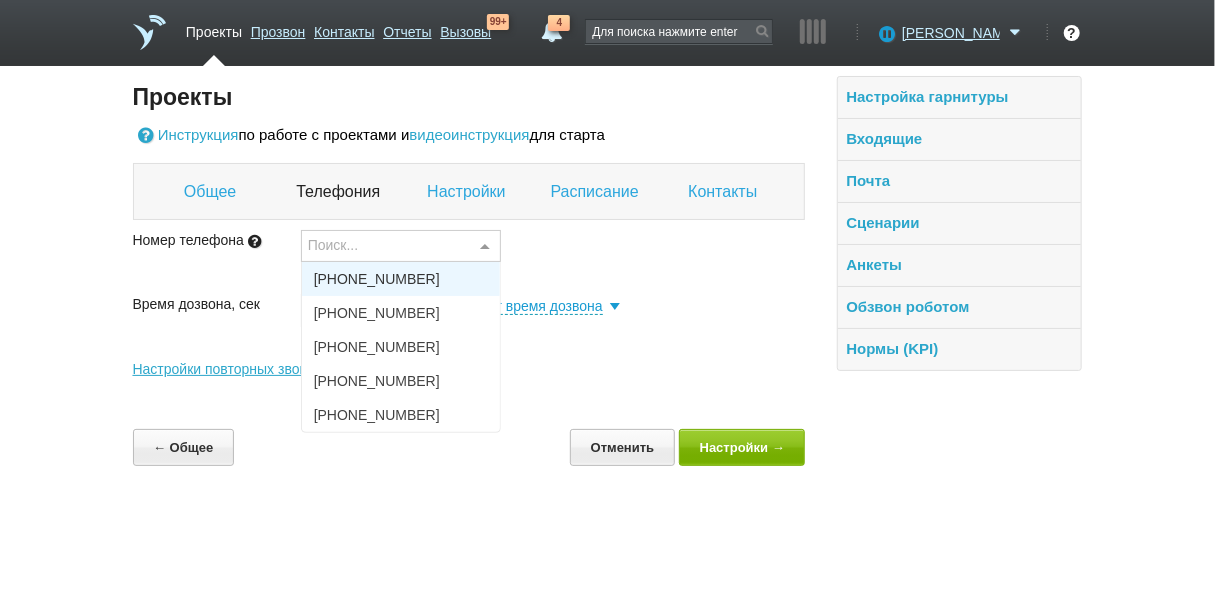 click at bounding box center (485, 247) 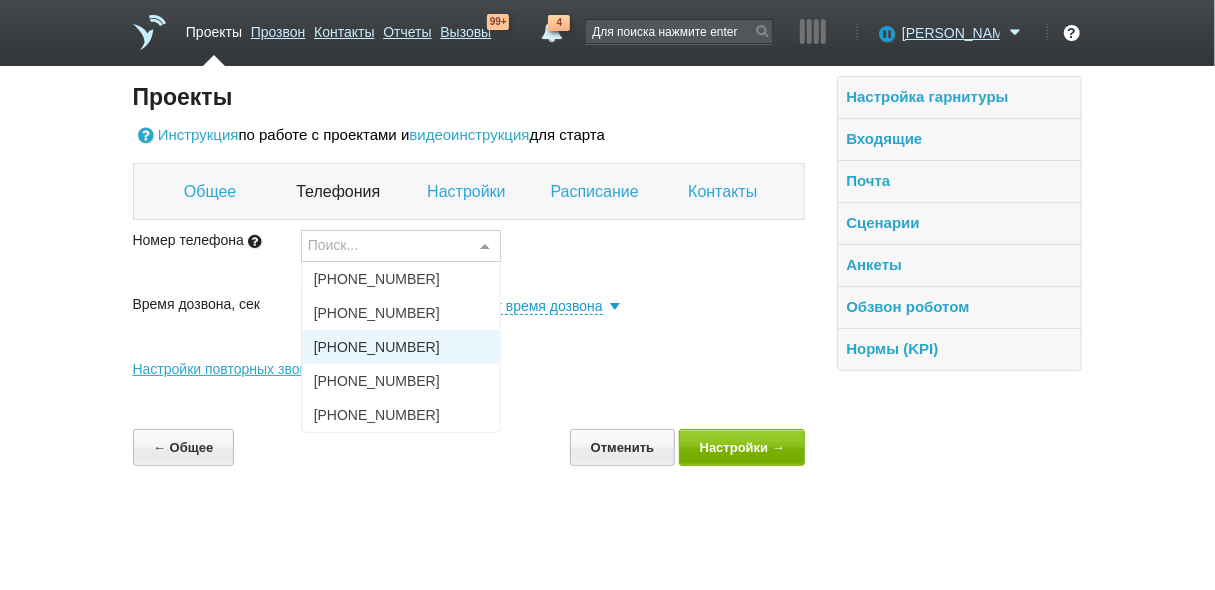 click on "+7 (986) 314-97-95" at bounding box center [401, 347] 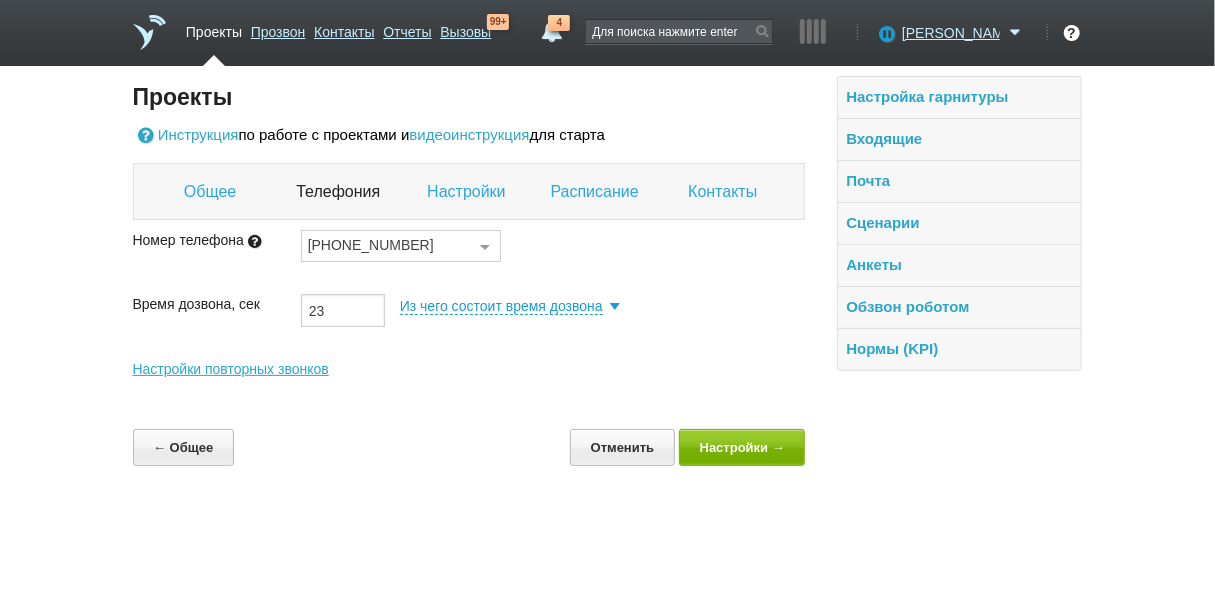 click on "Проекты  Инструкция  по работе с проектами и  видеоинструкция  для старта Общее Телефония Настройки Расписание Контакты Номер телефона +7 (986) 314-97-95 Номер телефона +7 (981) 090-91-15 +7 (925) 252-08-84 +7 (986) 314-97-95 +7 (925) 156-18-99 +7 (986) 313-92-26 Ничего не найдено Список пуст Время дозвона, сек 23 Из чего состоит время дозвона Время дозвона состоит из:                     1. времени дозвона до оператора связи (5-7 секунд). В этот момент телефон абонента еще не звонит.            2. времени ожидания ответа абонента. Телефон абонента звонит, сервис ждёт ответа.           23 секунды             При низких значениях .  ." at bounding box center [469, 287] 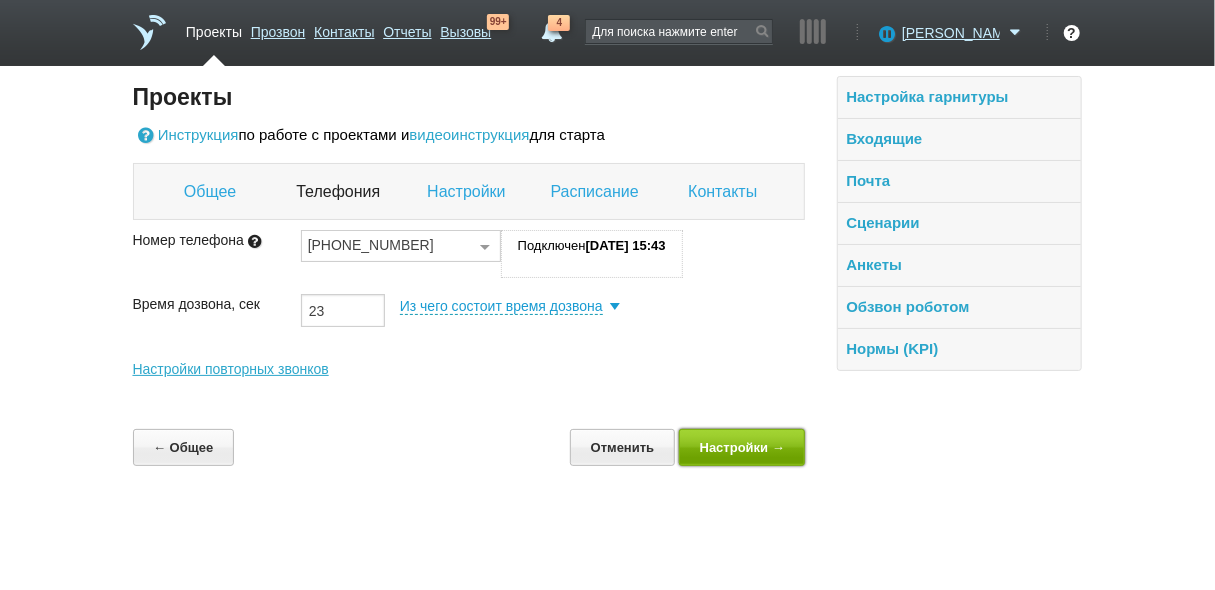 click on "Настройки →" at bounding box center (742, 447) 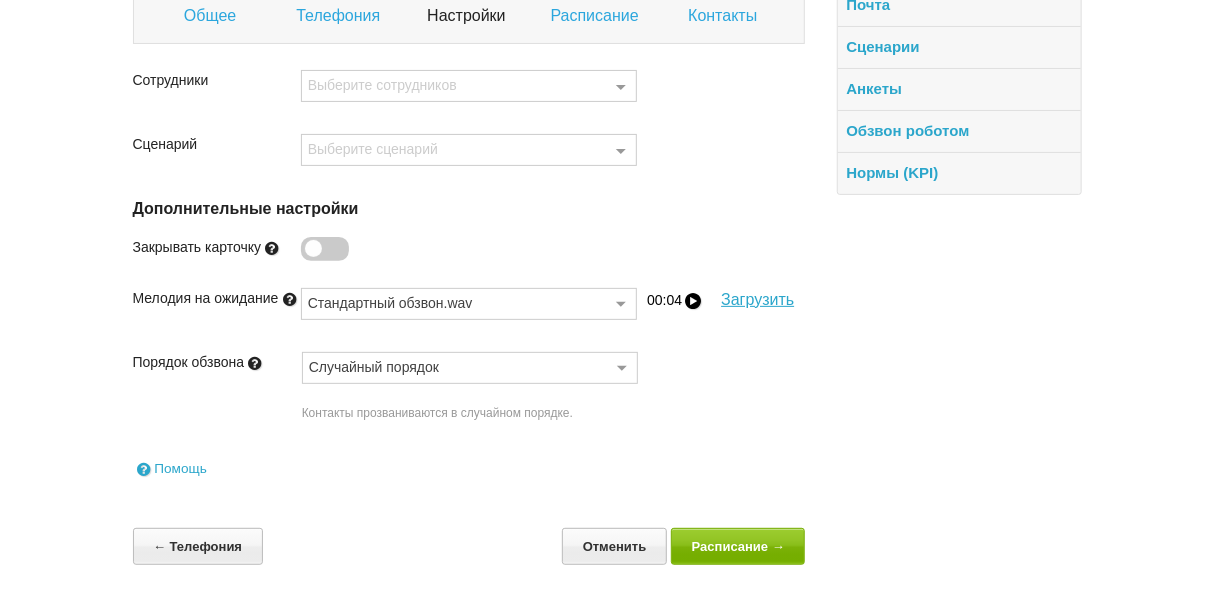 scroll, scrollTop: 181, scrollLeft: 0, axis: vertical 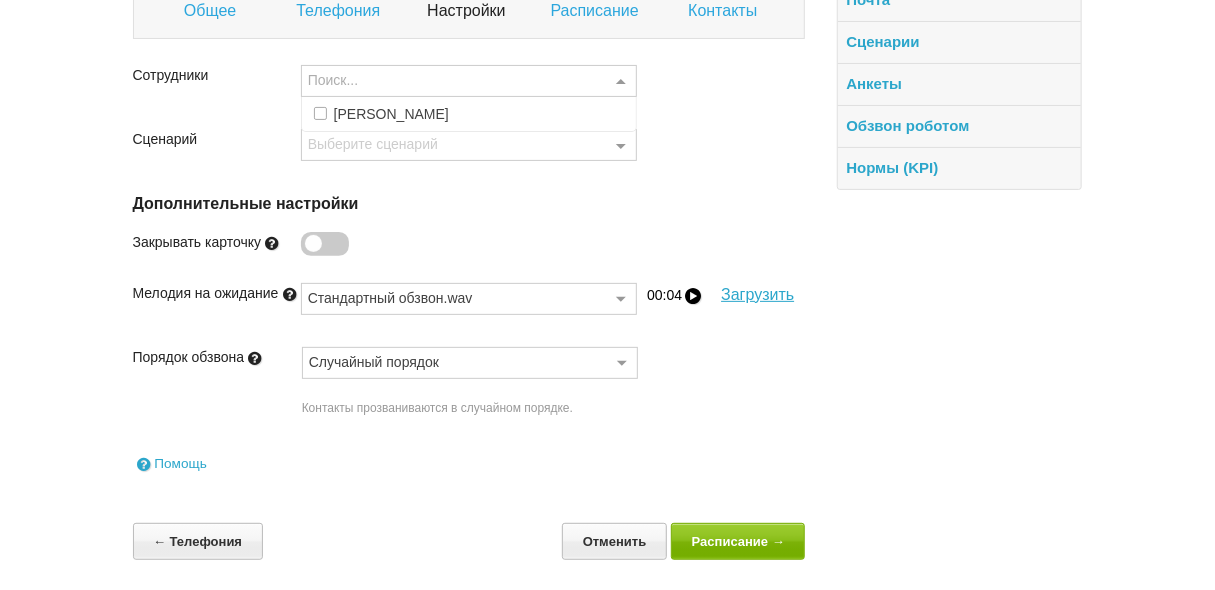 click on "Поиск..." at bounding box center [469, 81] 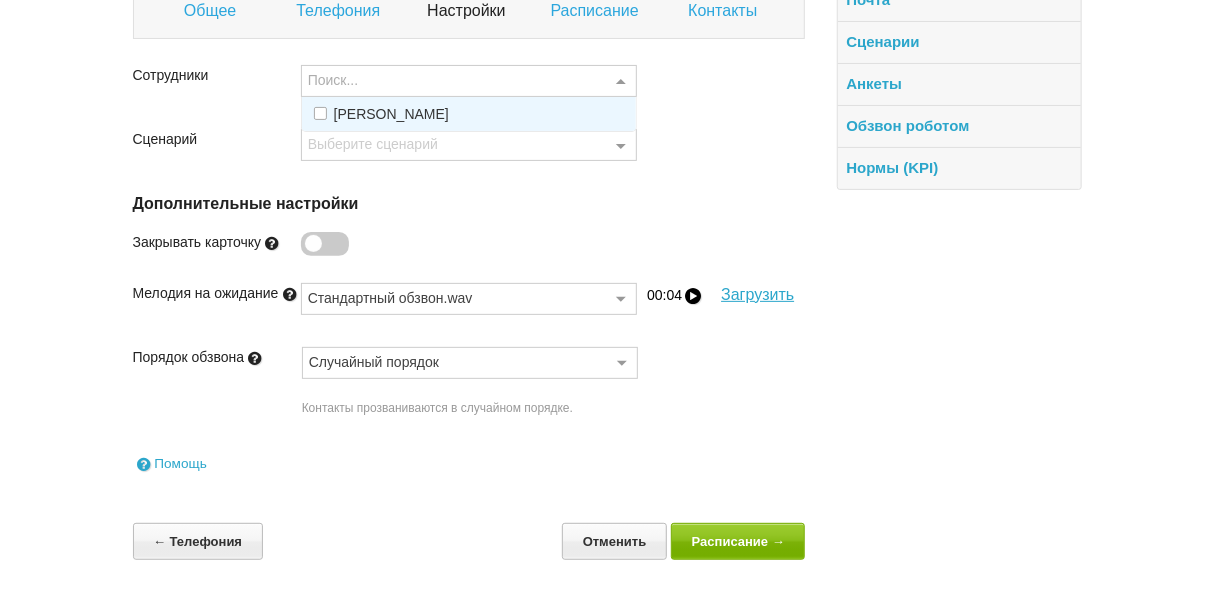 click on "Константин Георгиевич Белоусов" at bounding box center [391, 114] 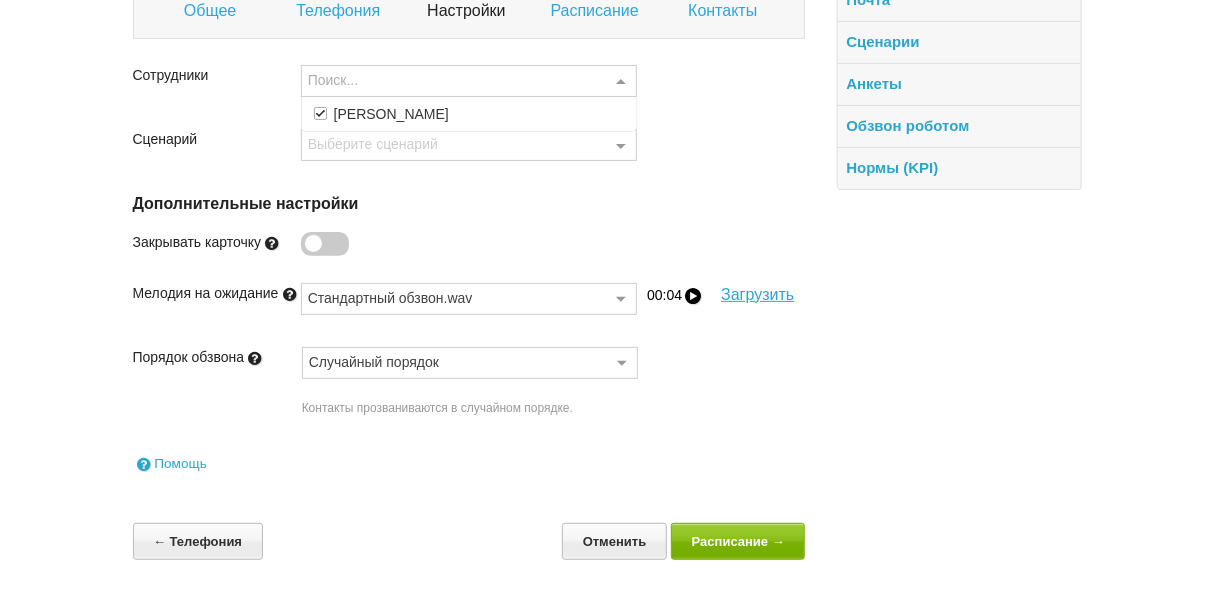 click on "Выберите сценарий" at bounding box center [469, 145] 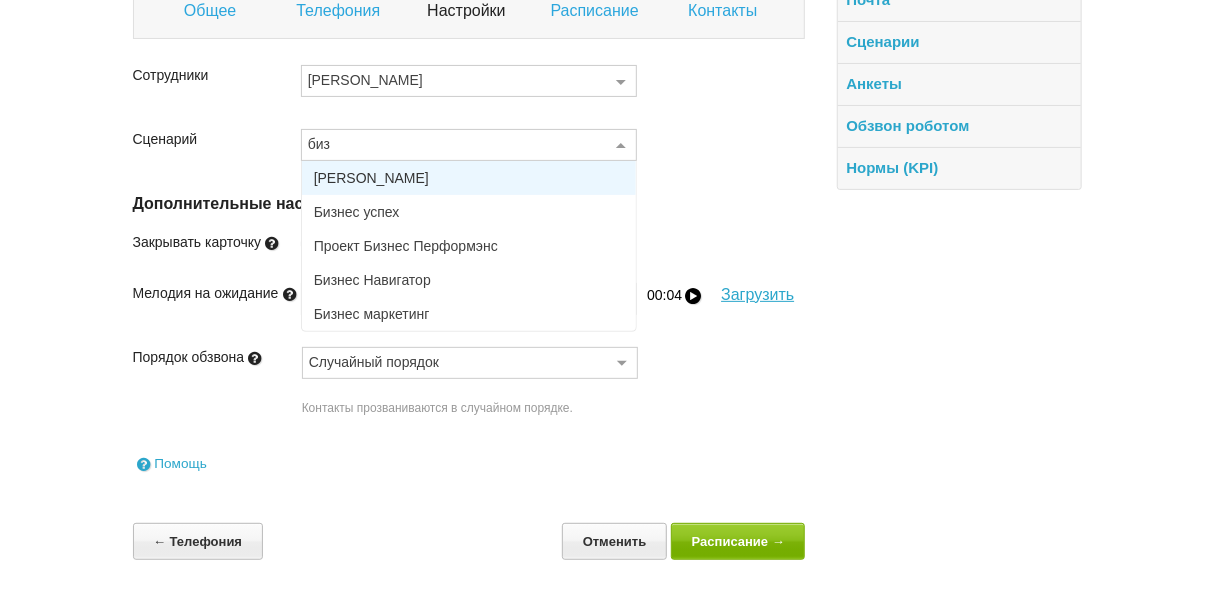 type on "бизн" 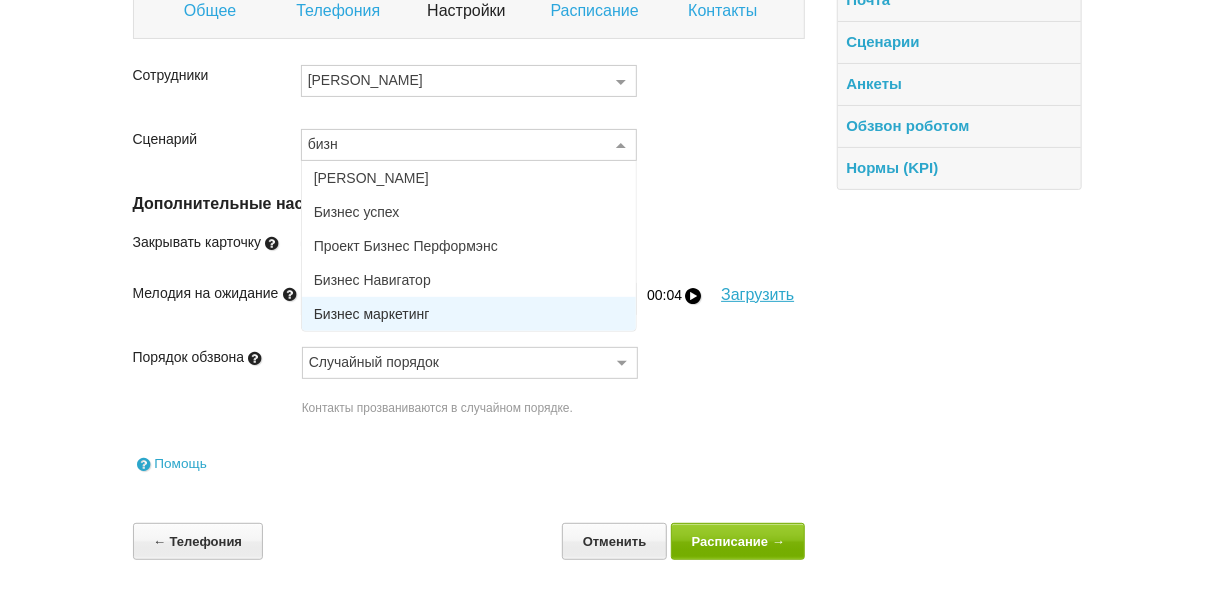 click on "Бизнес маркетинг" at bounding box center (372, 314) 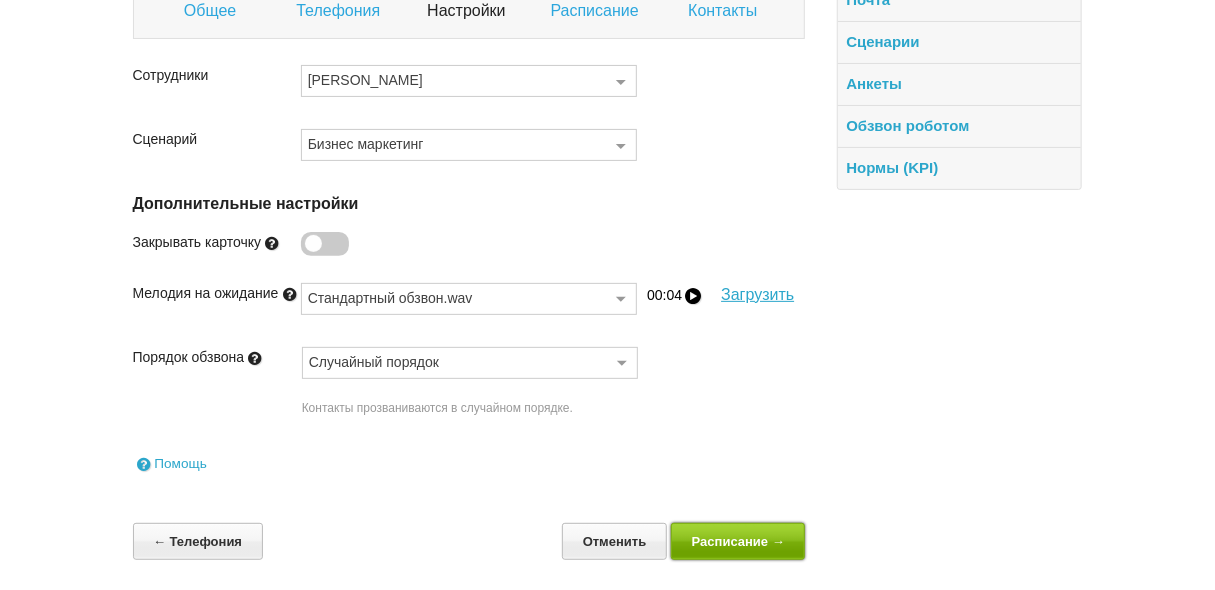 click on "Расписание →" at bounding box center (738, 541) 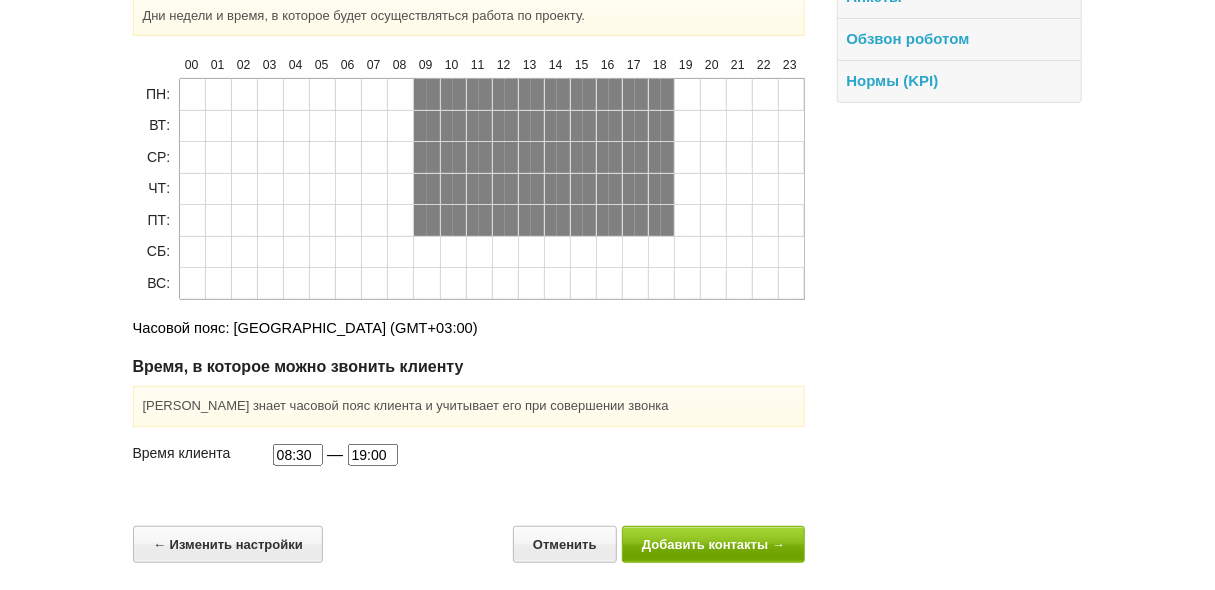 scroll, scrollTop: 269, scrollLeft: 0, axis: vertical 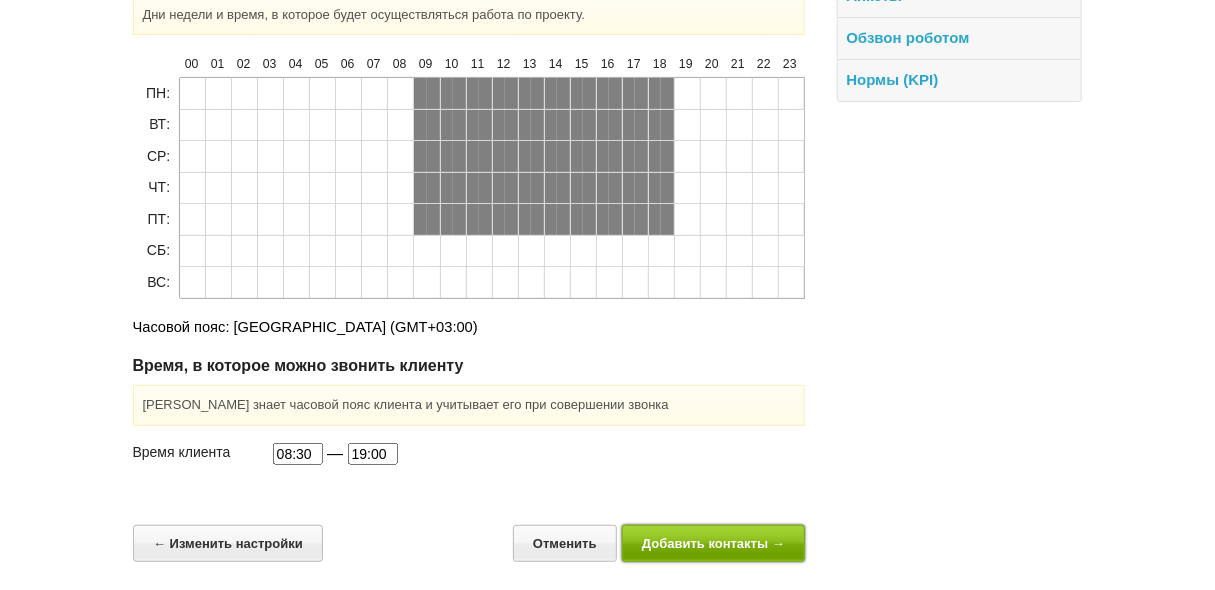 click on "Добавить контакты →" at bounding box center [714, 543] 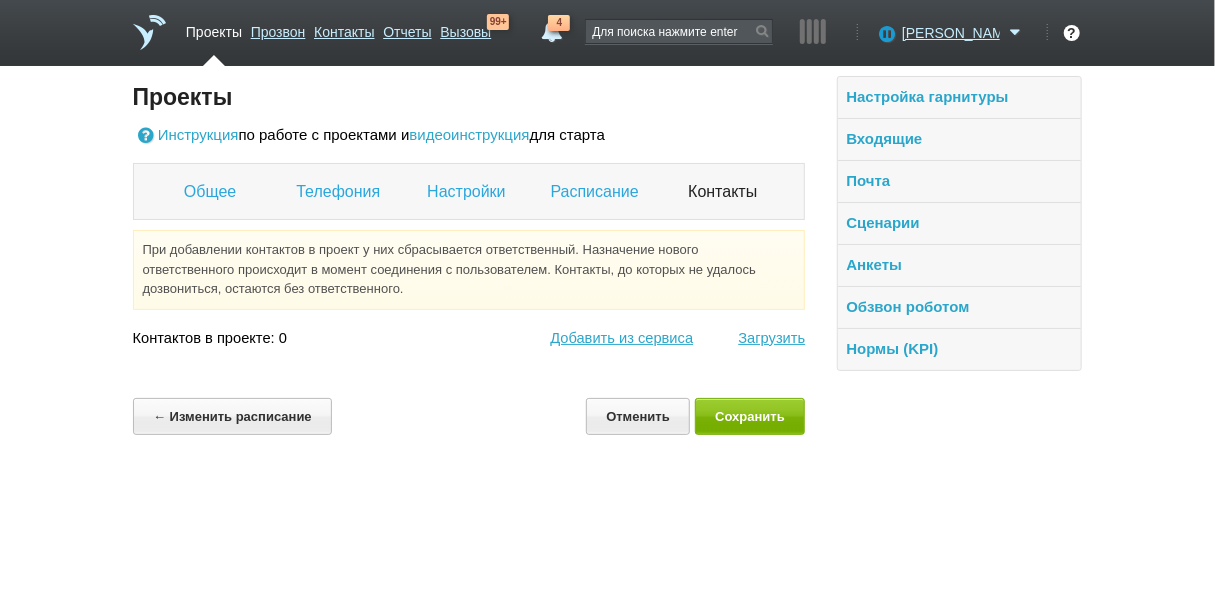 scroll, scrollTop: 0, scrollLeft: 0, axis: both 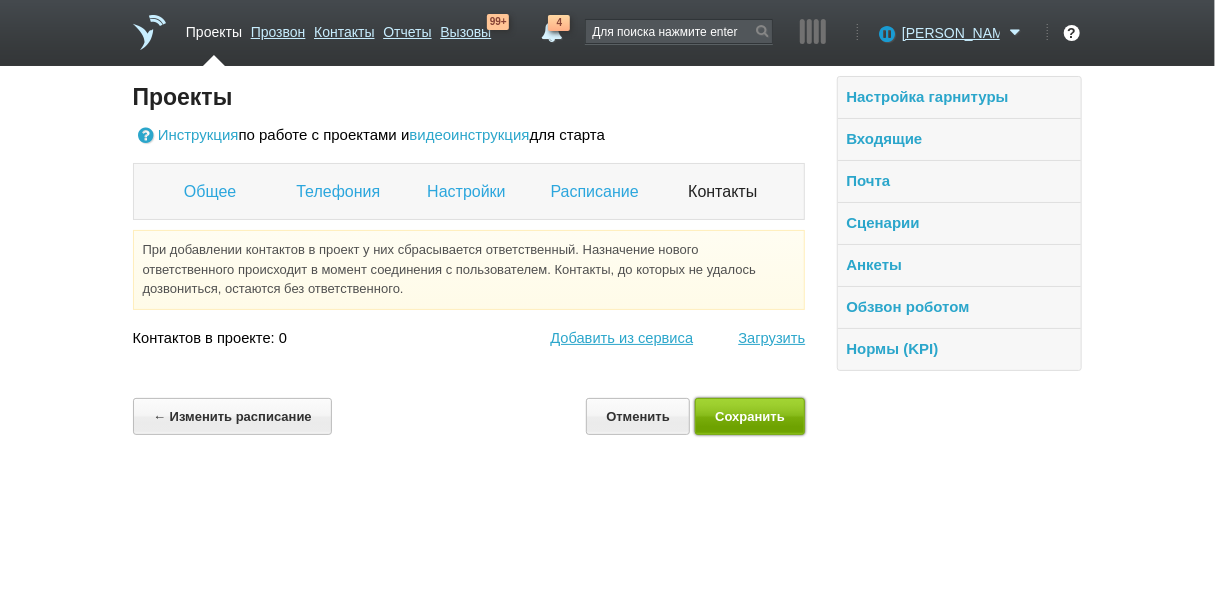 click on "Сохранить" at bounding box center [750, 416] 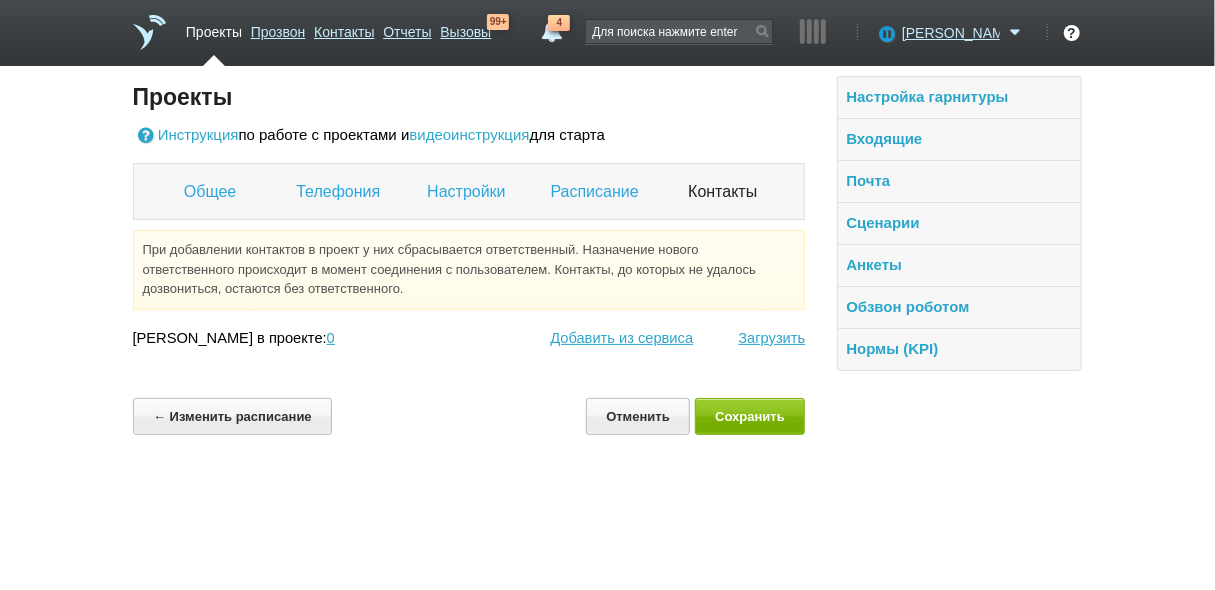 click on "Проекты" at bounding box center [214, 28] 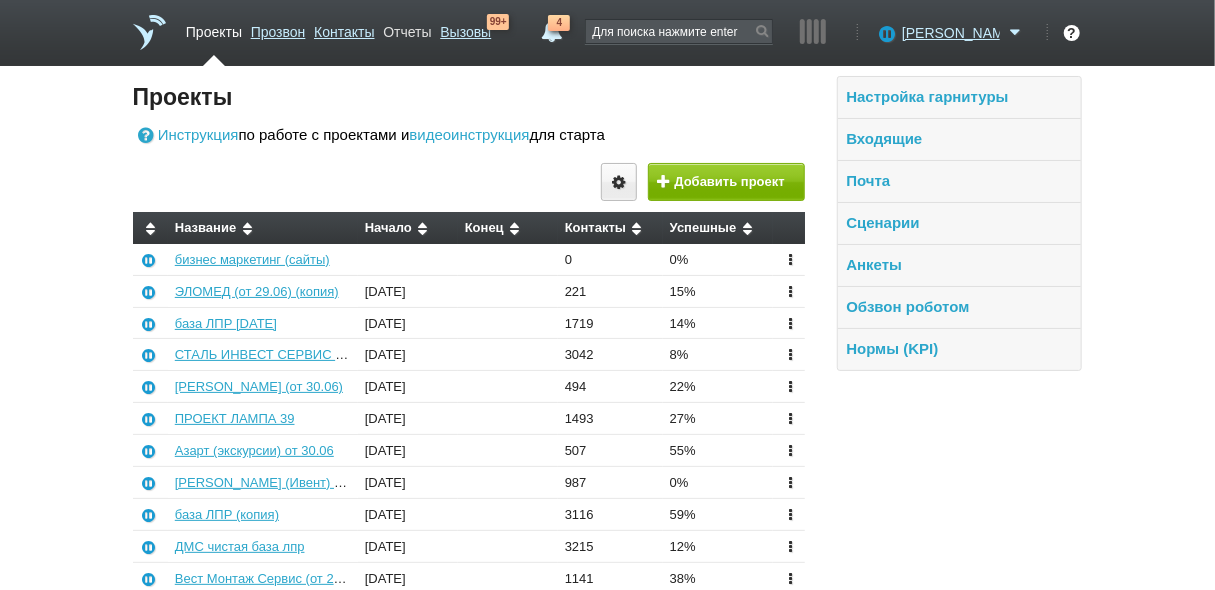 click on "Отчеты" at bounding box center [407, 28] 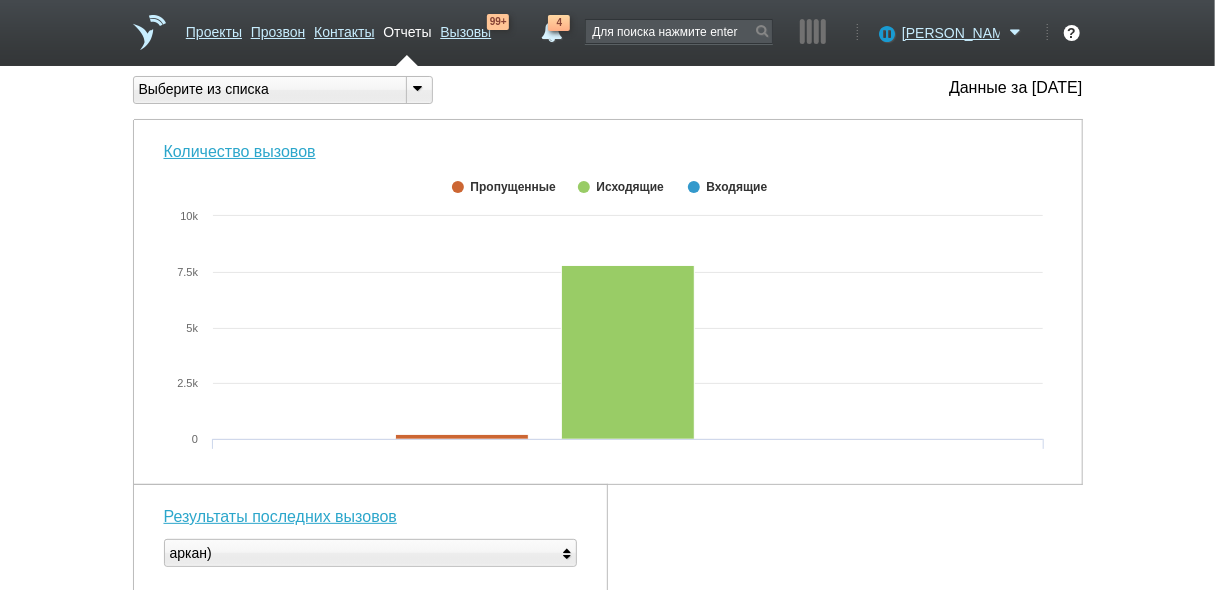 click at bounding box center (418, 88) 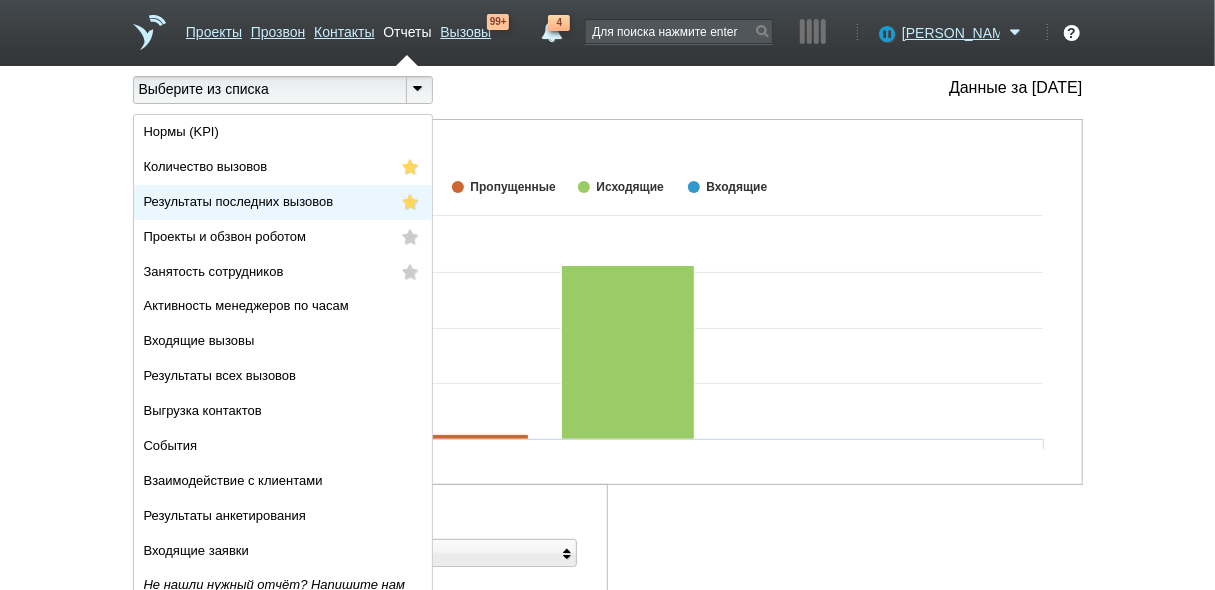 click on "Результаты последних вызовов" at bounding box center [283, 202] 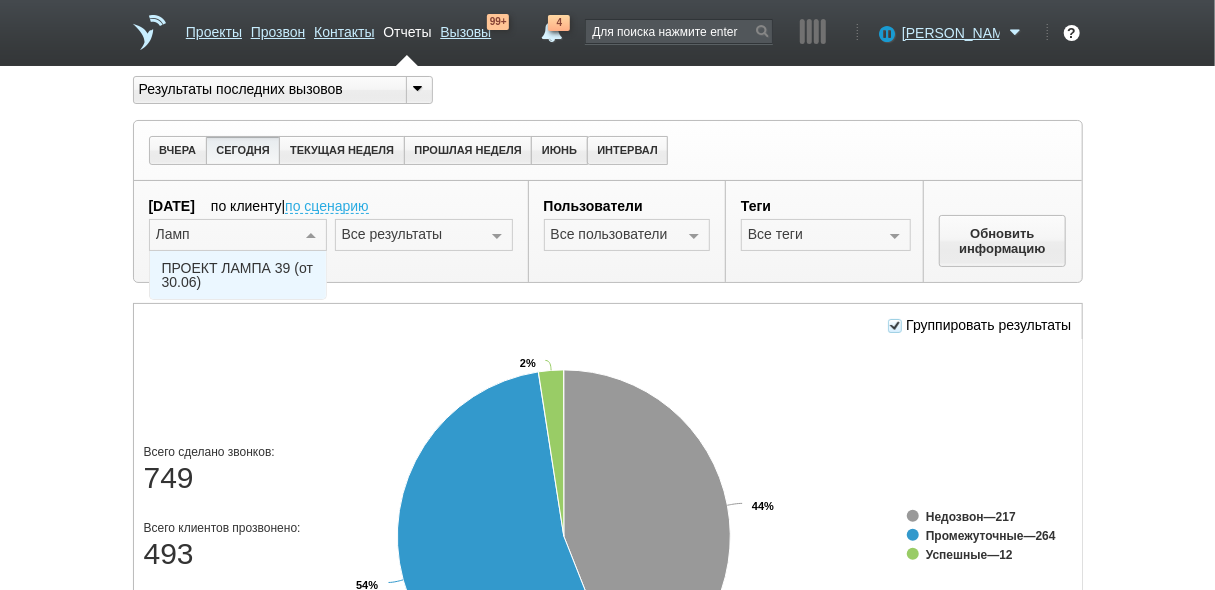 type on "Лампа" 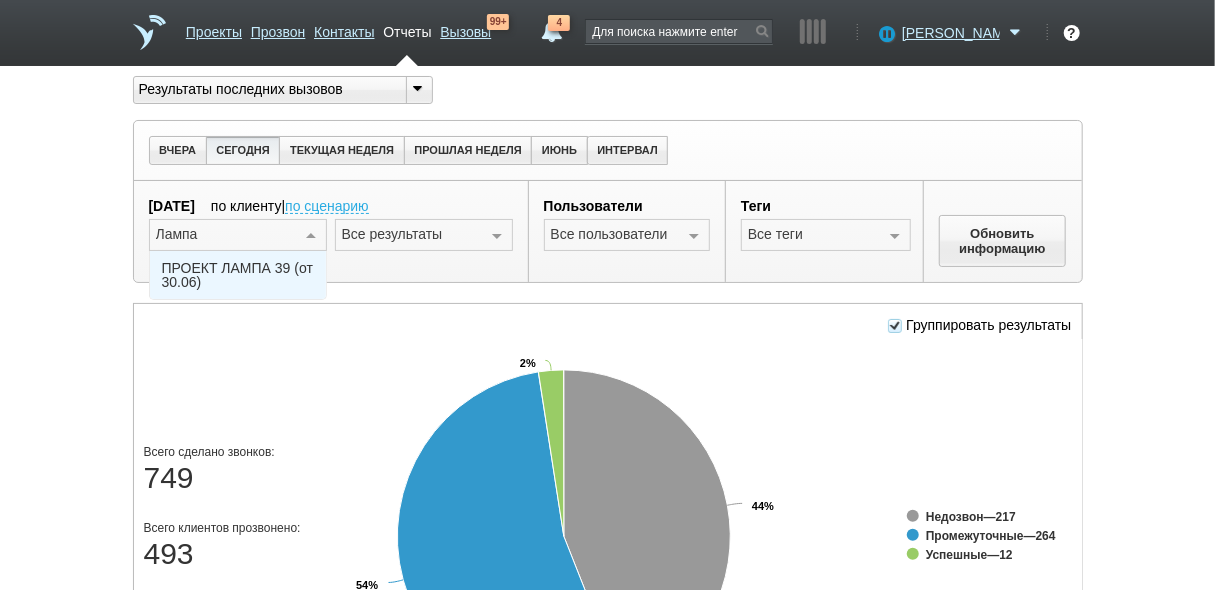 click on "ПРОЕКТ ЛАМПА 39 (от 30.06)" at bounding box center [238, 275] 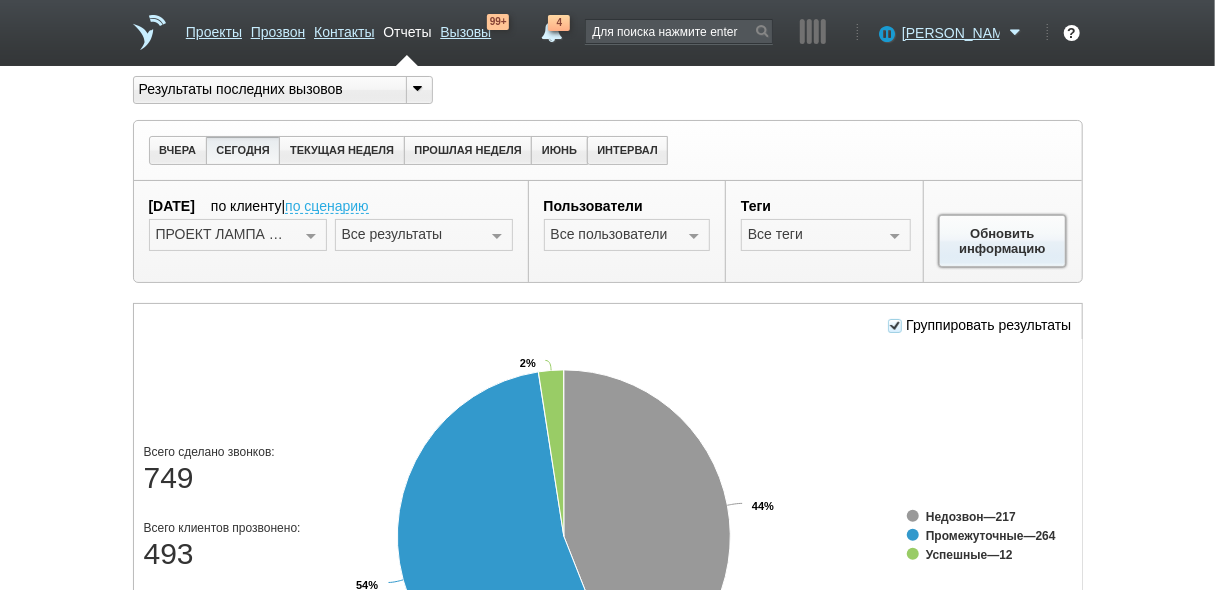 click on "Обновить информацию" at bounding box center (1003, 241) 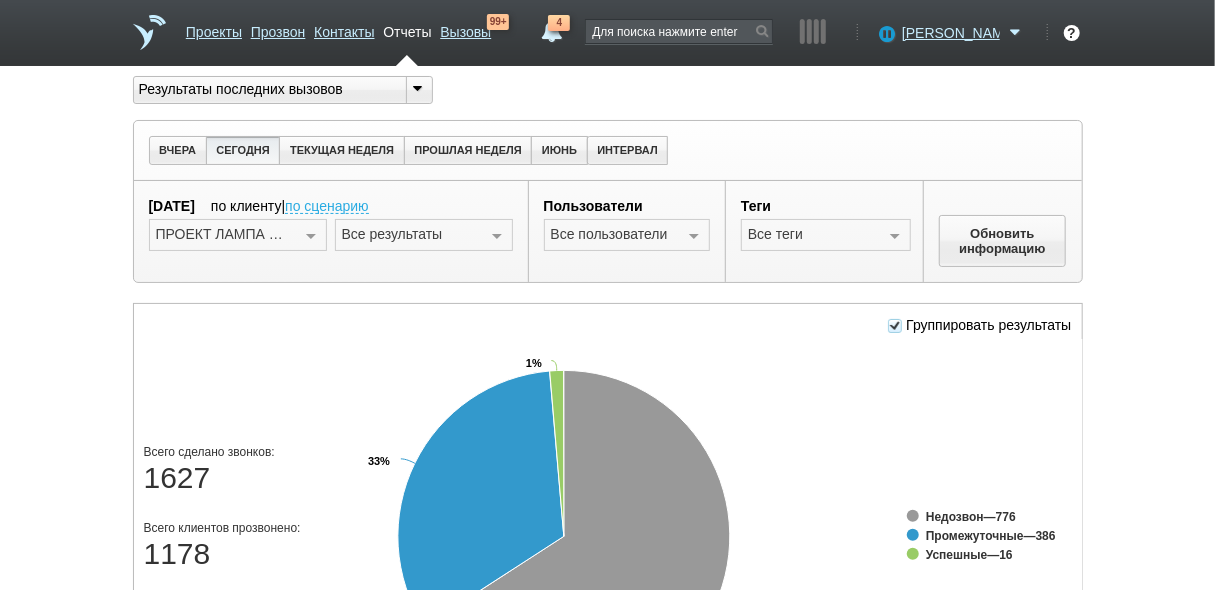 click at bounding box center [497, 236] 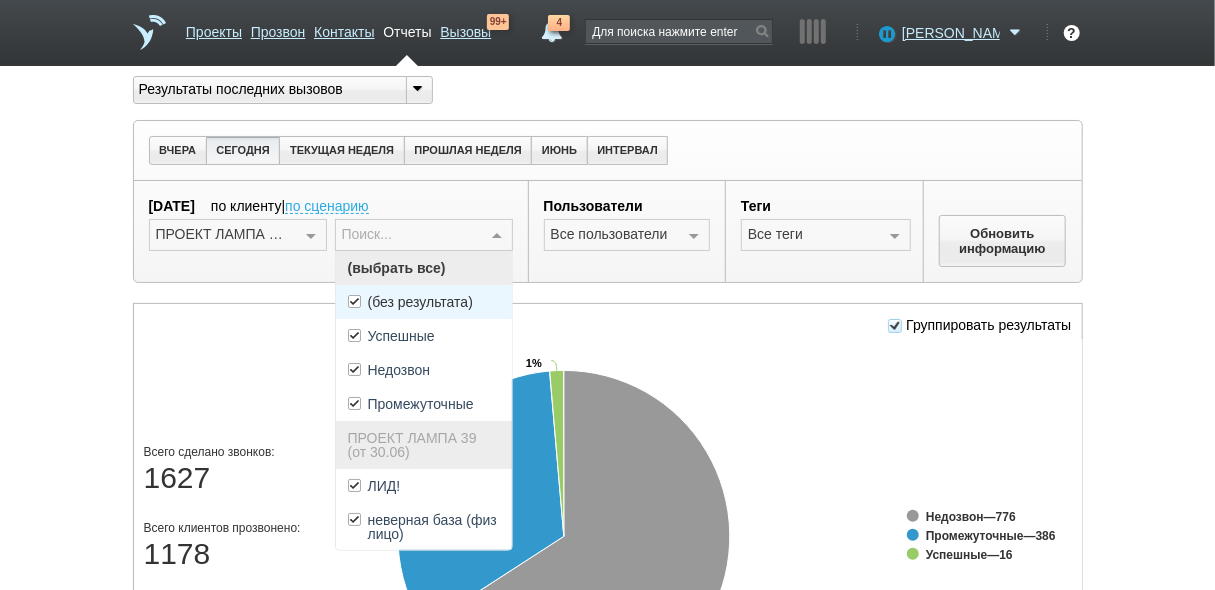 click on "(без результата)" at bounding box center (420, 302) 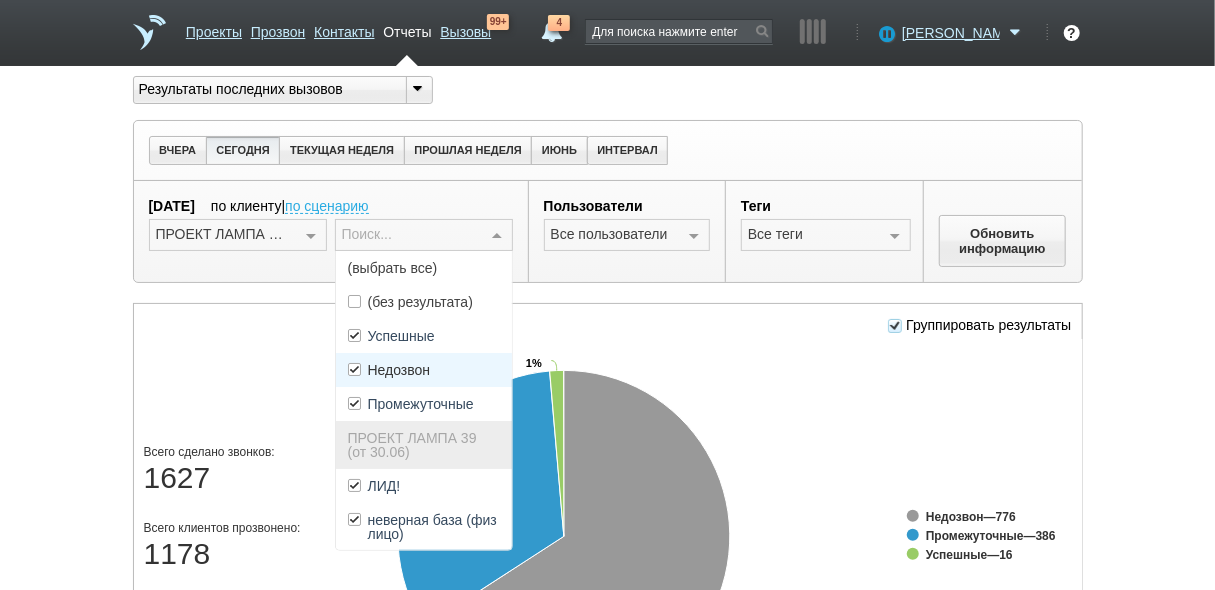 click on "Недозвон" at bounding box center (424, 370) 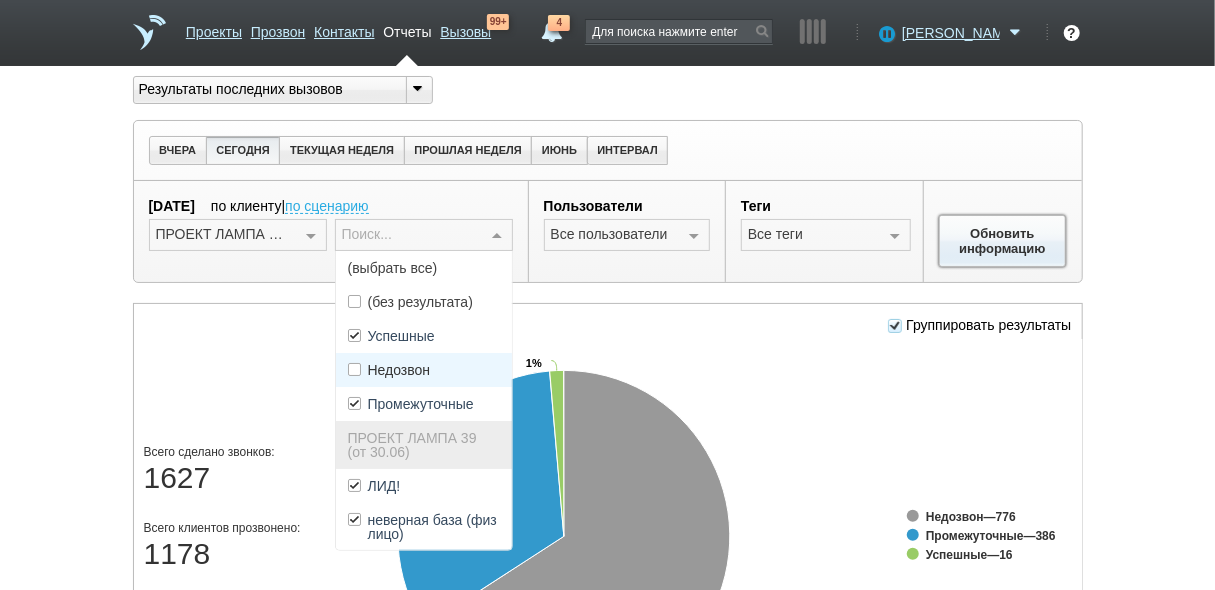 click on "Обновить информацию" at bounding box center (1003, 241) 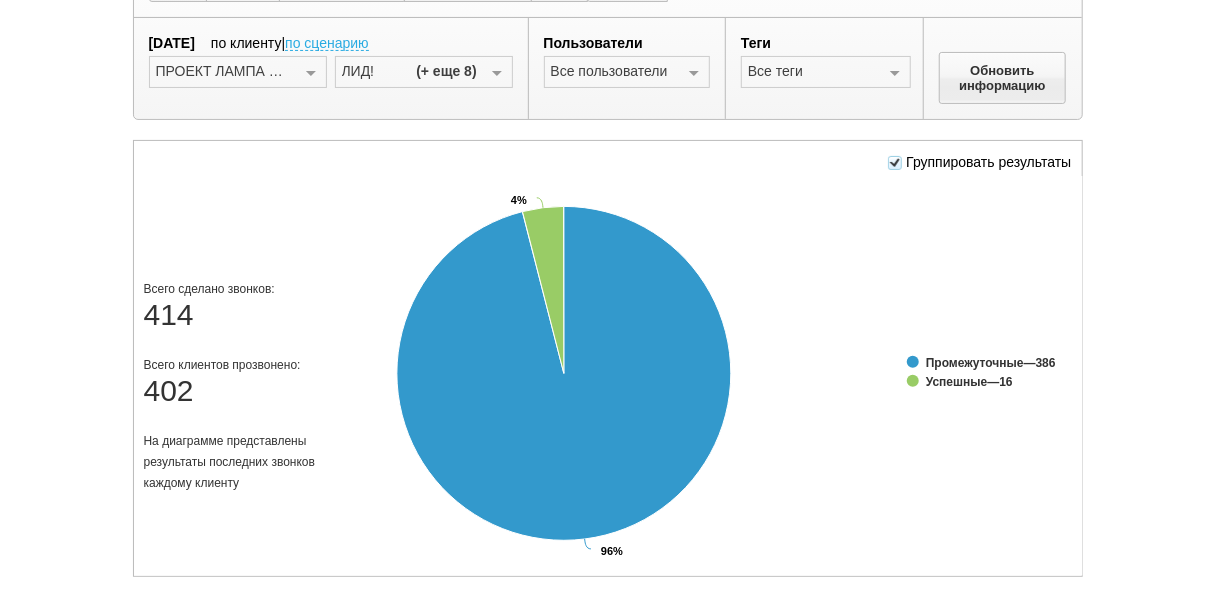 scroll, scrollTop: 320, scrollLeft: 0, axis: vertical 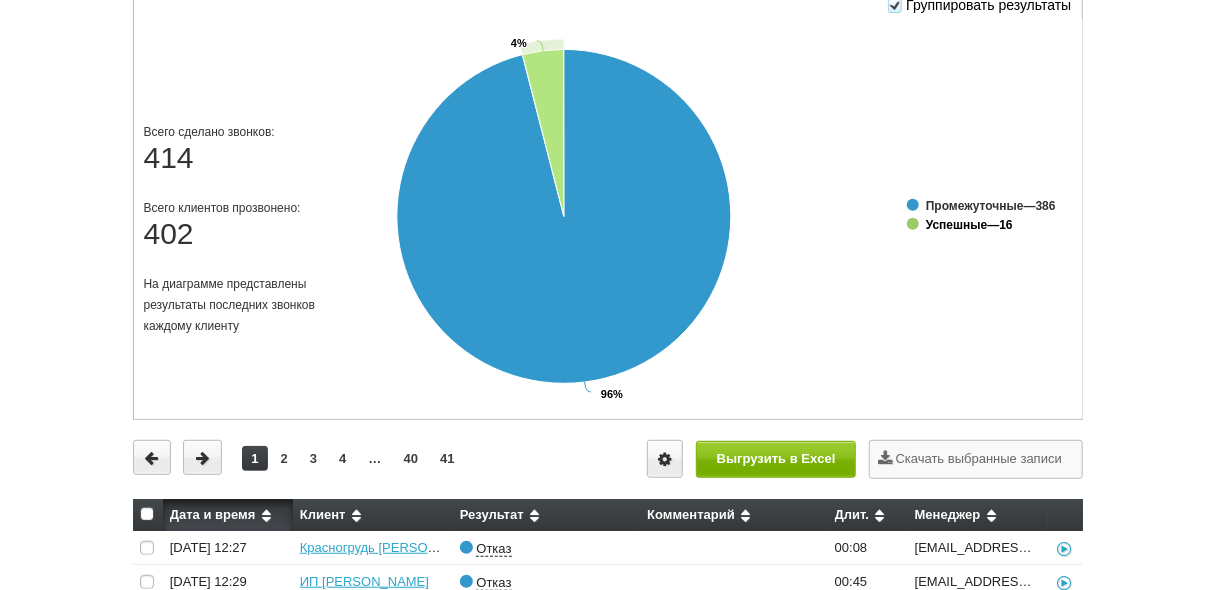 click on "Успешные" 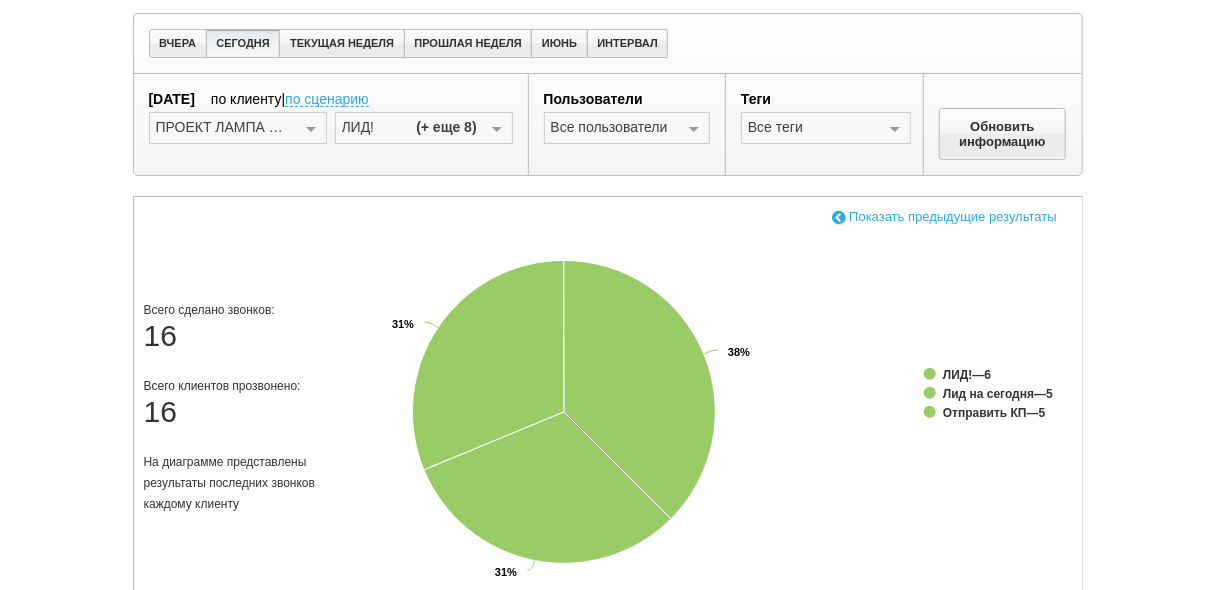 scroll, scrollTop: 80, scrollLeft: 0, axis: vertical 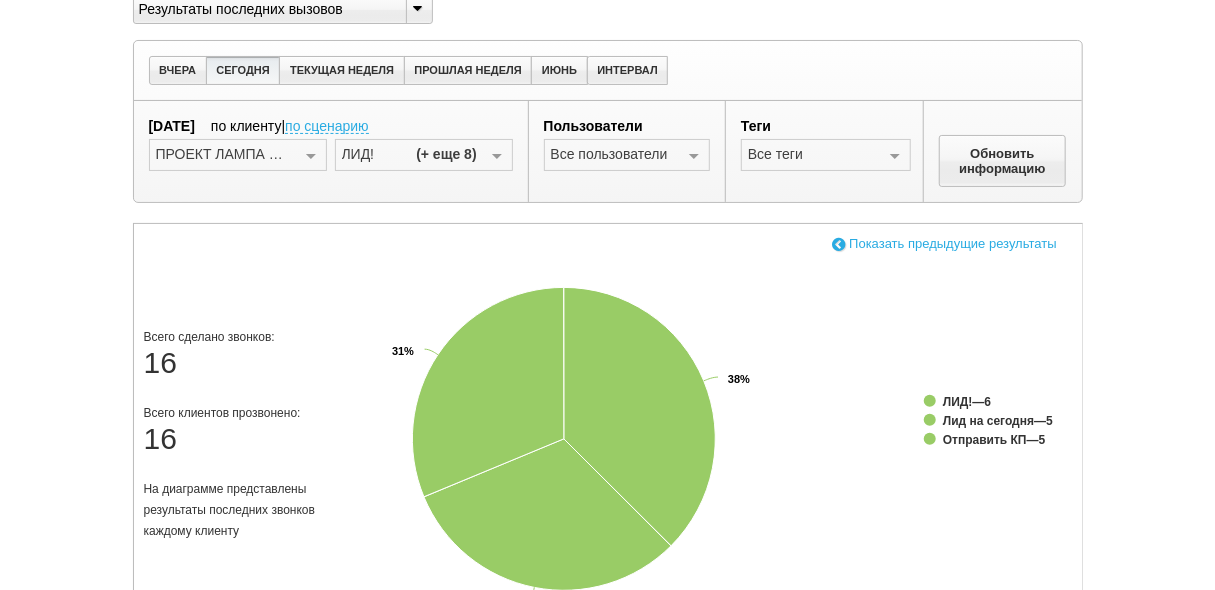 click at bounding box center (839, 243) 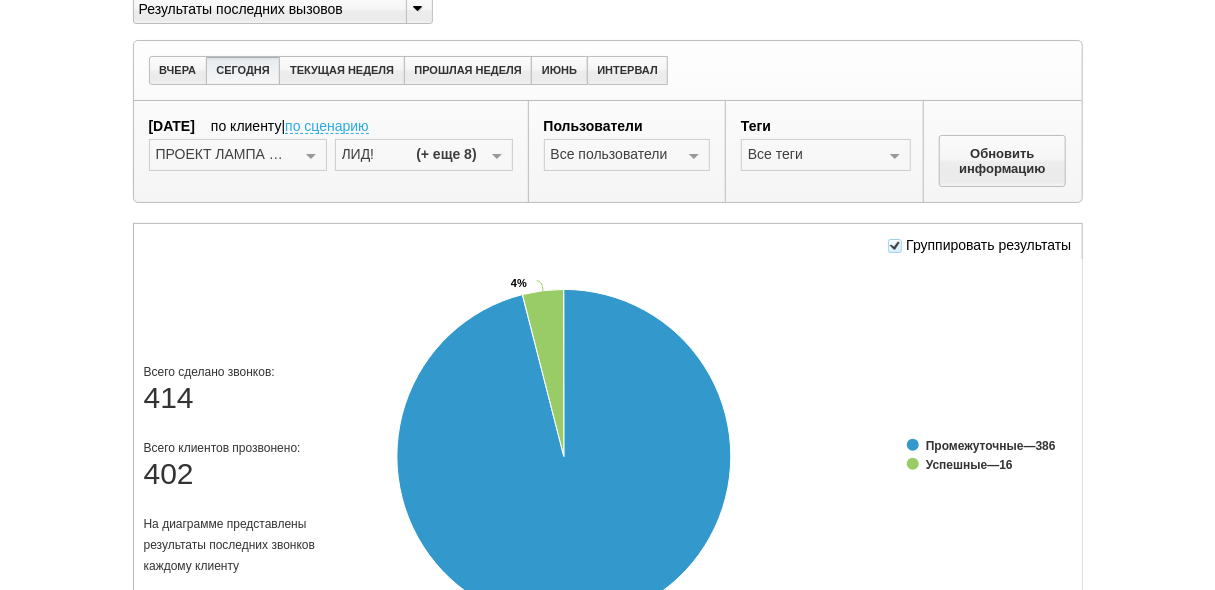 click at bounding box center [497, 156] 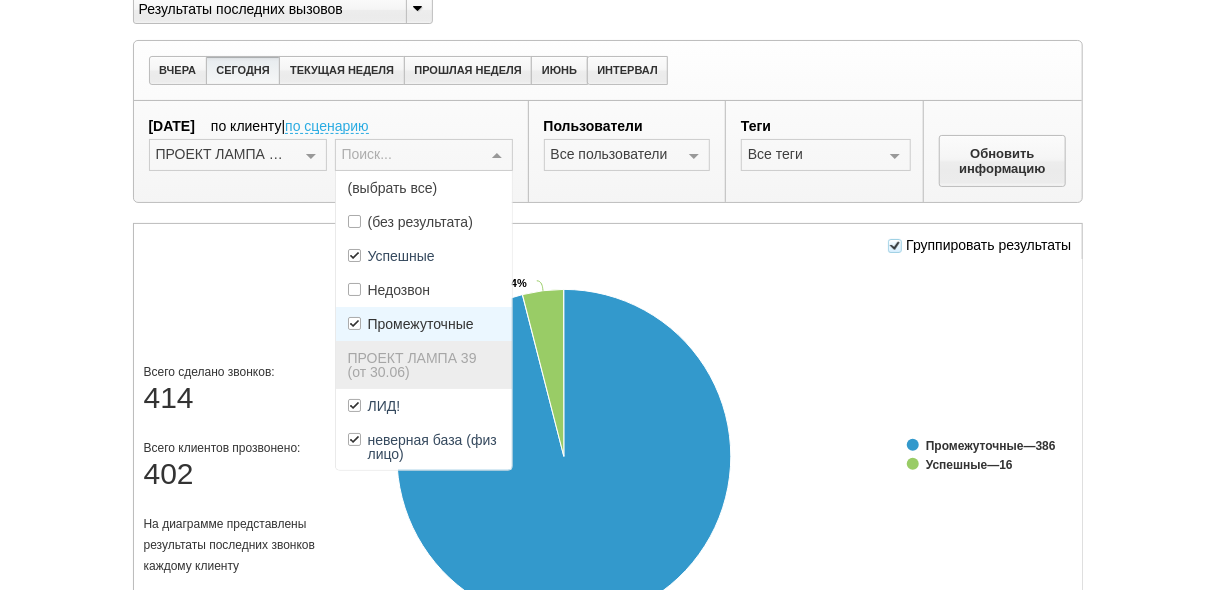 click on "Промежуточные" at bounding box center (424, 324) 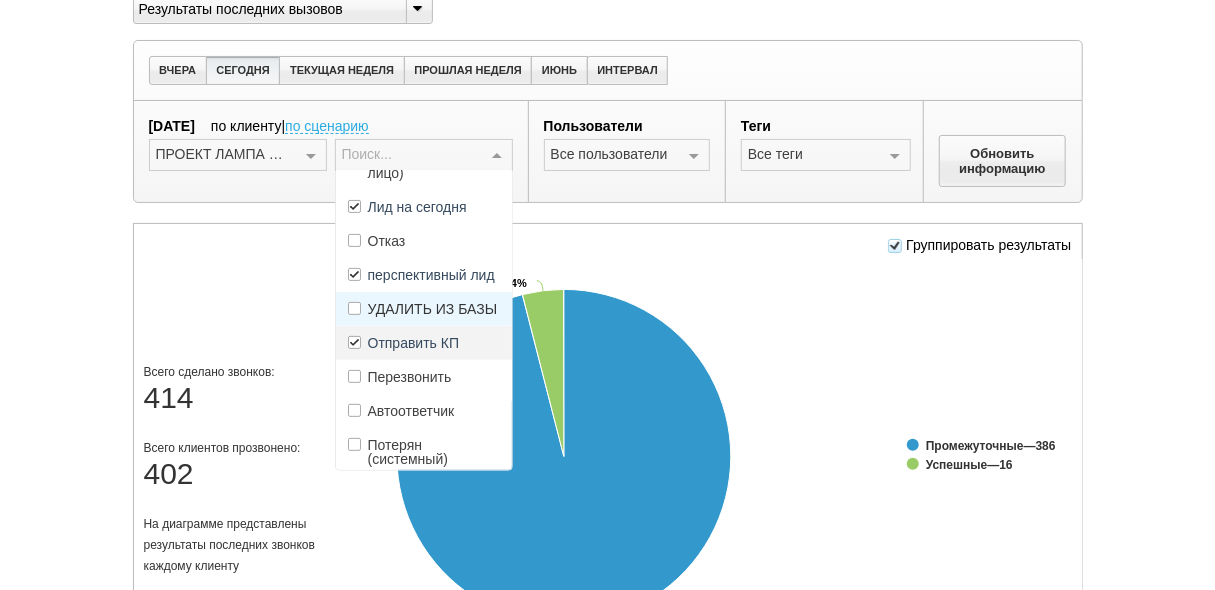 scroll, scrollTop: 320, scrollLeft: 0, axis: vertical 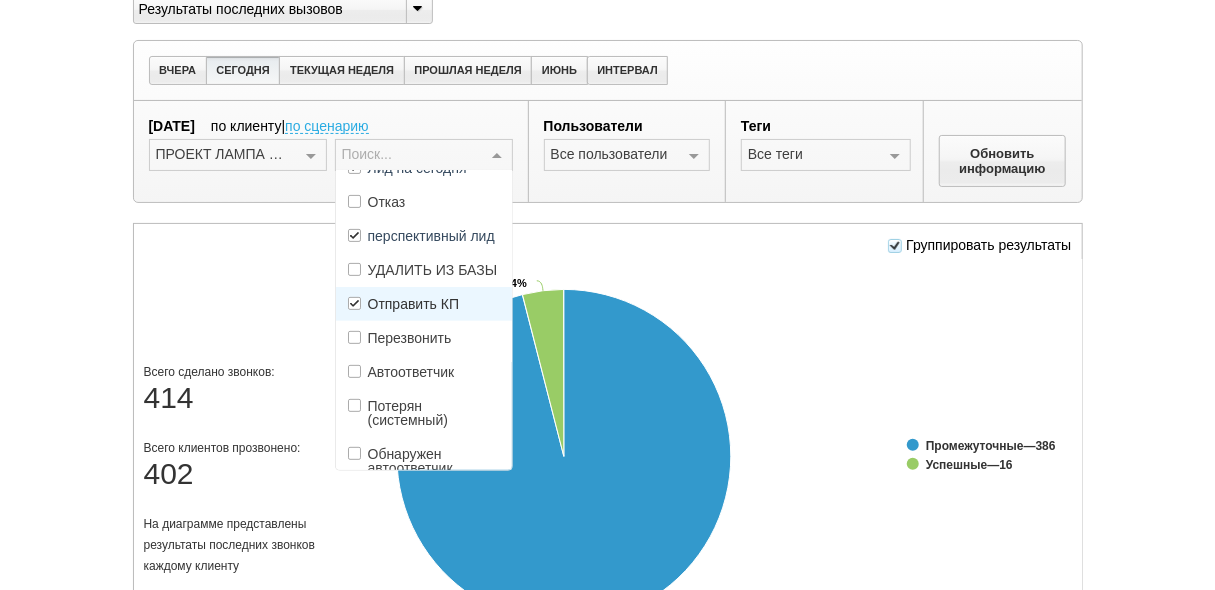 drag, startPoint x: 443, startPoint y: 331, endPoint x: 453, endPoint y: 333, distance: 10.198039 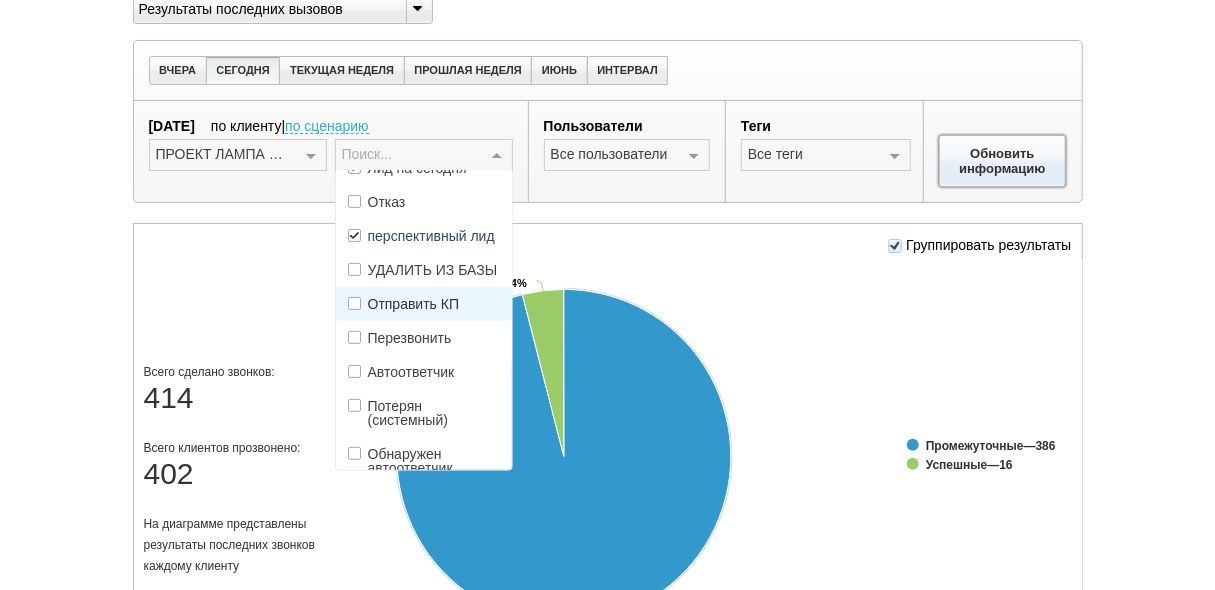click on "Обновить информацию" at bounding box center (1003, 161) 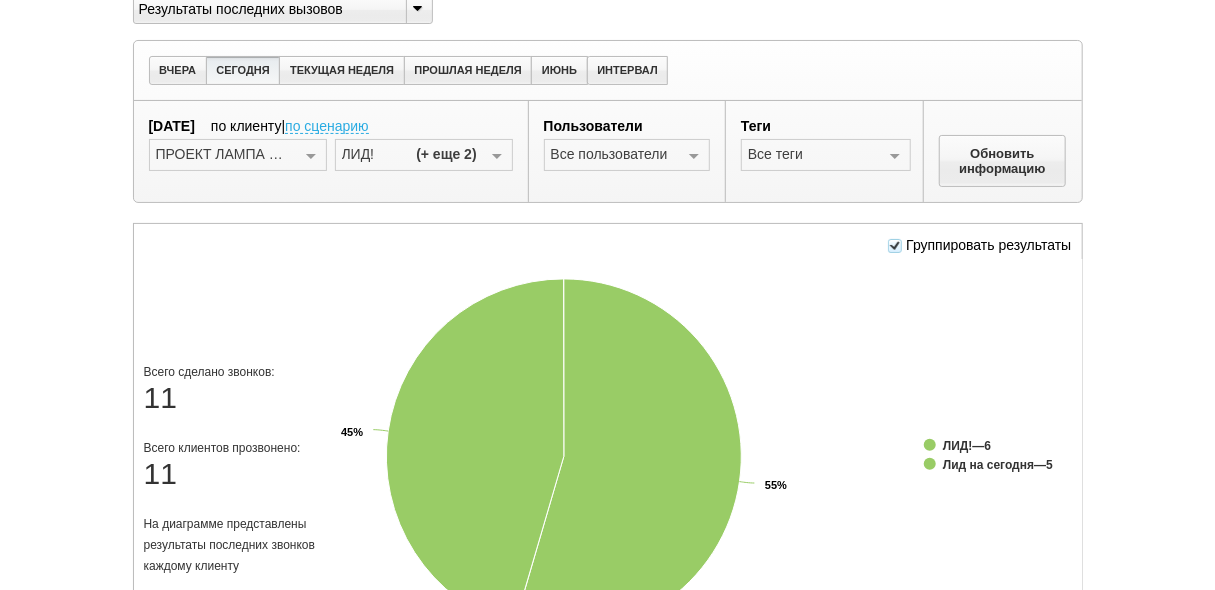 click at bounding box center [497, 156] 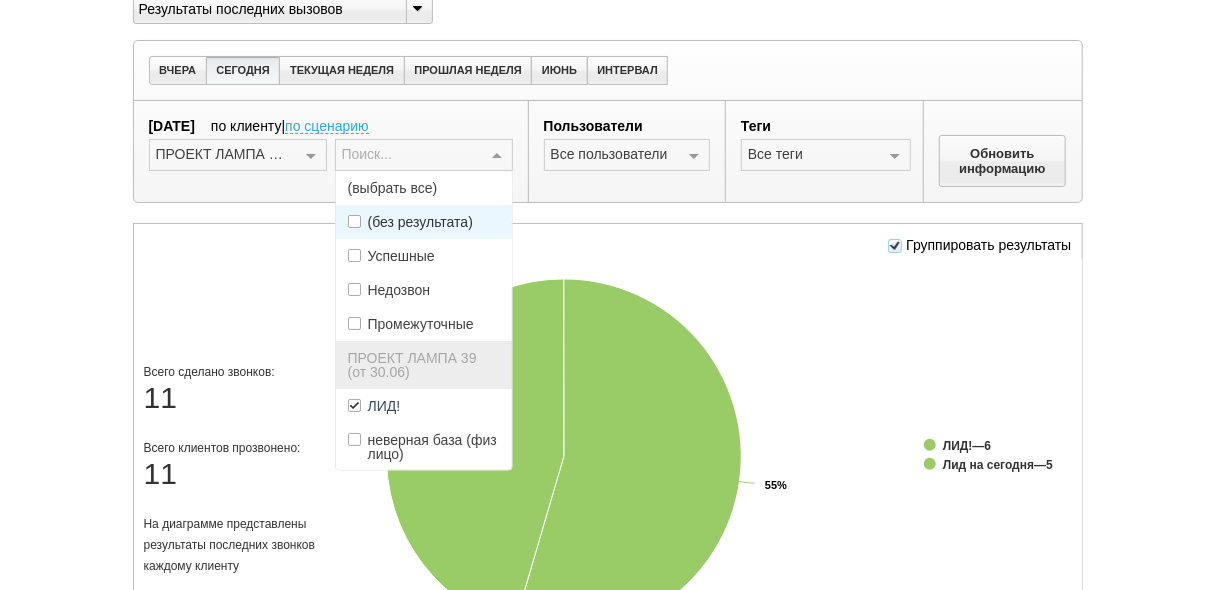 click on "(без результата)" at bounding box center (420, 222) 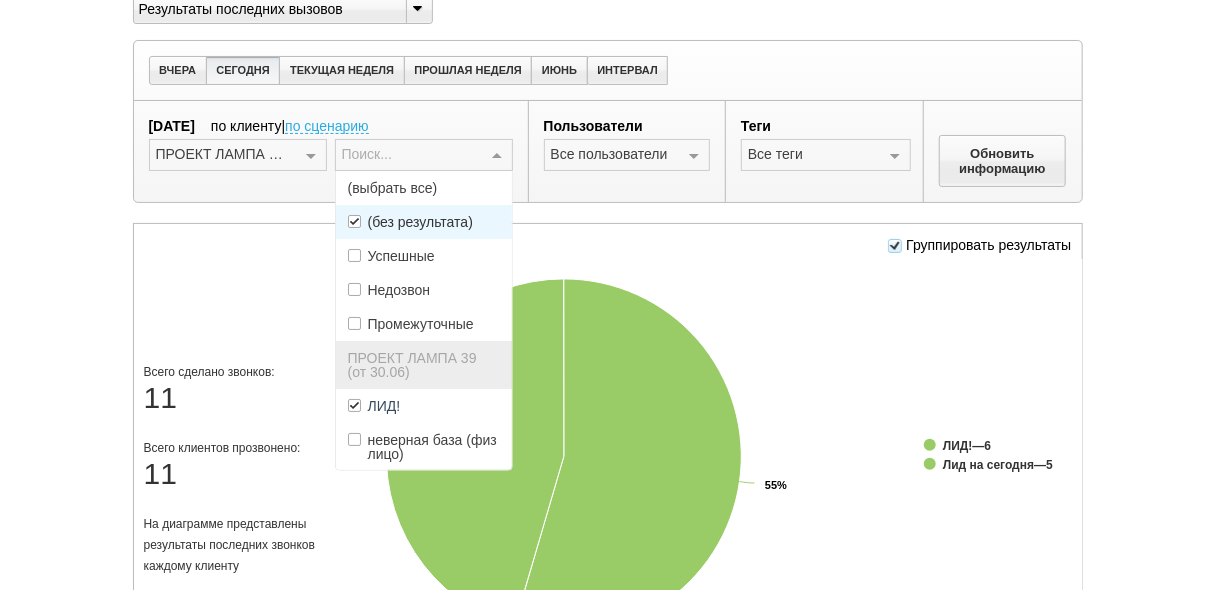 click on "(без результата)" at bounding box center [420, 222] 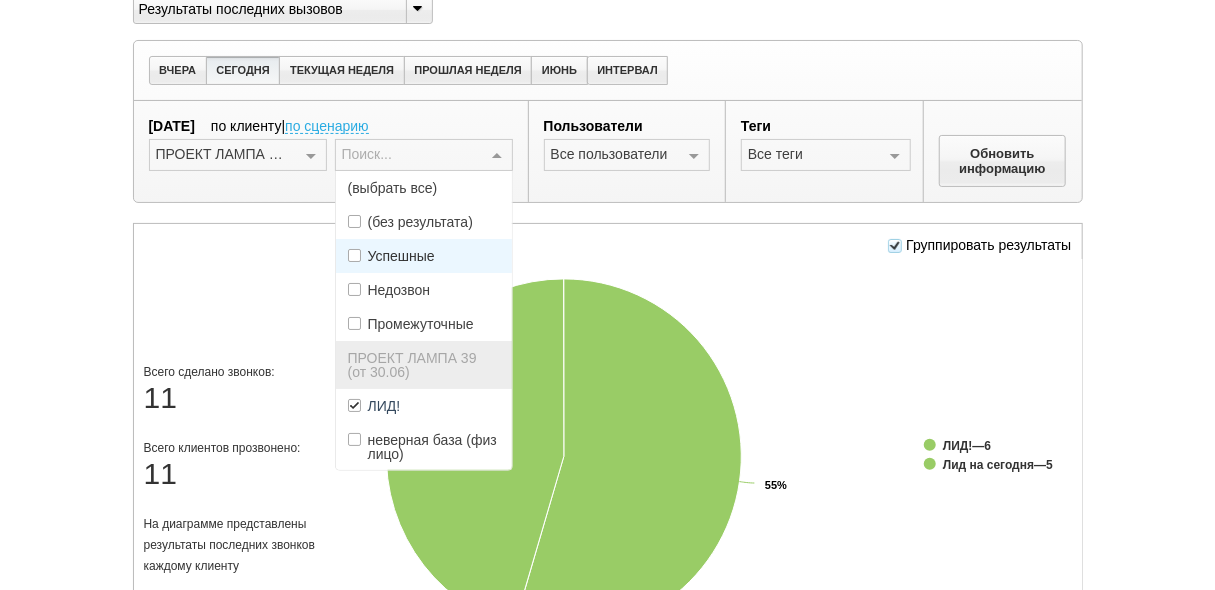 click on "Успешные" at bounding box center [401, 256] 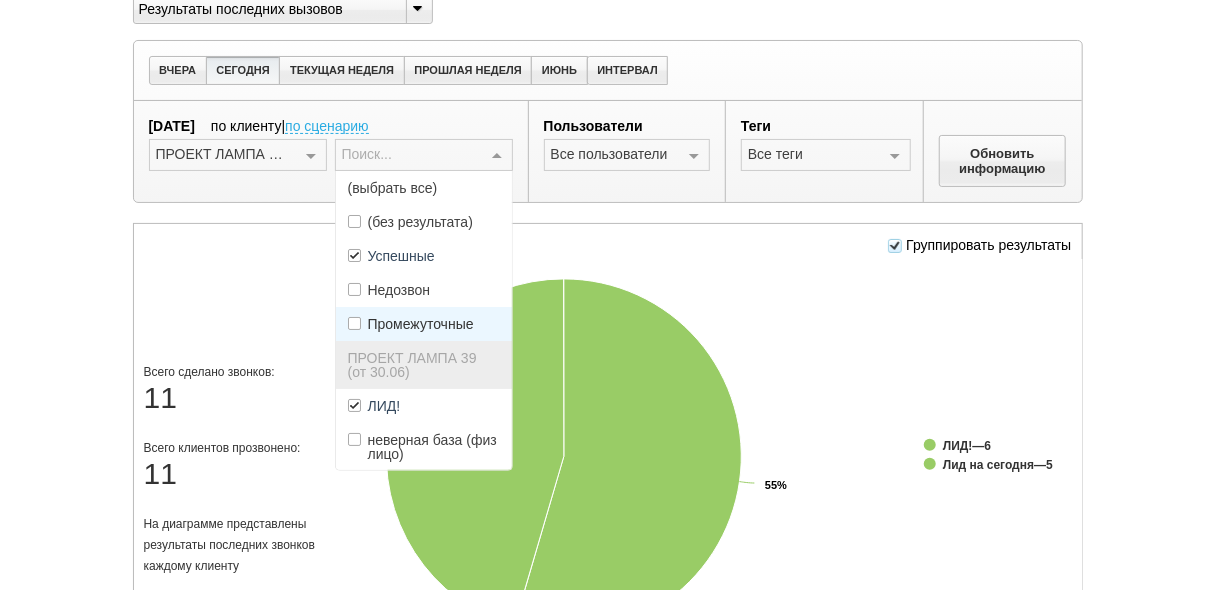 click on "Промежуточные" at bounding box center (421, 324) 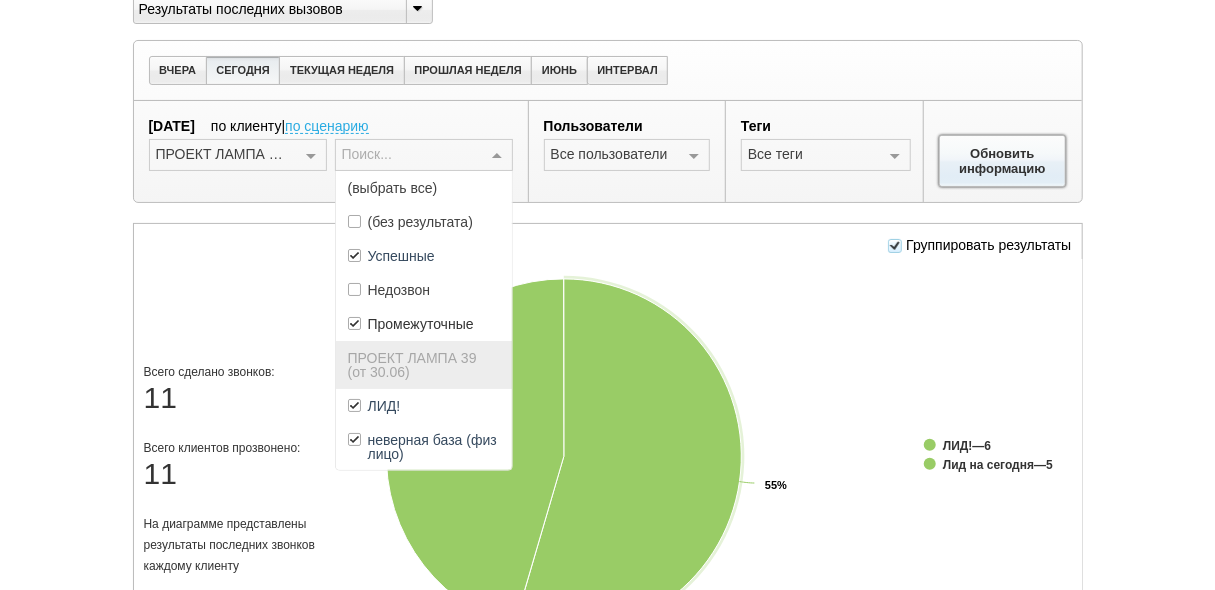 click on "Обновить информацию" at bounding box center (1003, 161) 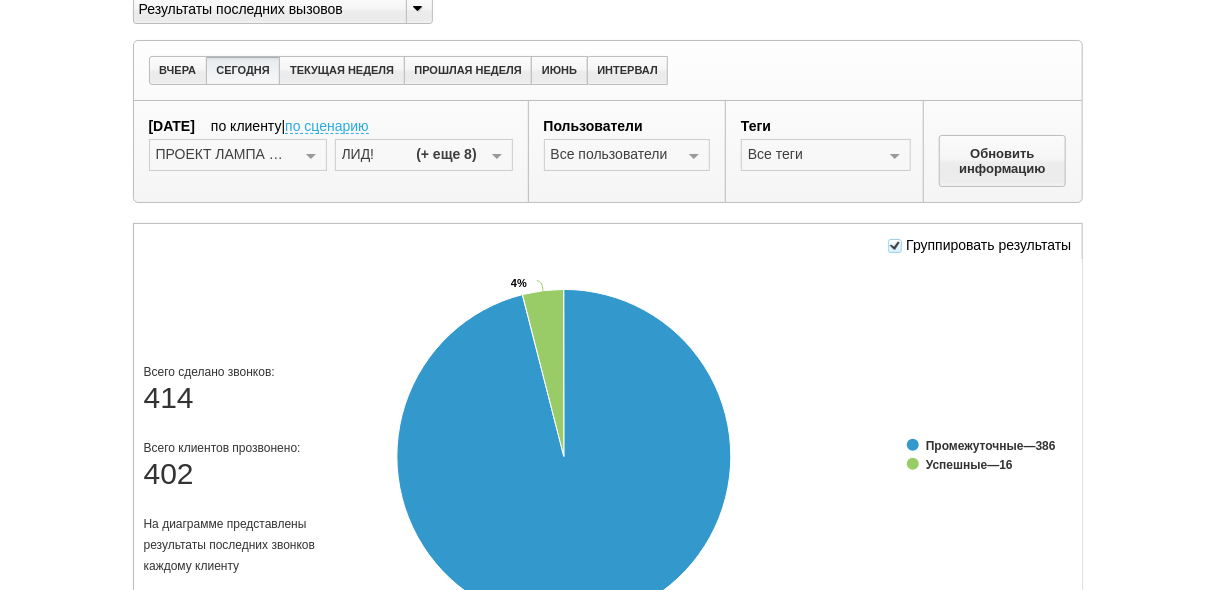 click at bounding box center (895, 246) 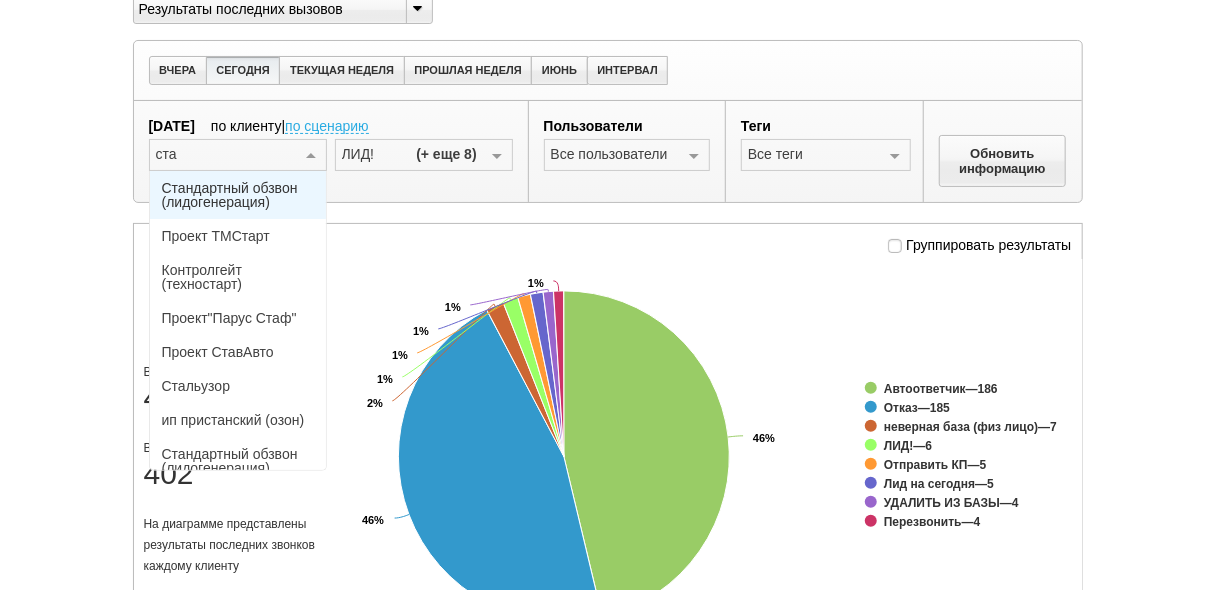 type on "стал" 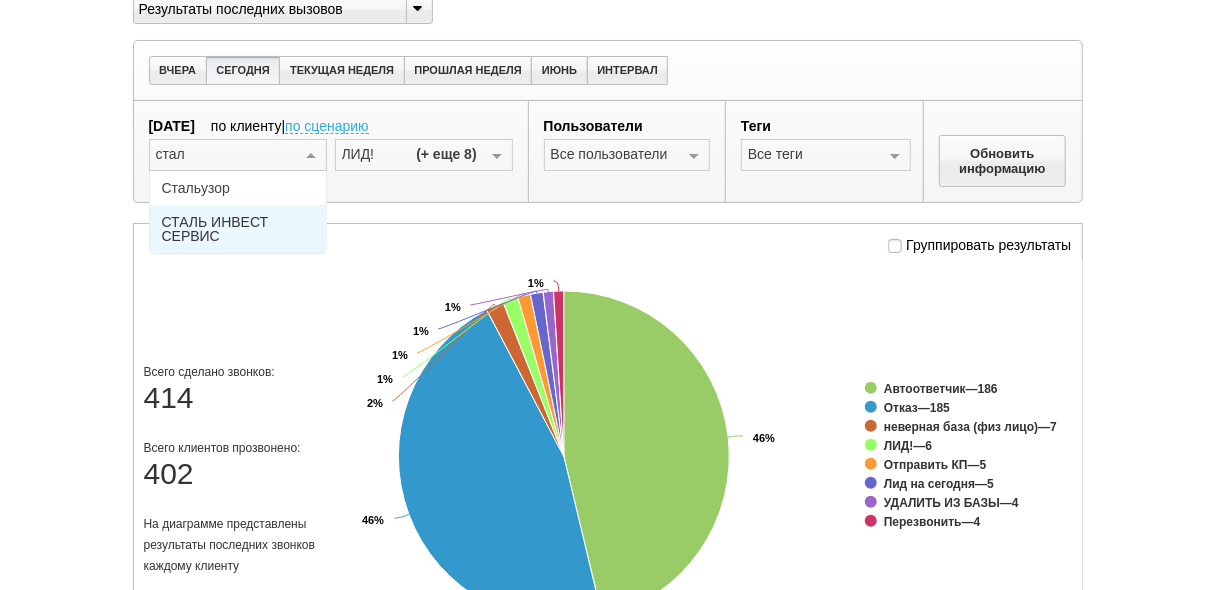 click on "СТАЛЬ ИНВЕСТ СЕРВИС" at bounding box center (238, 229) 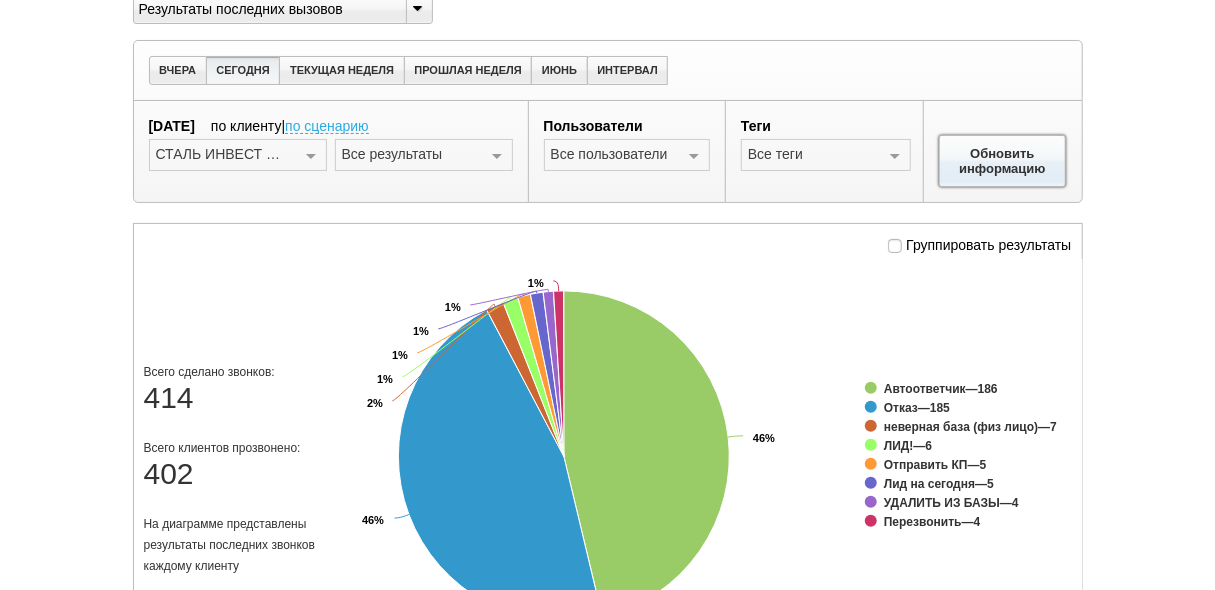 click on "Обновить информацию" at bounding box center [1003, 161] 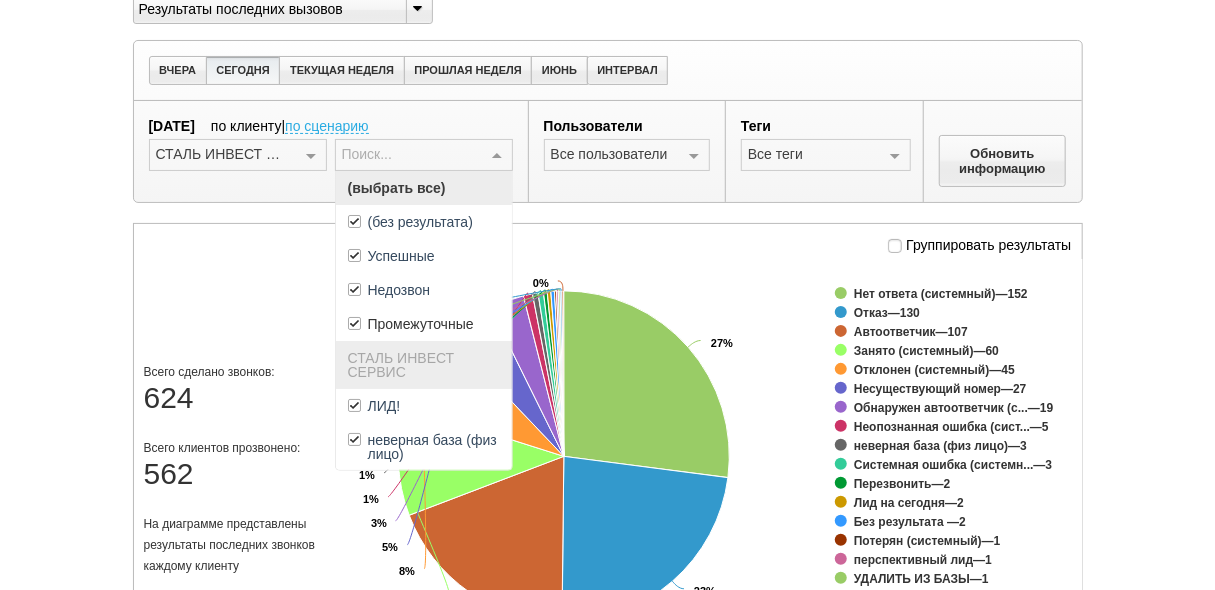 click at bounding box center (497, 156) 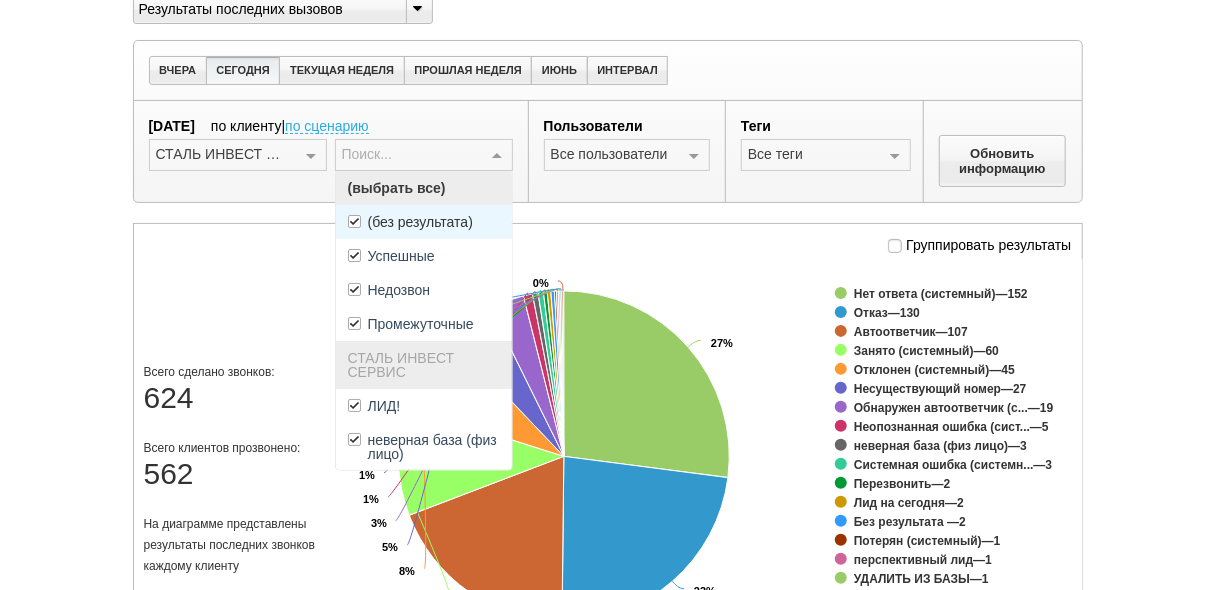 click on "(без результата)" at bounding box center [420, 222] 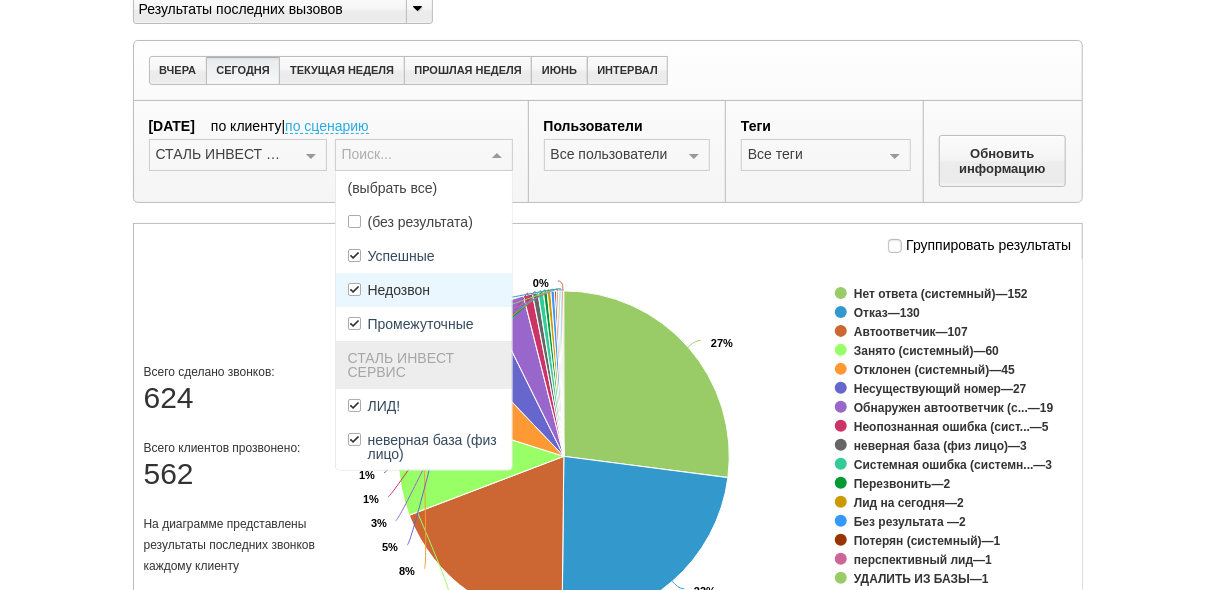click on "Недозвон" at bounding box center [424, 290] 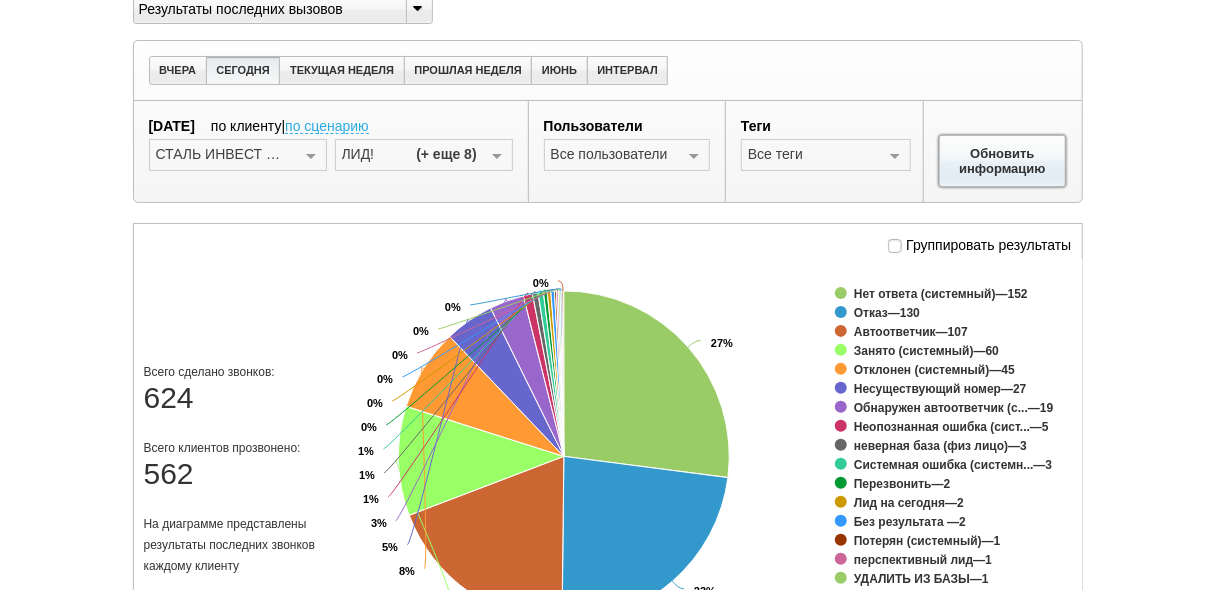click on "Обновить информацию" at bounding box center [1003, 161] 